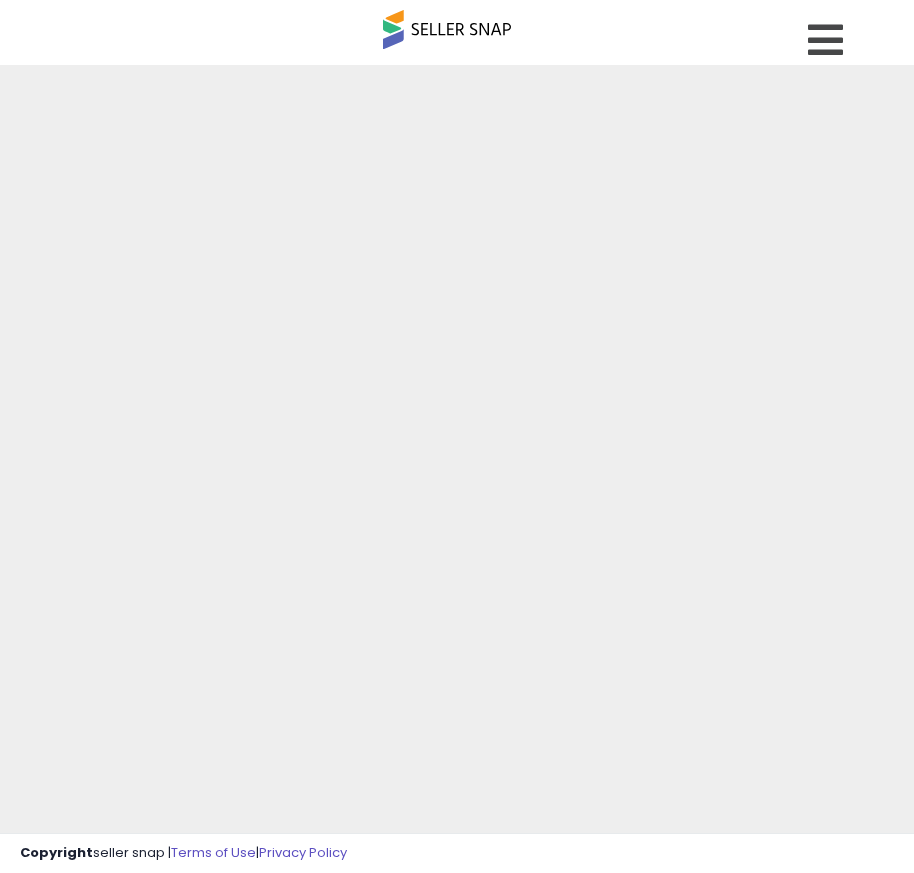 scroll, scrollTop: 0, scrollLeft: 0, axis: both 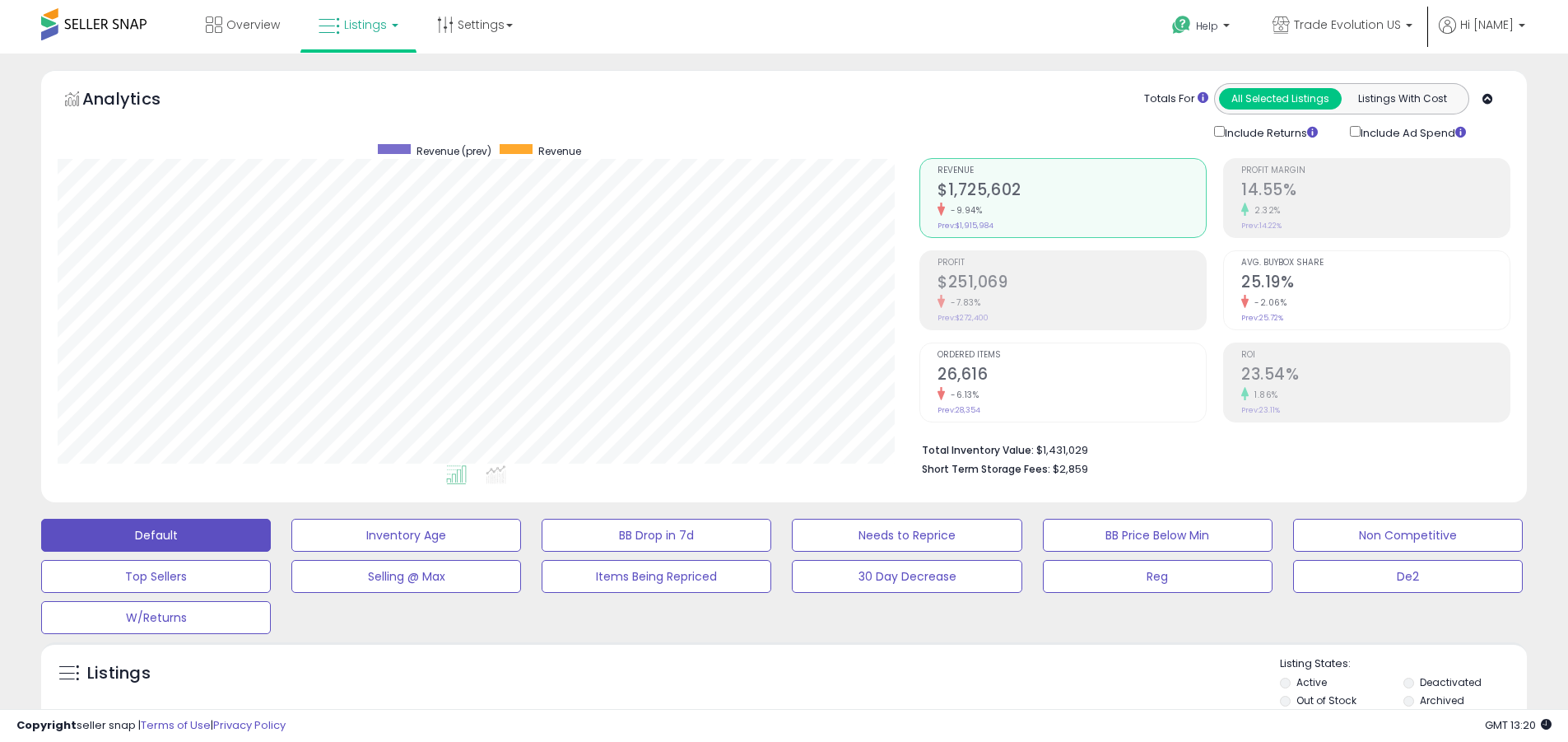 click on "Deactivated" at bounding box center [1450, 682] 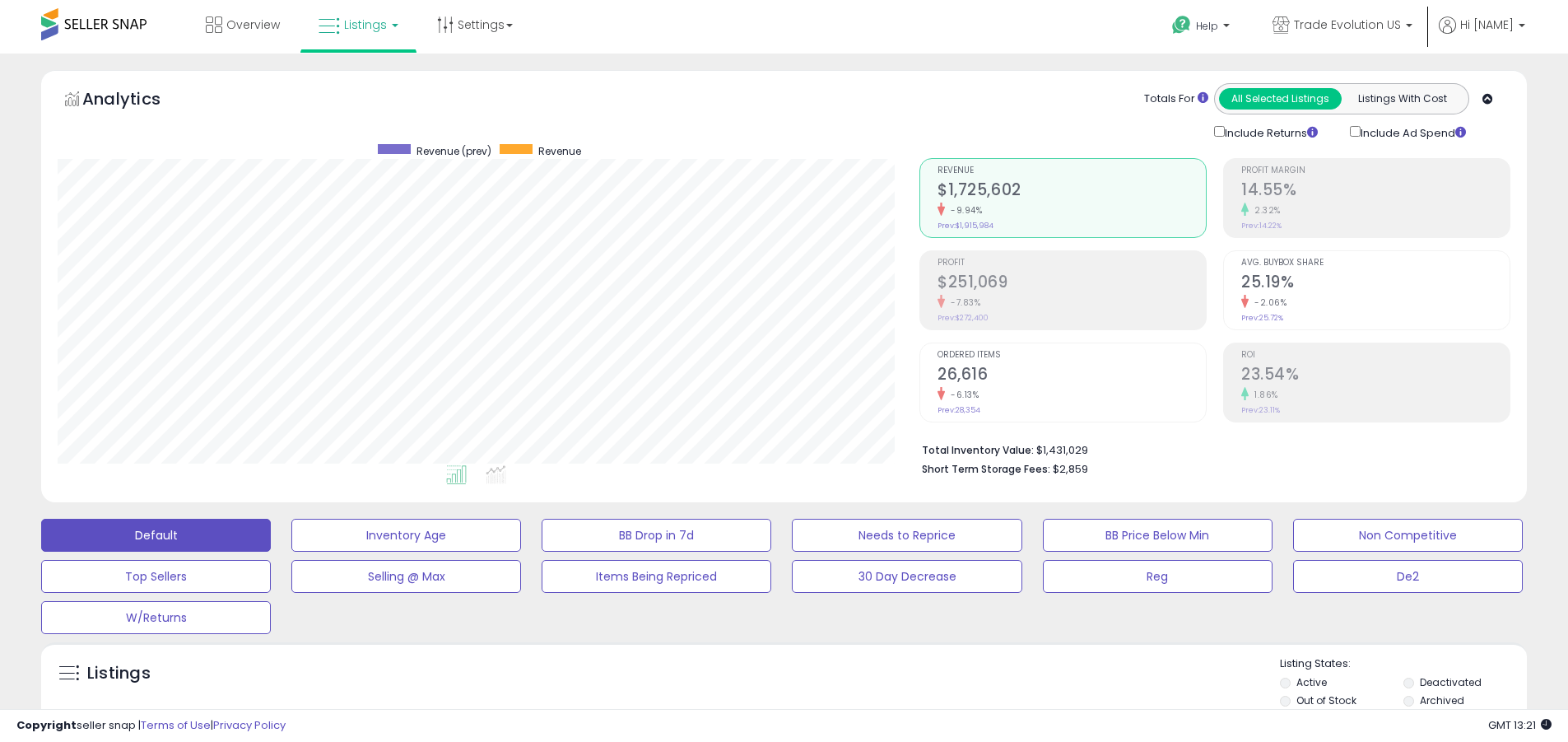 click on "Archived" at bounding box center [1442, 700] 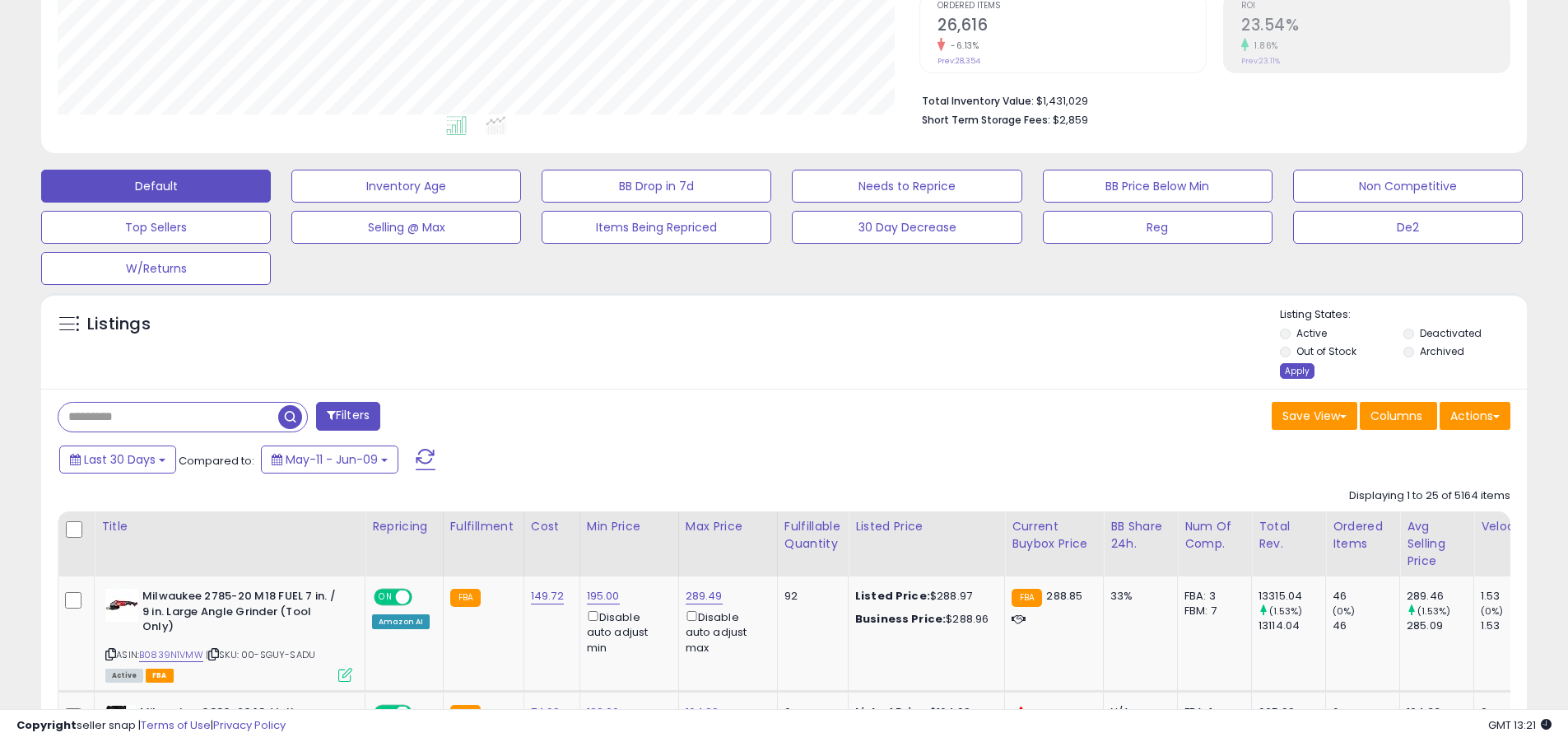 click on "Apply" at bounding box center (1297, 371) 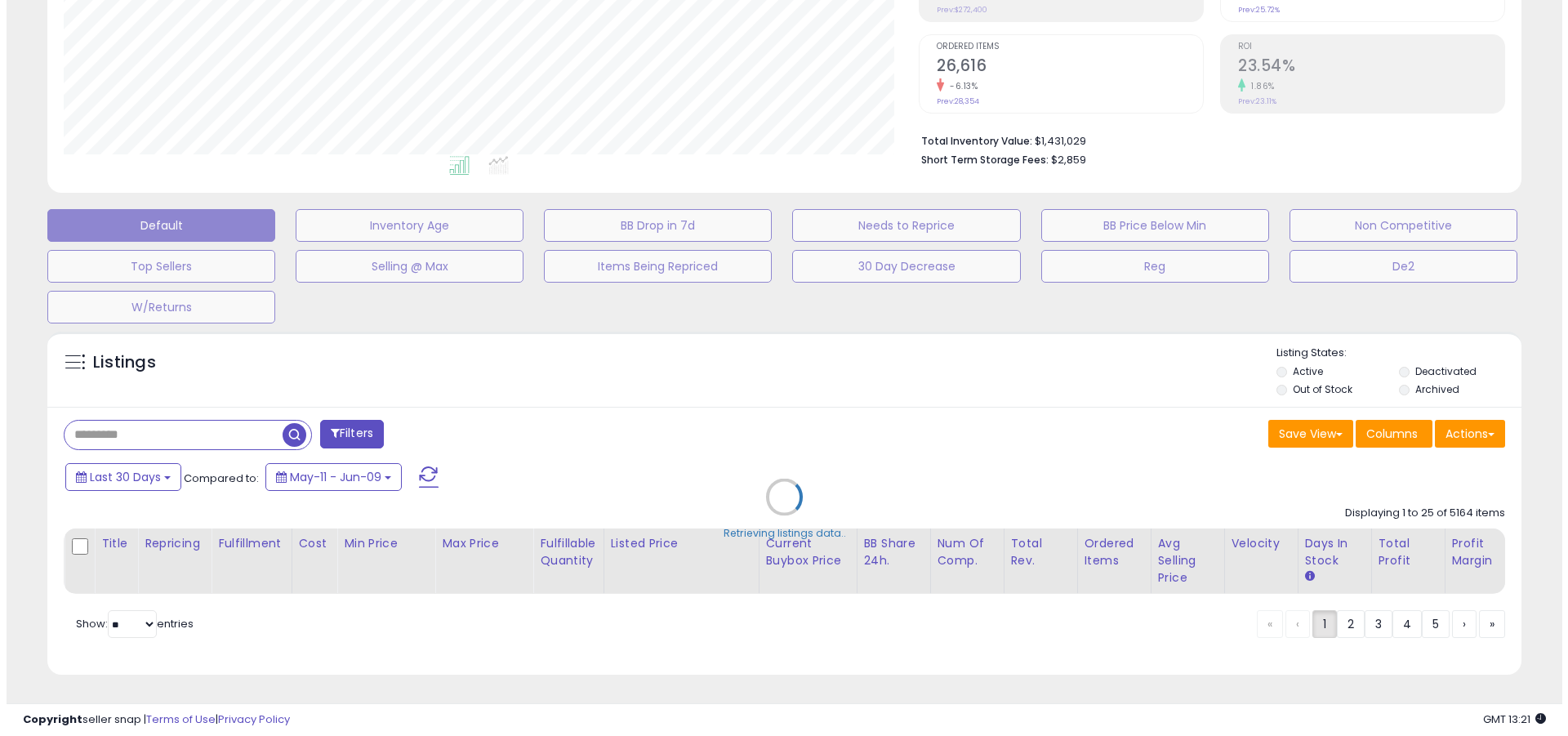 scroll, scrollTop: 318, scrollLeft: 0, axis: vertical 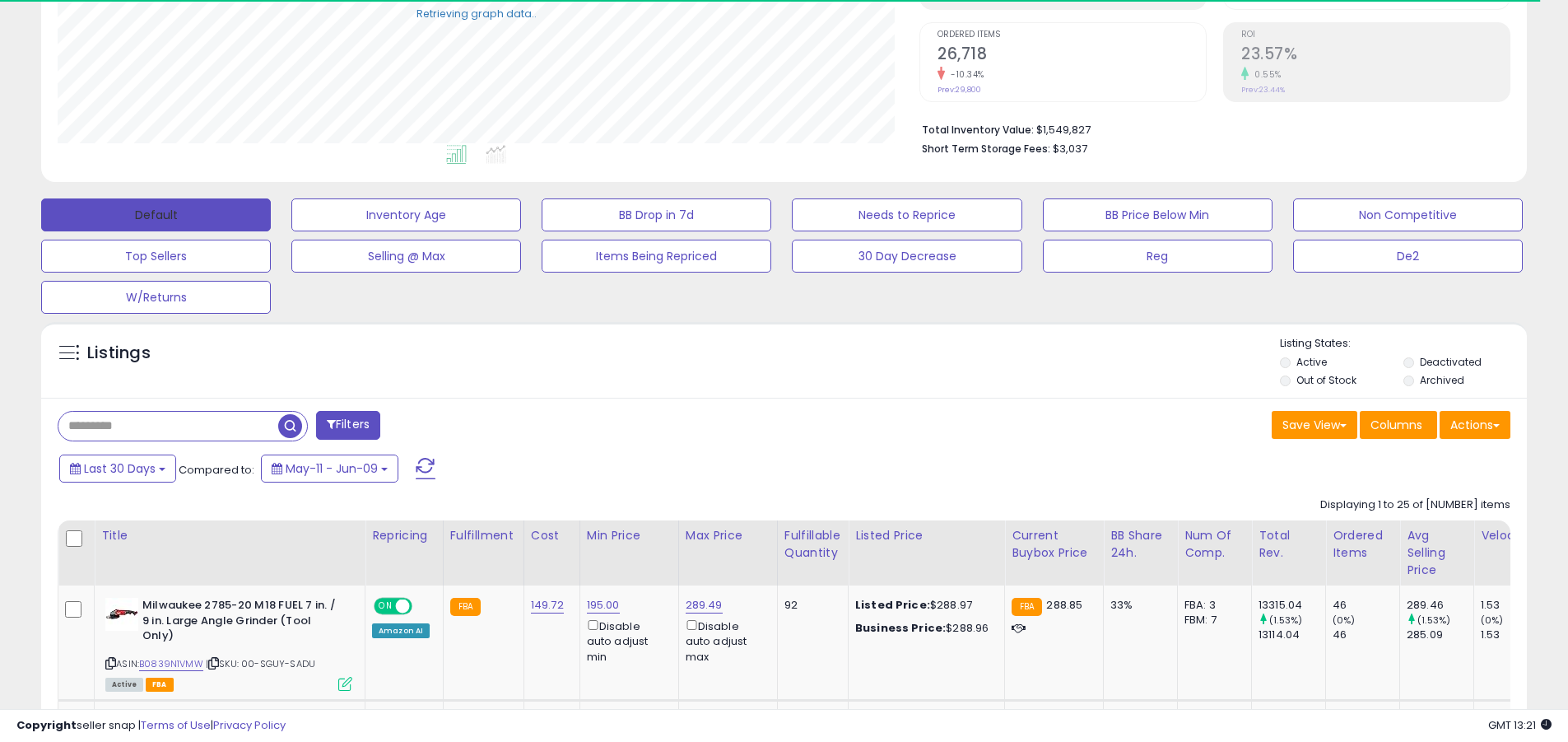 click on "Default" at bounding box center [156, 215] 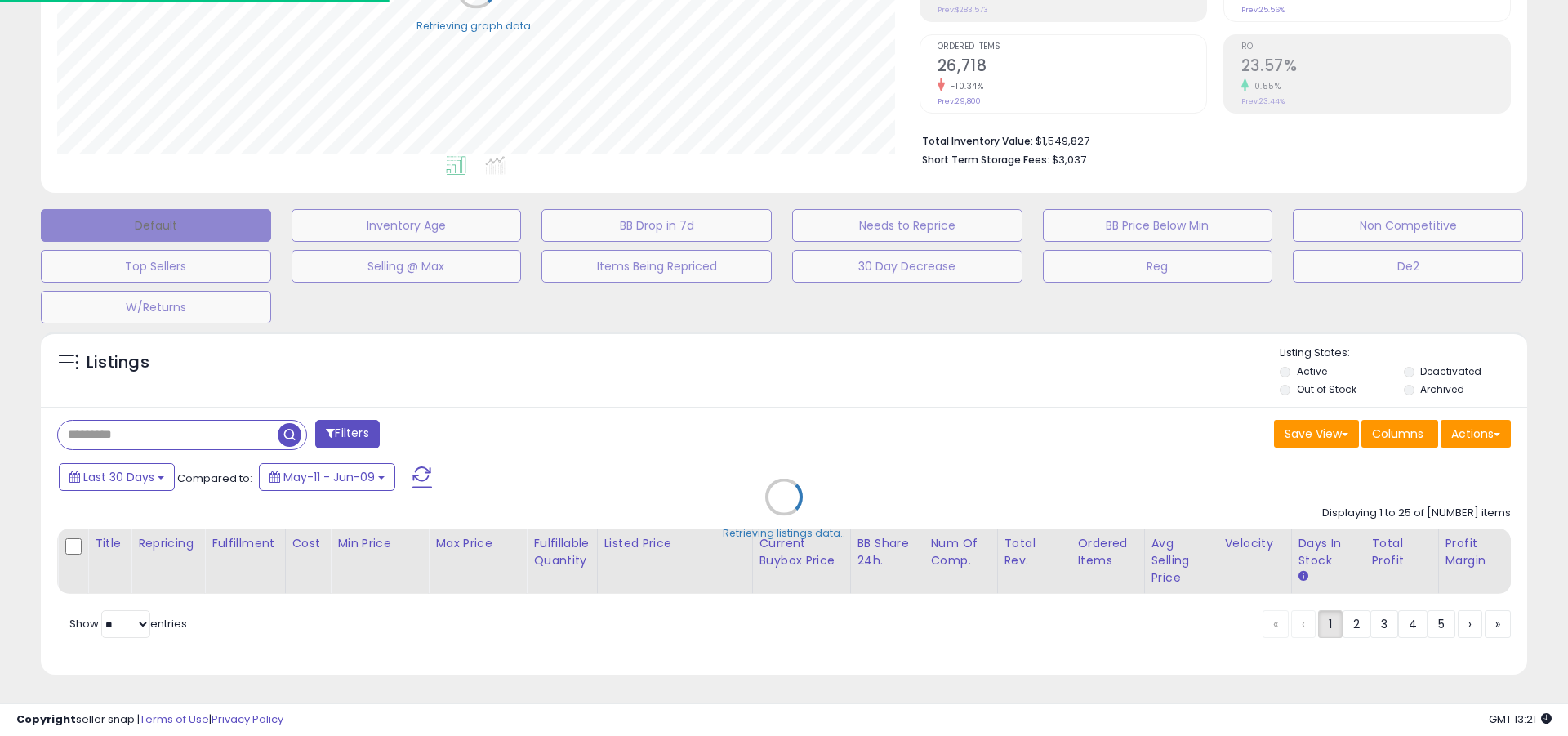 scroll, scrollTop: 816535, scrollLeft: 815804, axis: both 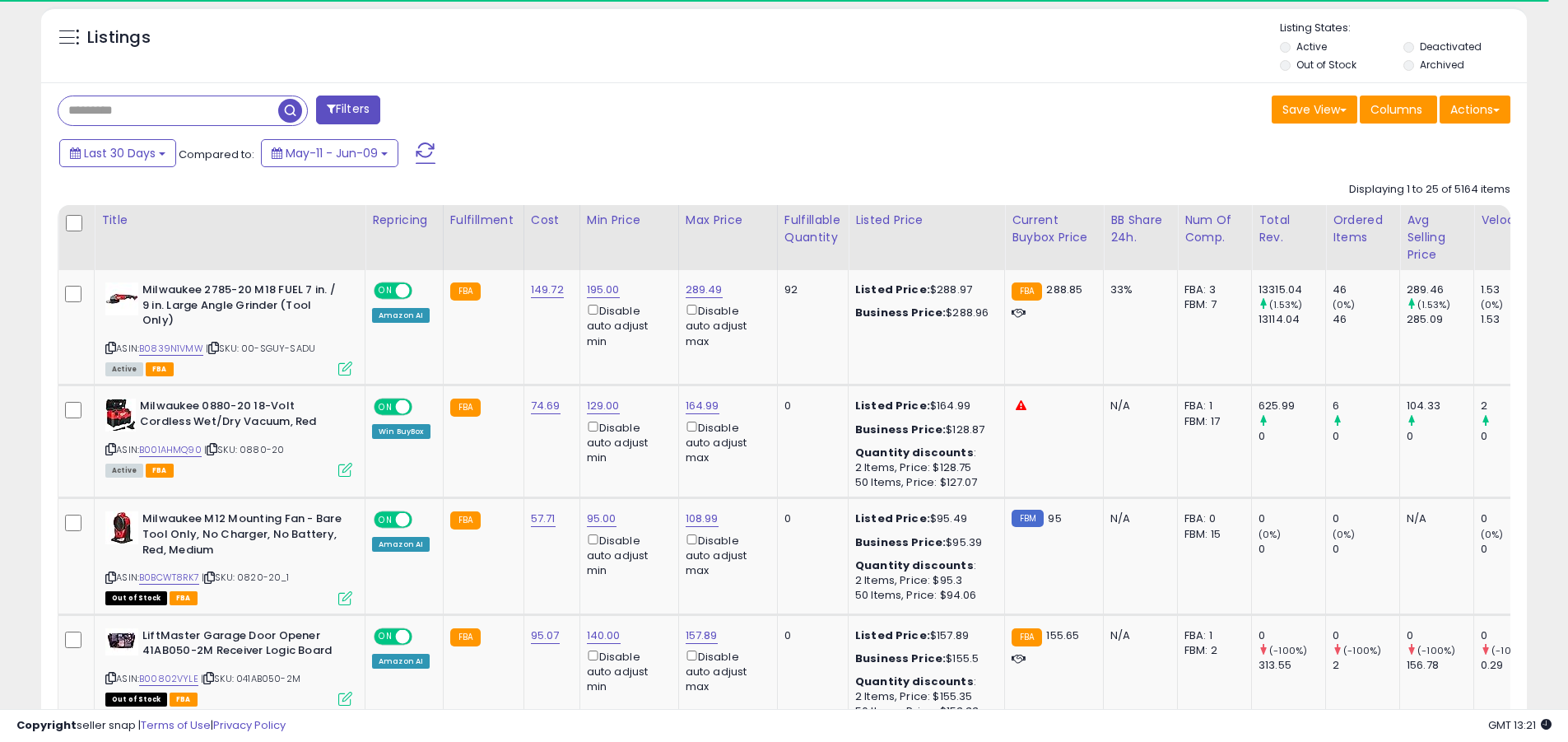 click at bounding box center (426, 153) 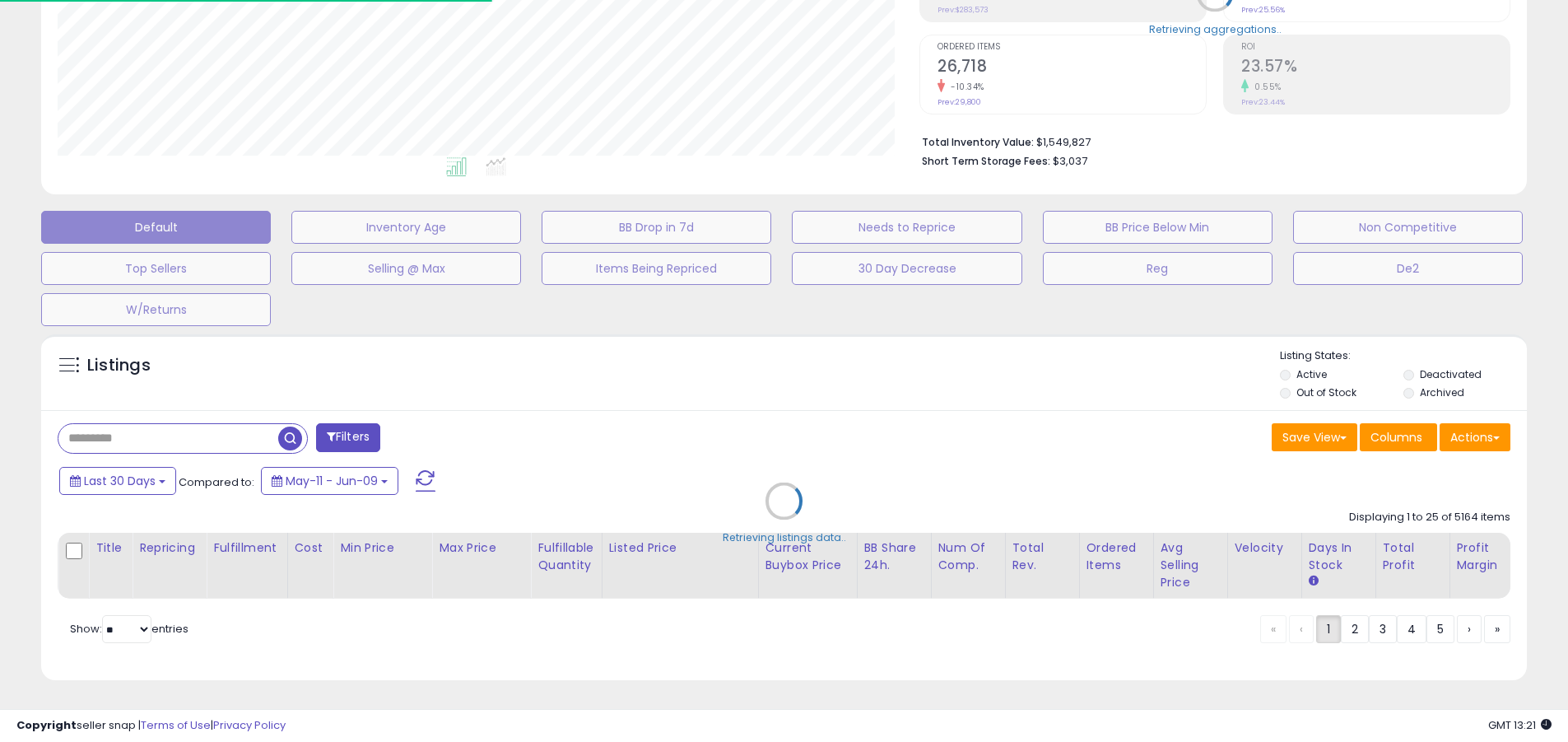 scroll, scrollTop: 823192, scrollLeft: 822235, axis: both 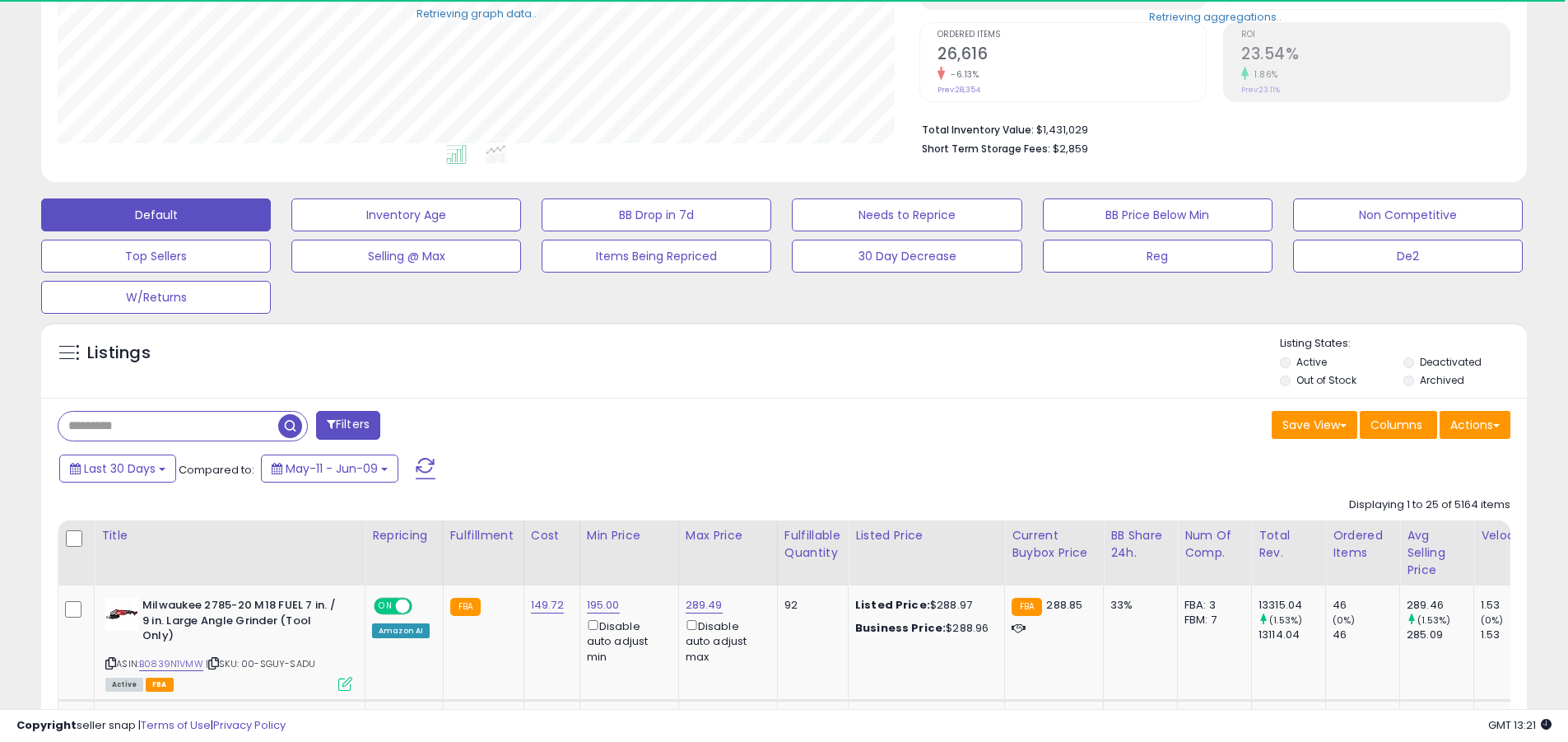 click at bounding box center (168, 426) 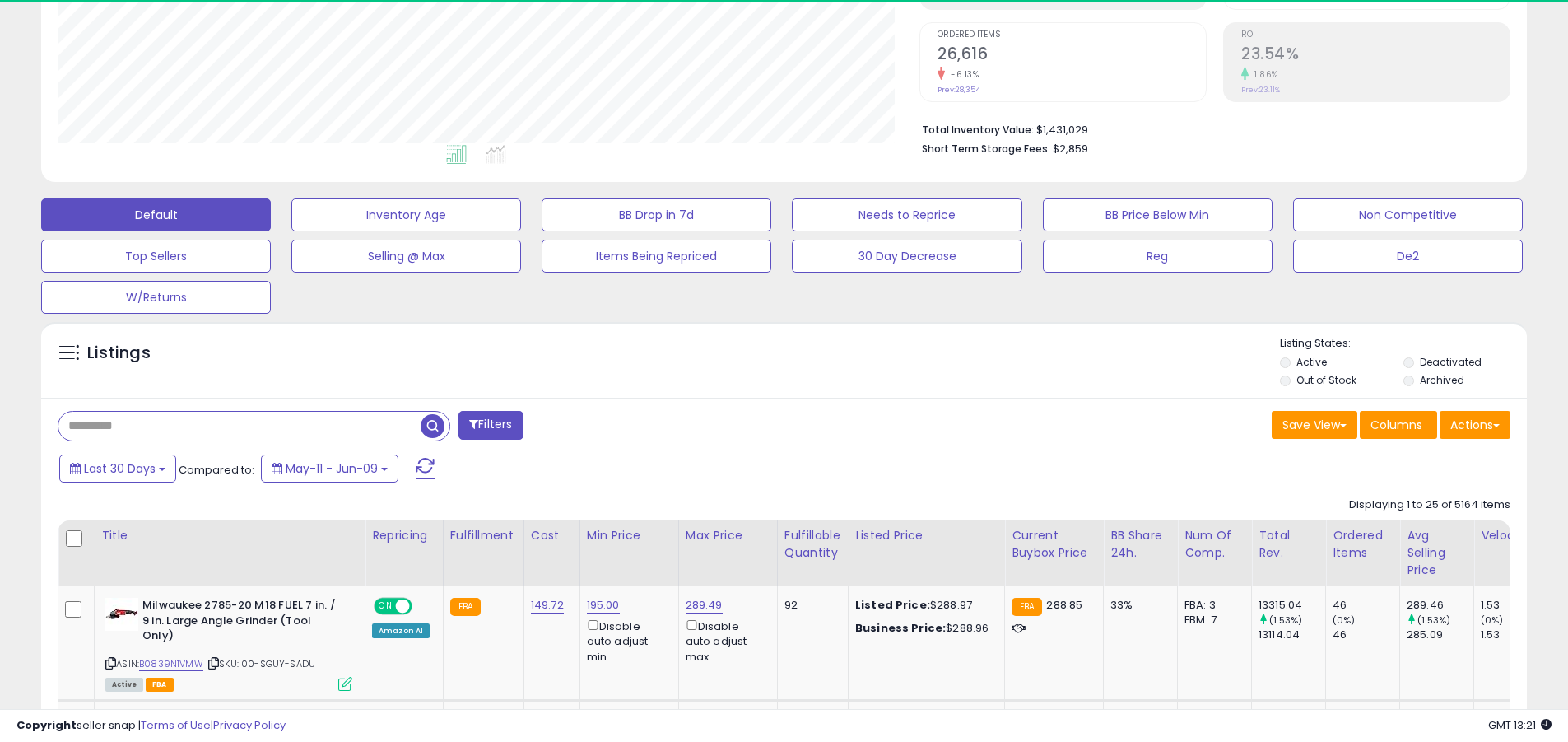 scroll, scrollTop: 823192, scrollLeft: 822235, axis: both 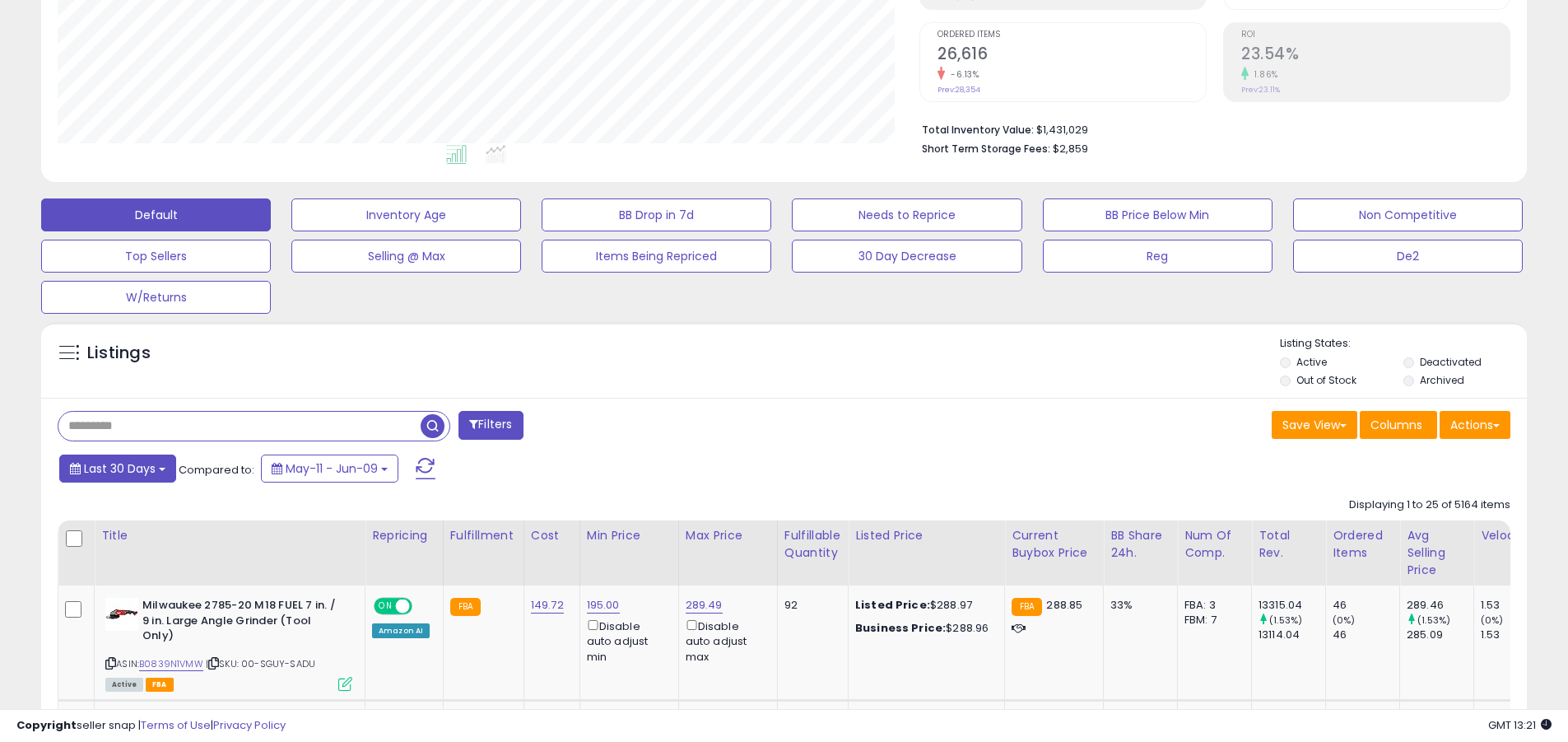 click on "Last 30 Days" at bounding box center (119, 469) 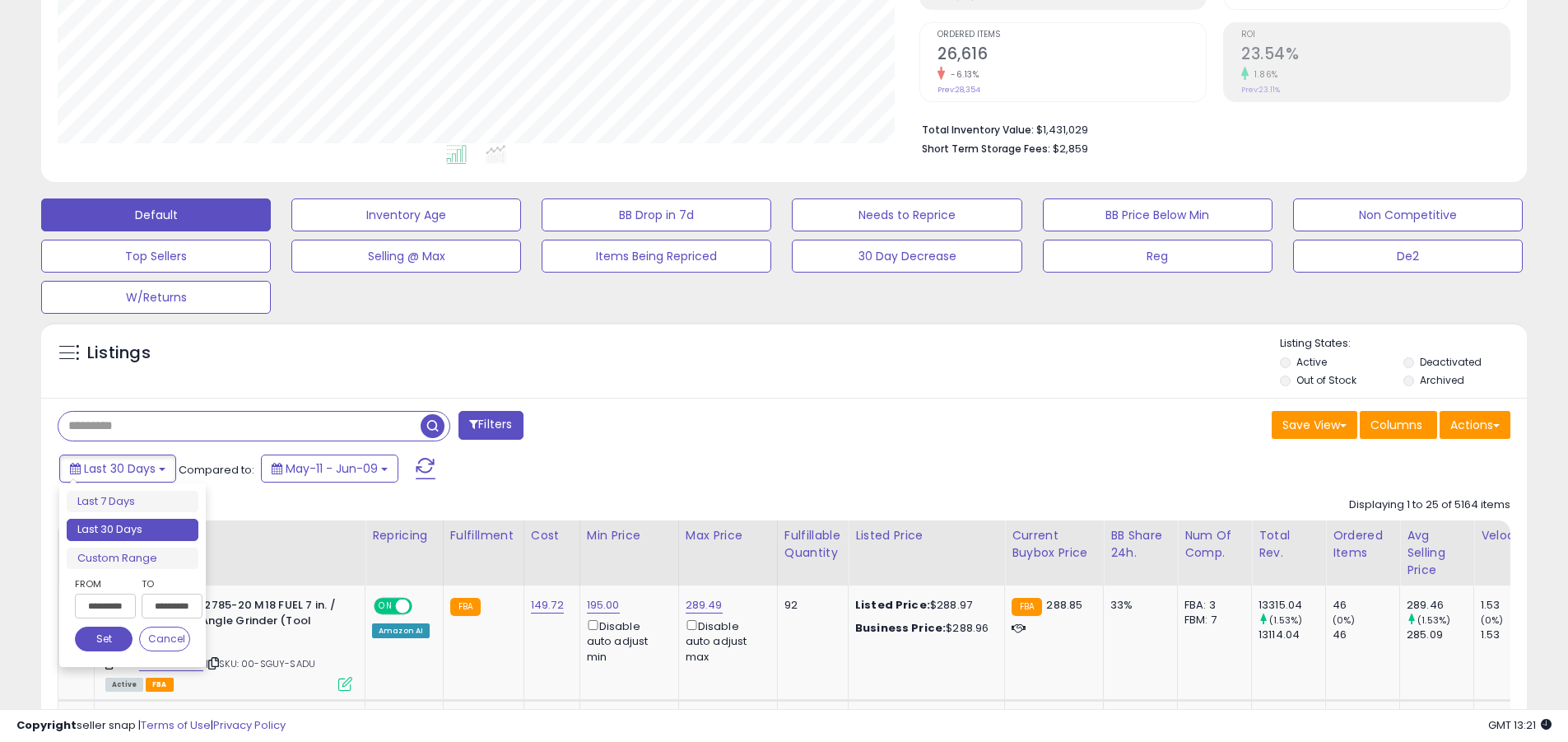 click on "Last 30 Days" at bounding box center [133, 530] 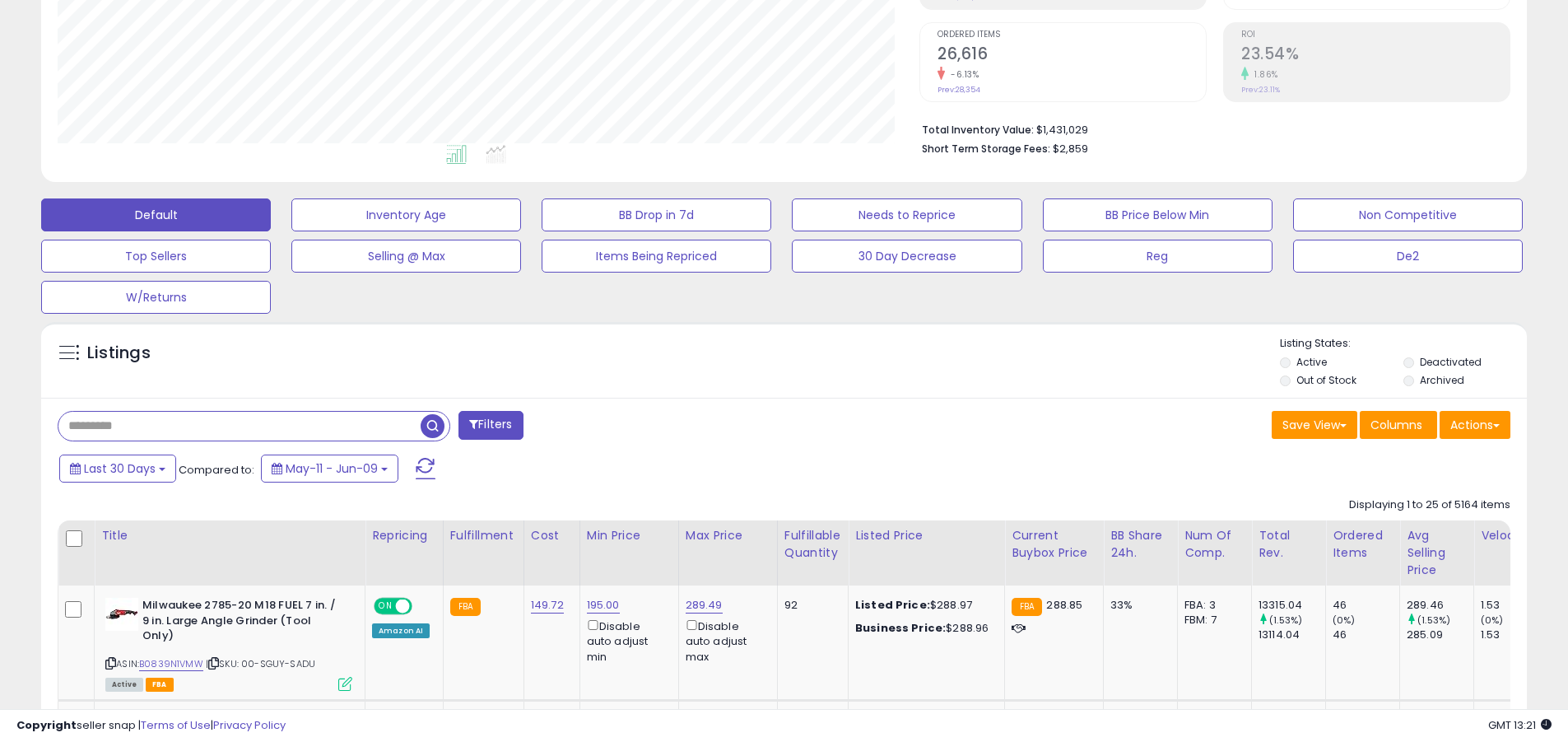 click at bounding box center (240, 426) 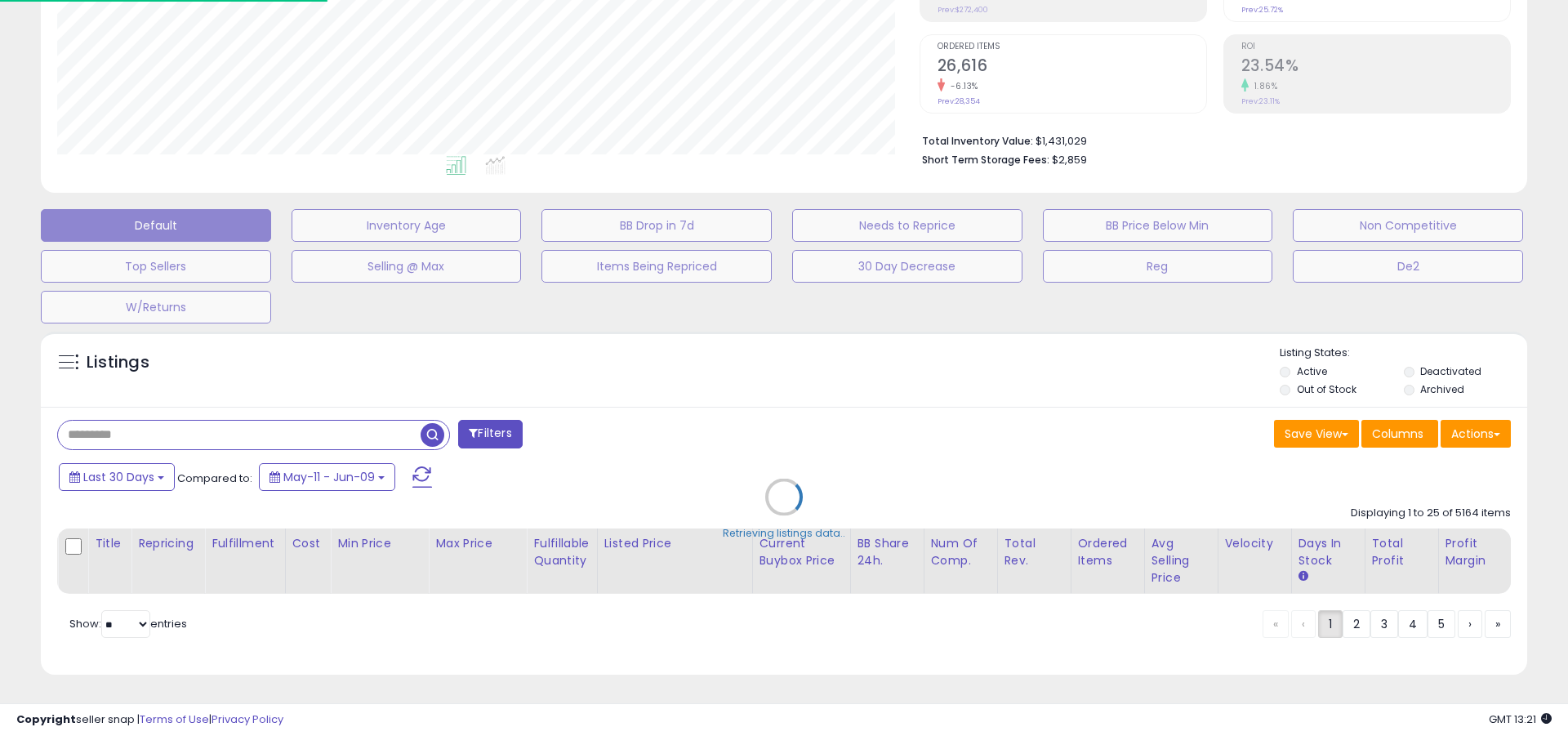 scroll, scrollTop: 816535, scrollLeft: 815804, axis: both 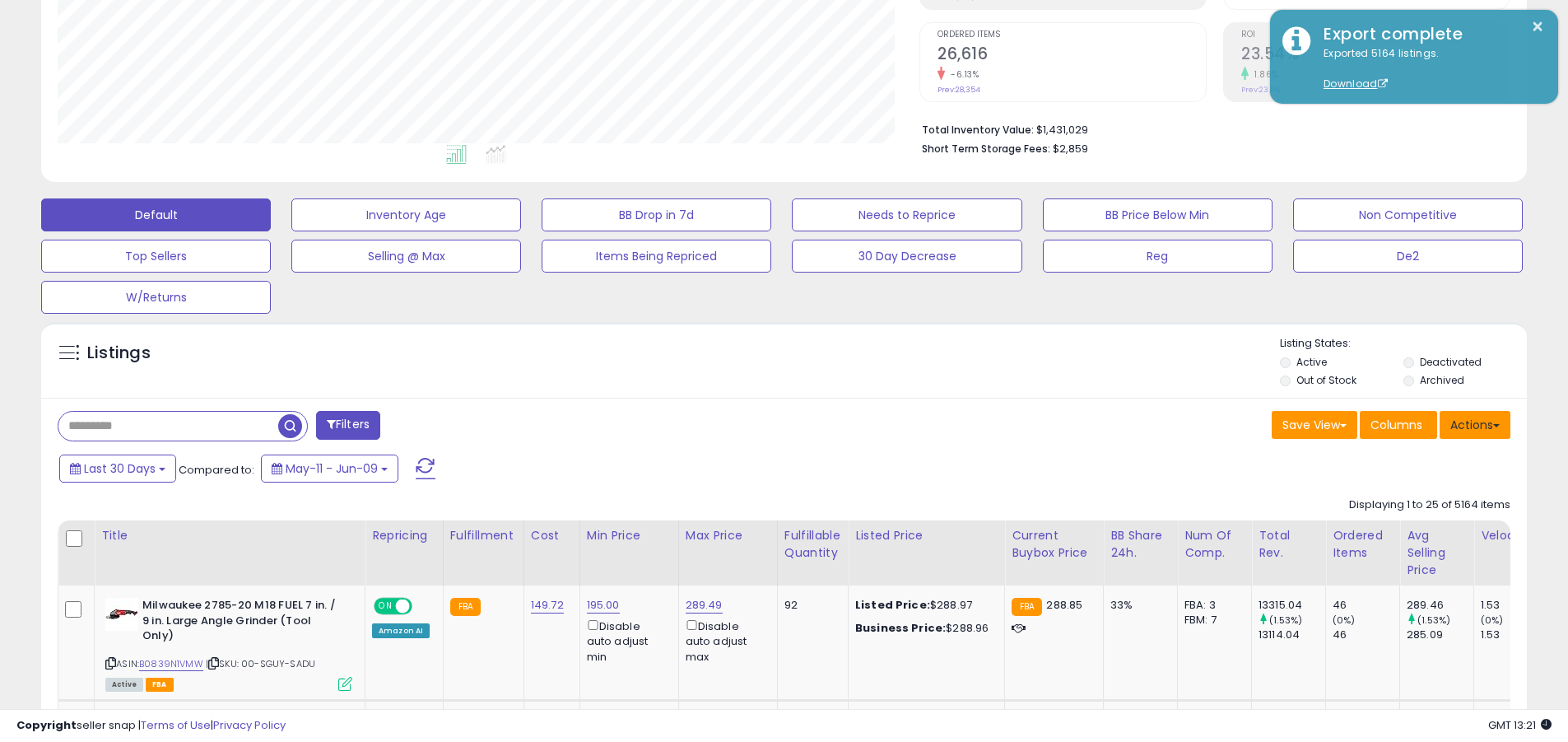click on "Actions" at bounding box center [1475, 425] 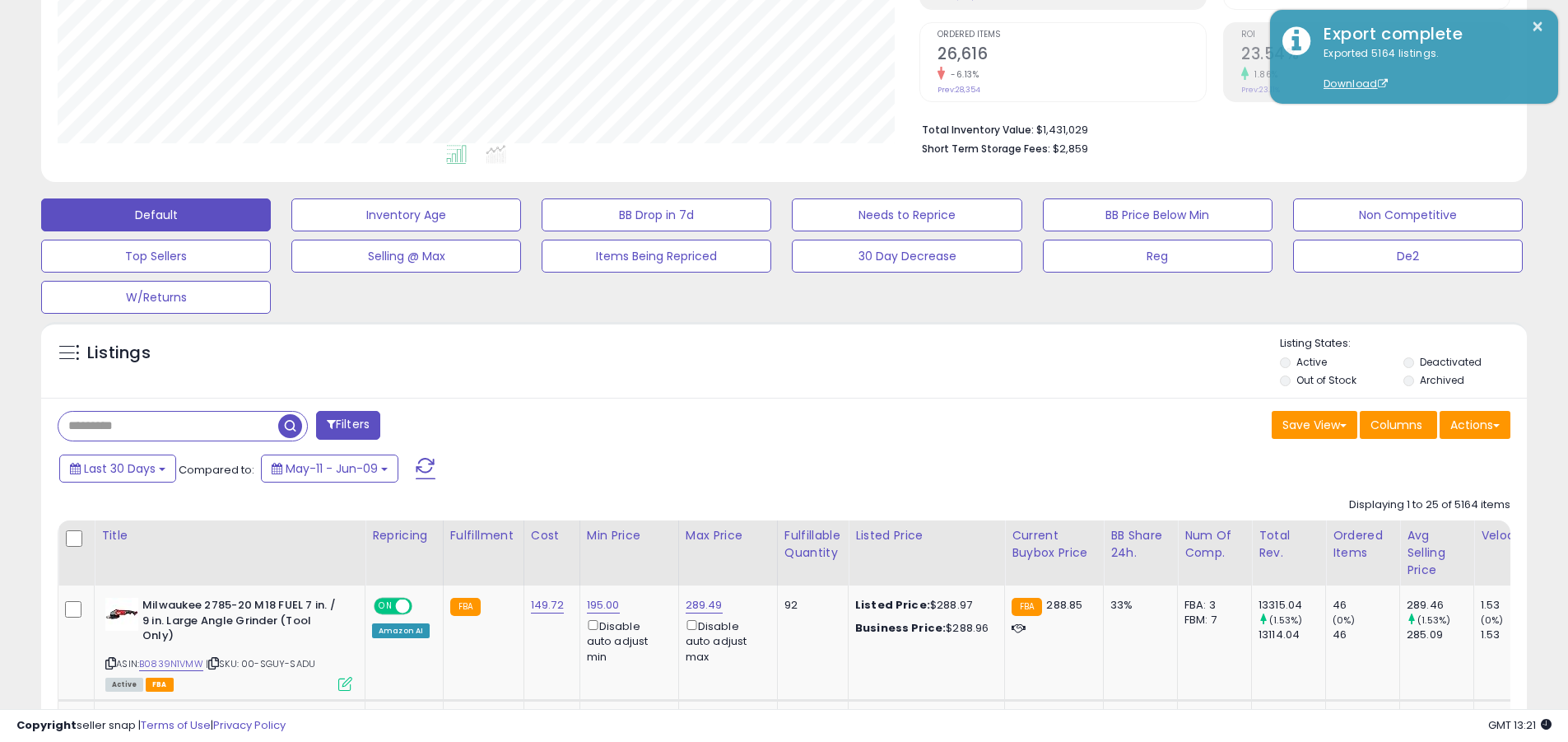 click on "Export All Columns" at bounding box center [0, 0] 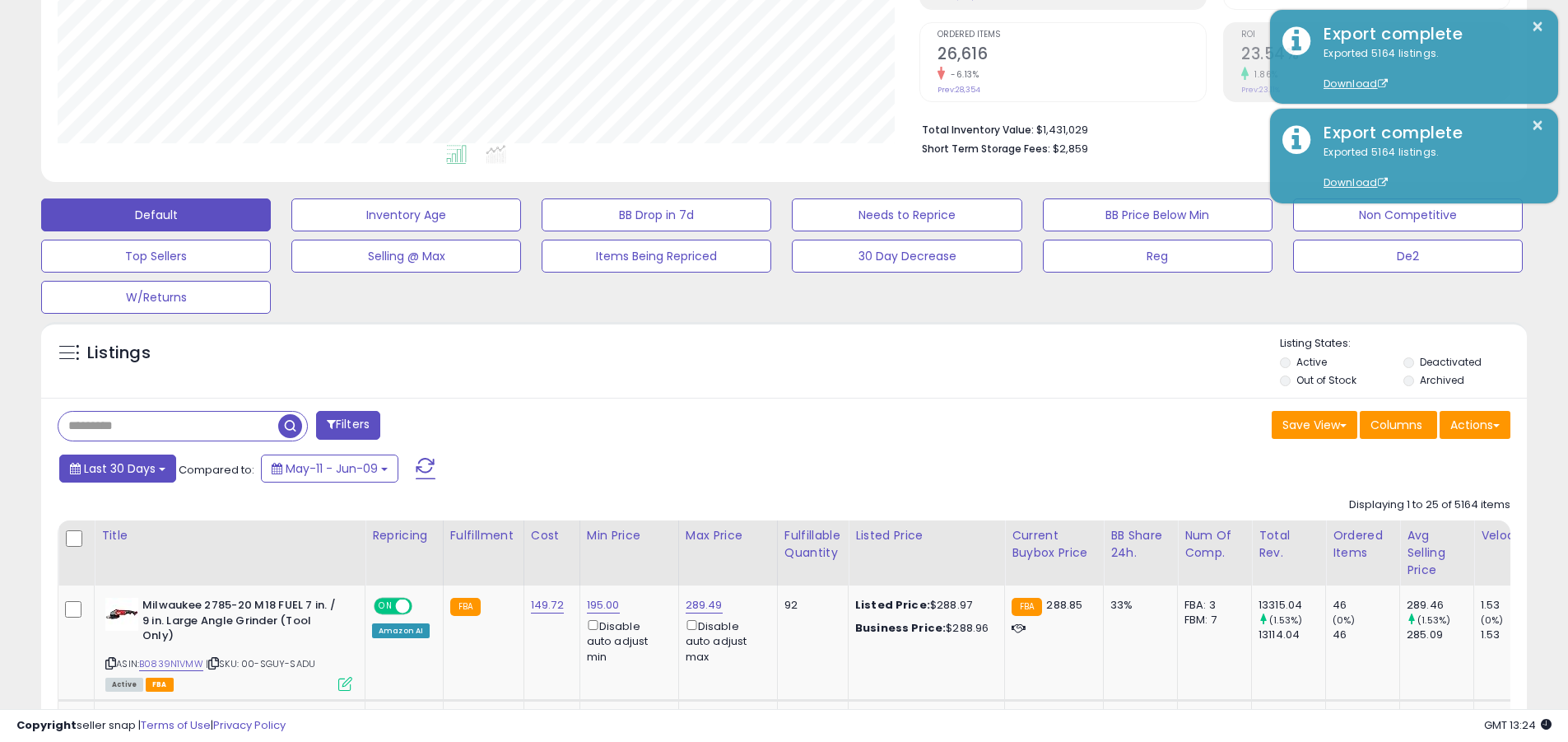 click on "Last 30 Days" at bounding box center [119, 469] 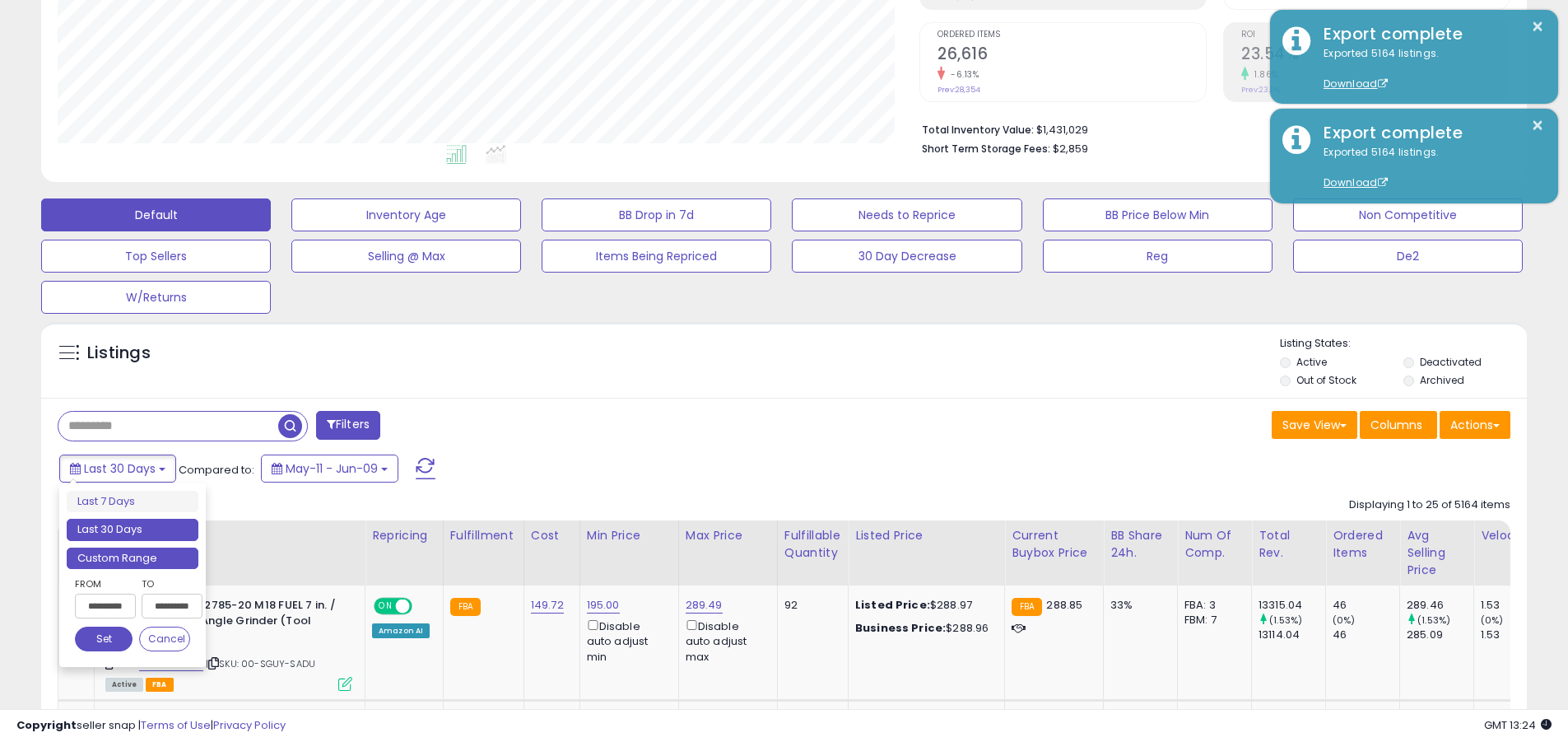 click on "Custom Range" at bounding box center [133, 558] 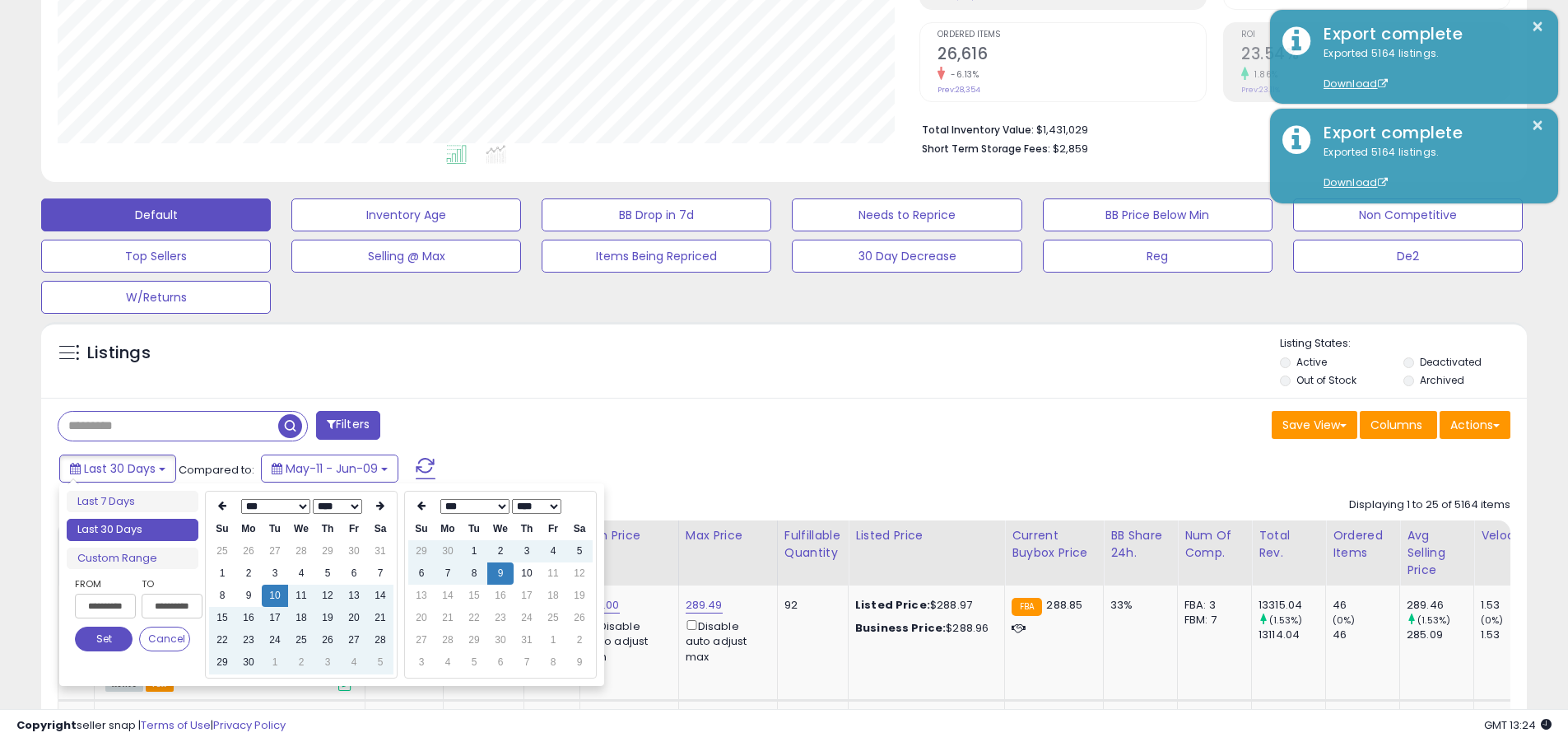 click on "**********" at bounding box center [105, 606] 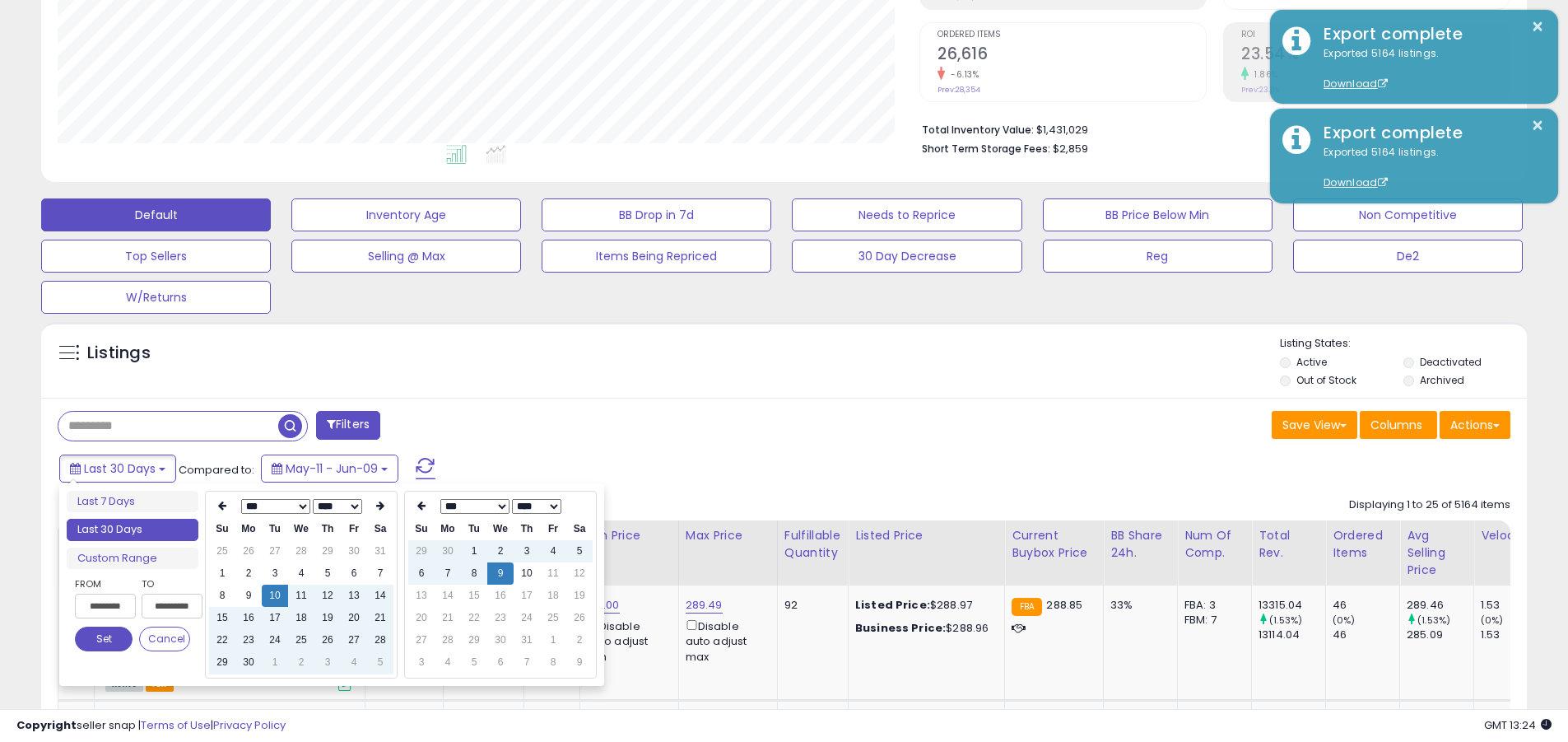 type on "**********" 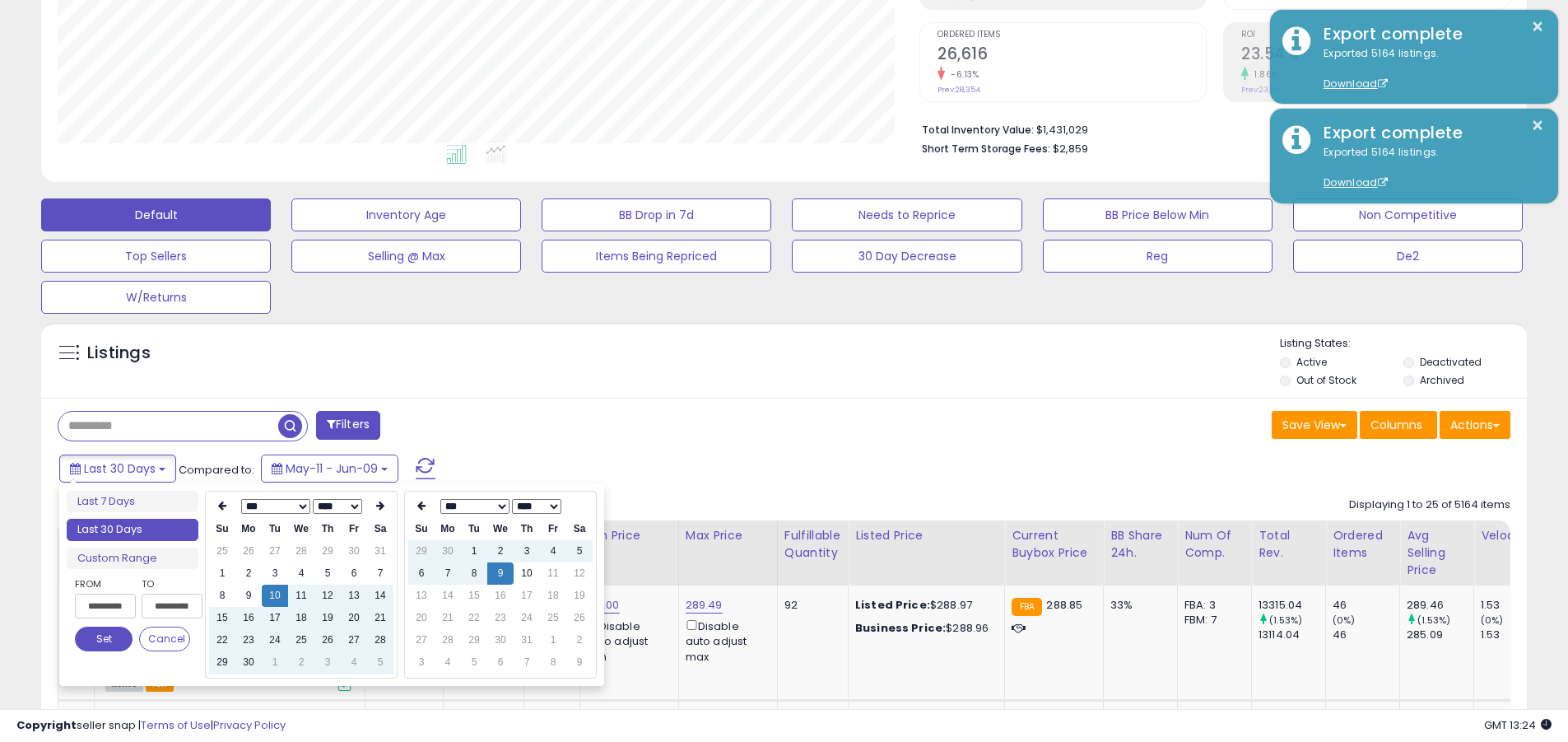 click on "Set" at bounding box center [104, 639] 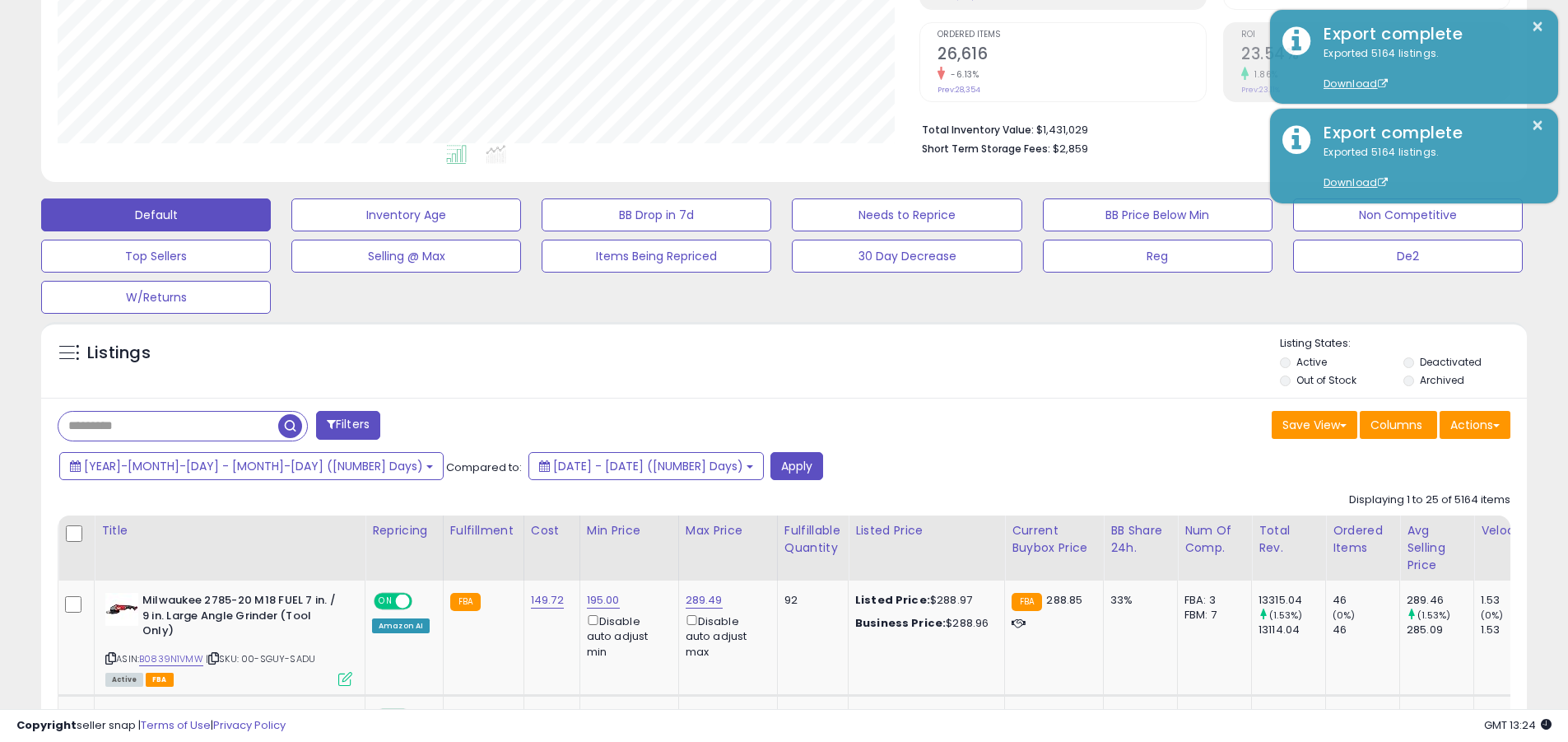 click at bounding box center [168, 426] 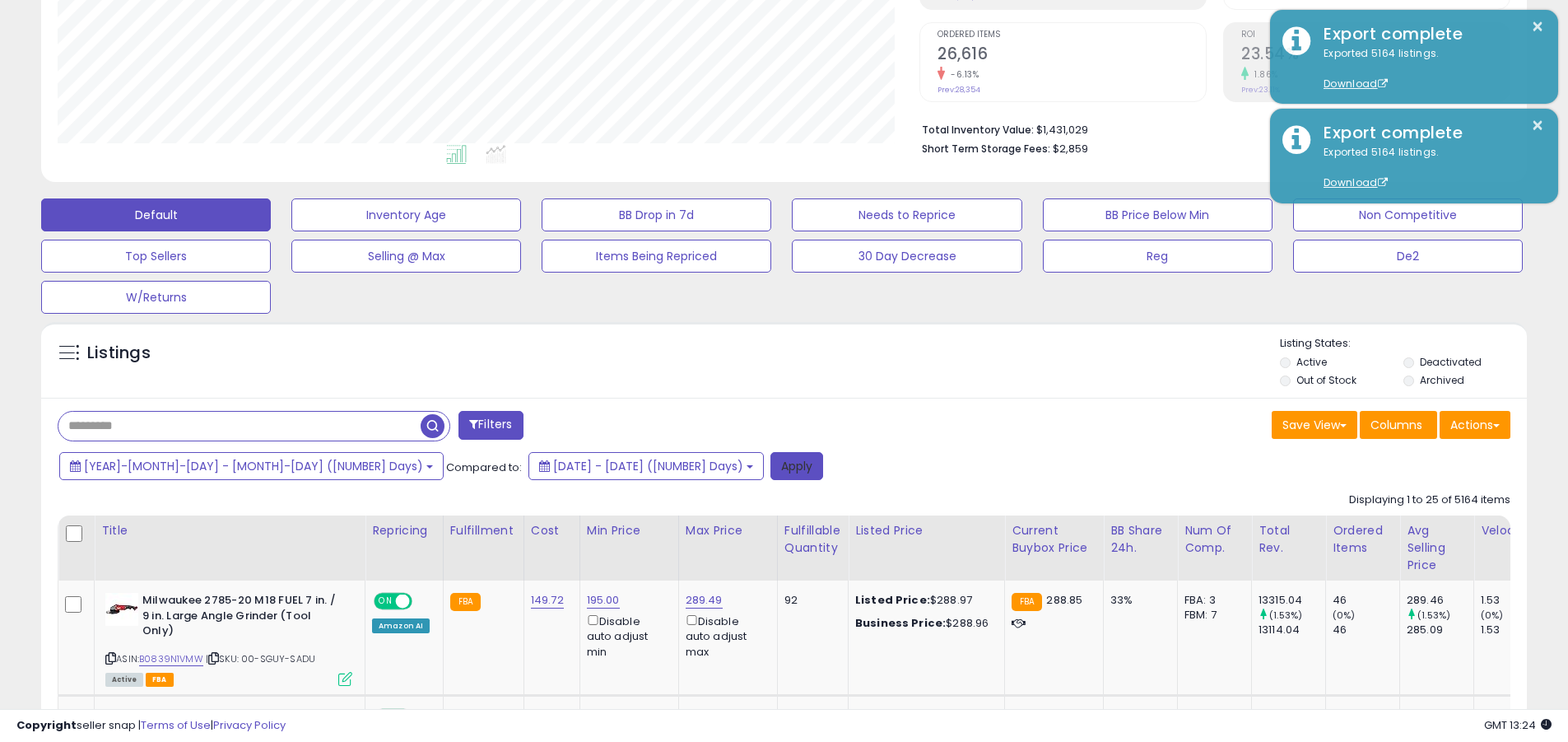 click on "Apply" at bounding box center (797, 466) 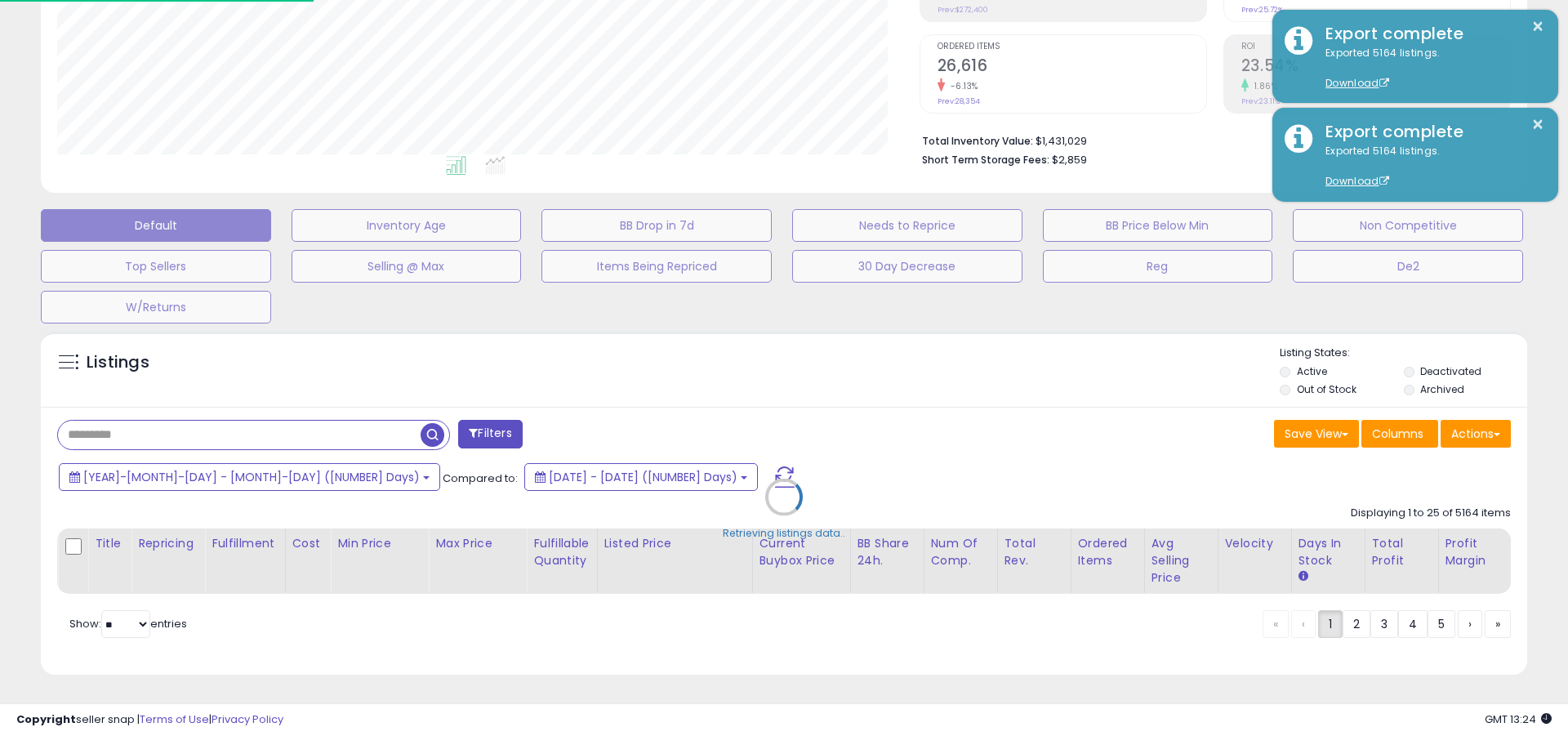 scroll, scrollTop: 816535, scrollLeft: 815804, axis: both 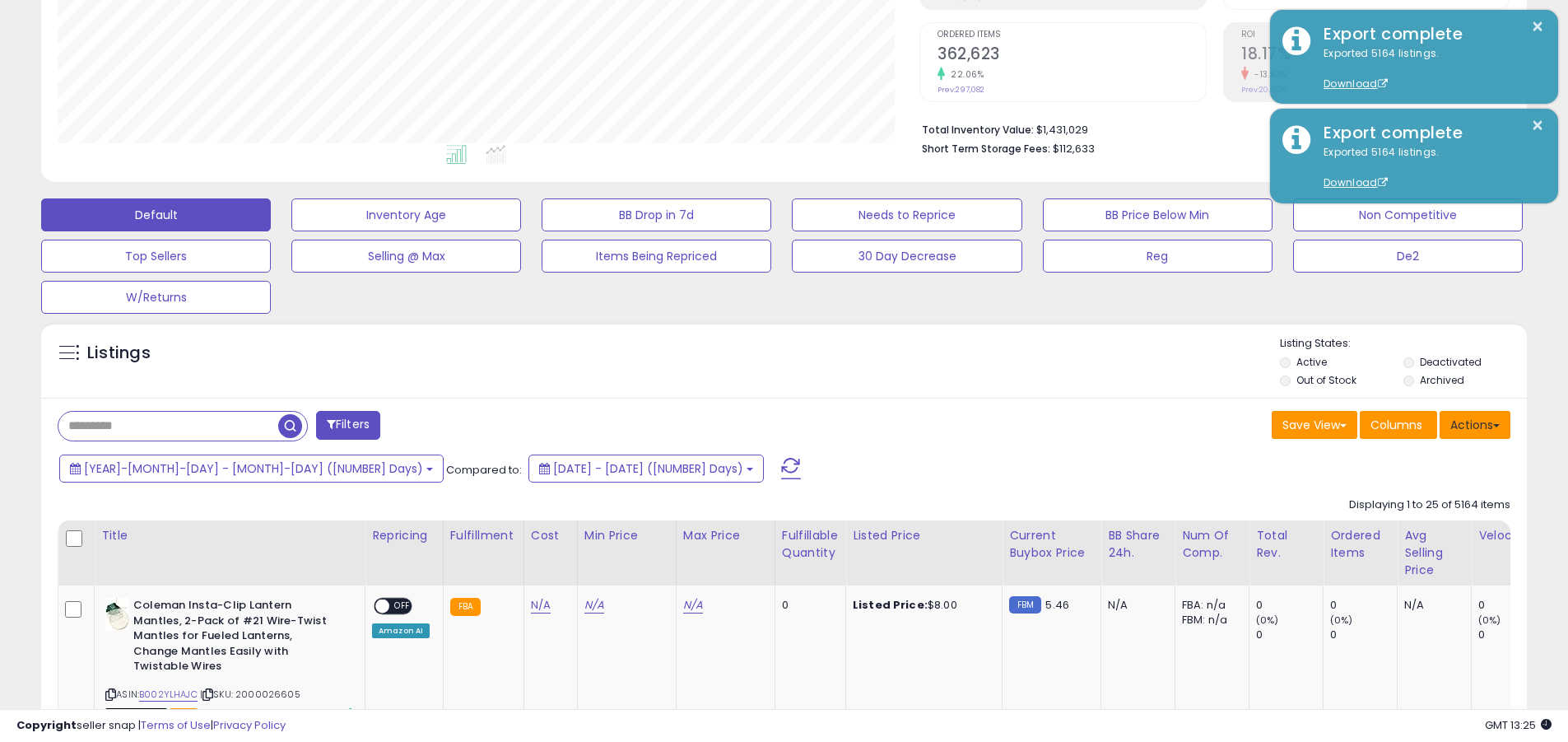click on "Actions" at bounding box center (1475, 425) 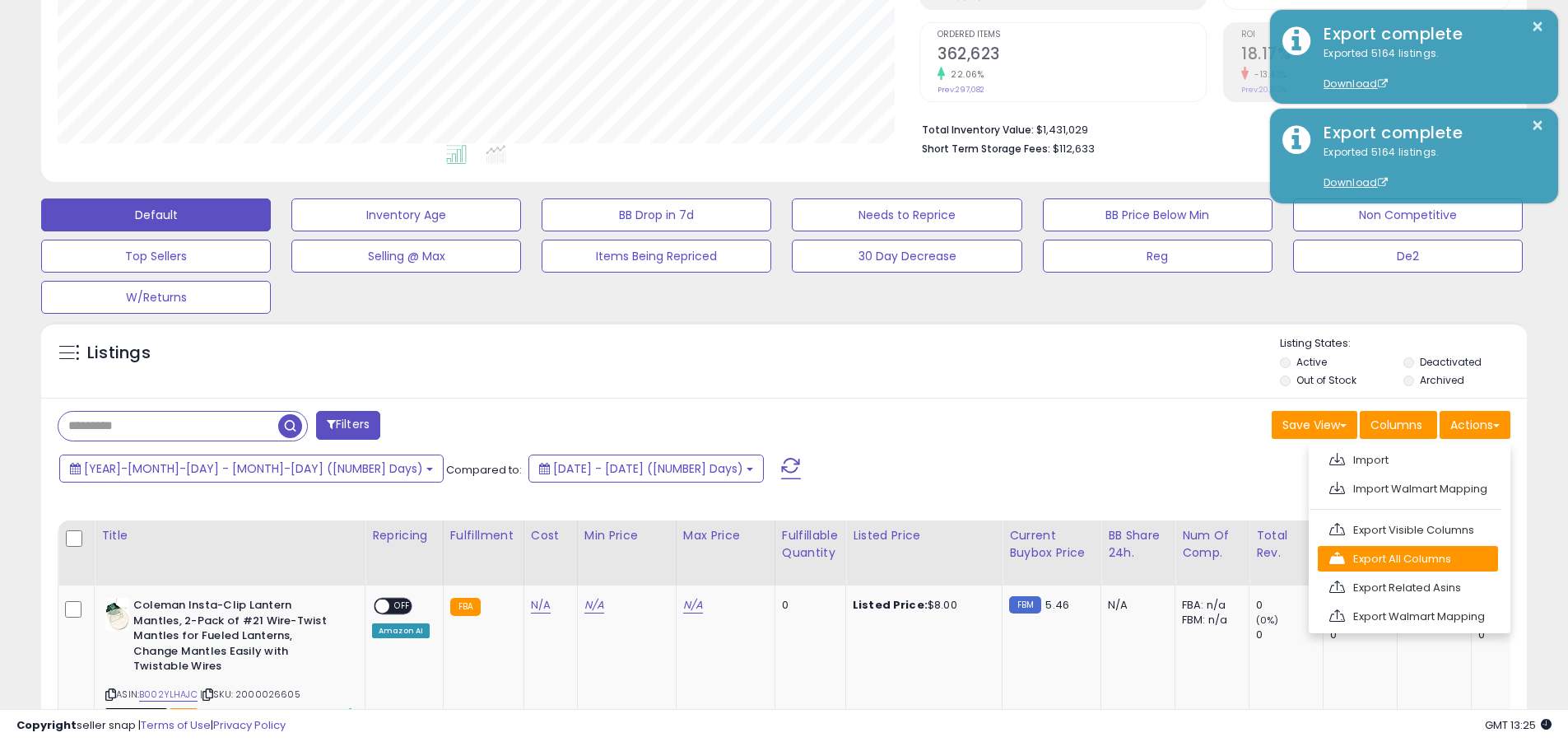 click on "Export All Columns" at bounding box center (1407, 558) 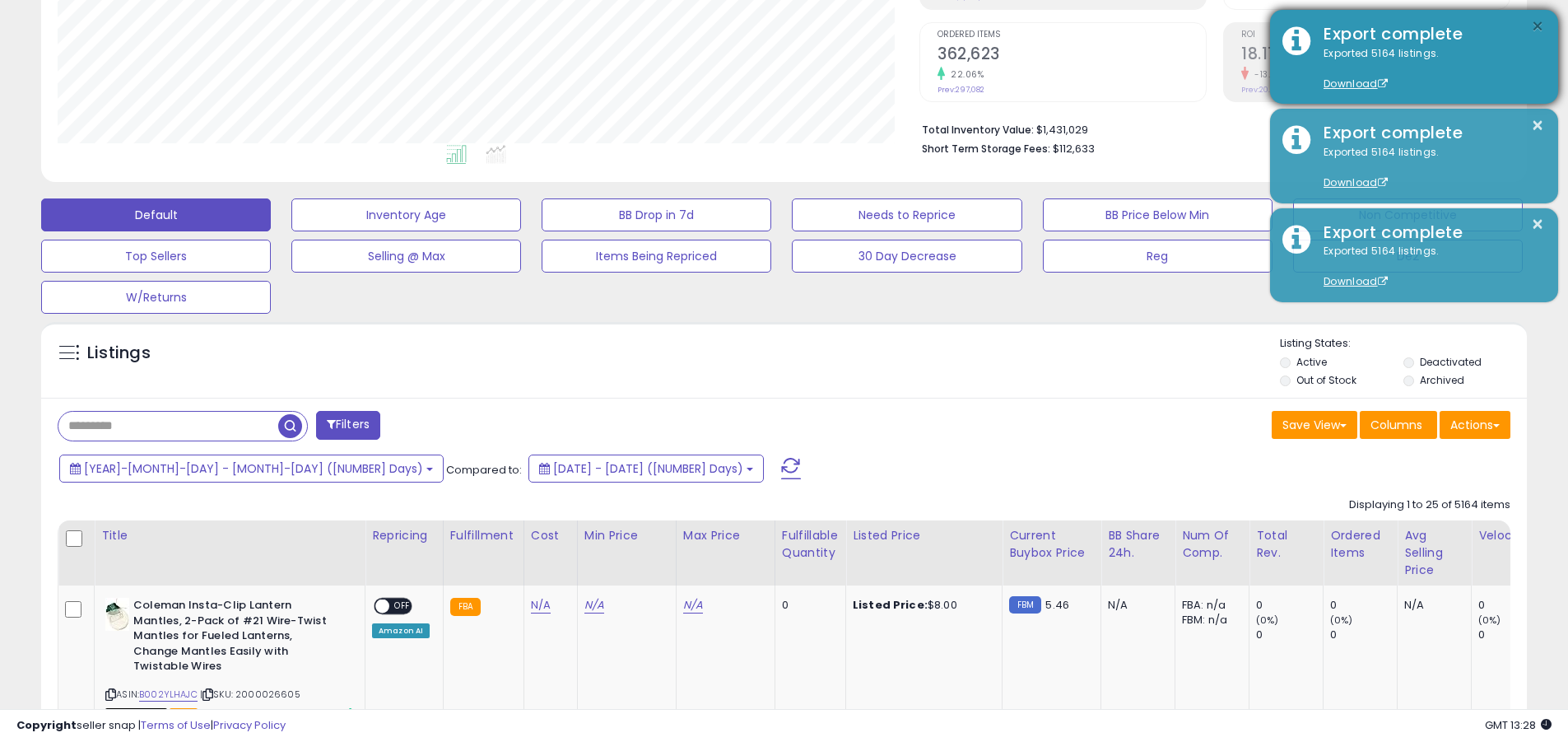 click on "×" at bounding box center (1538, 26) 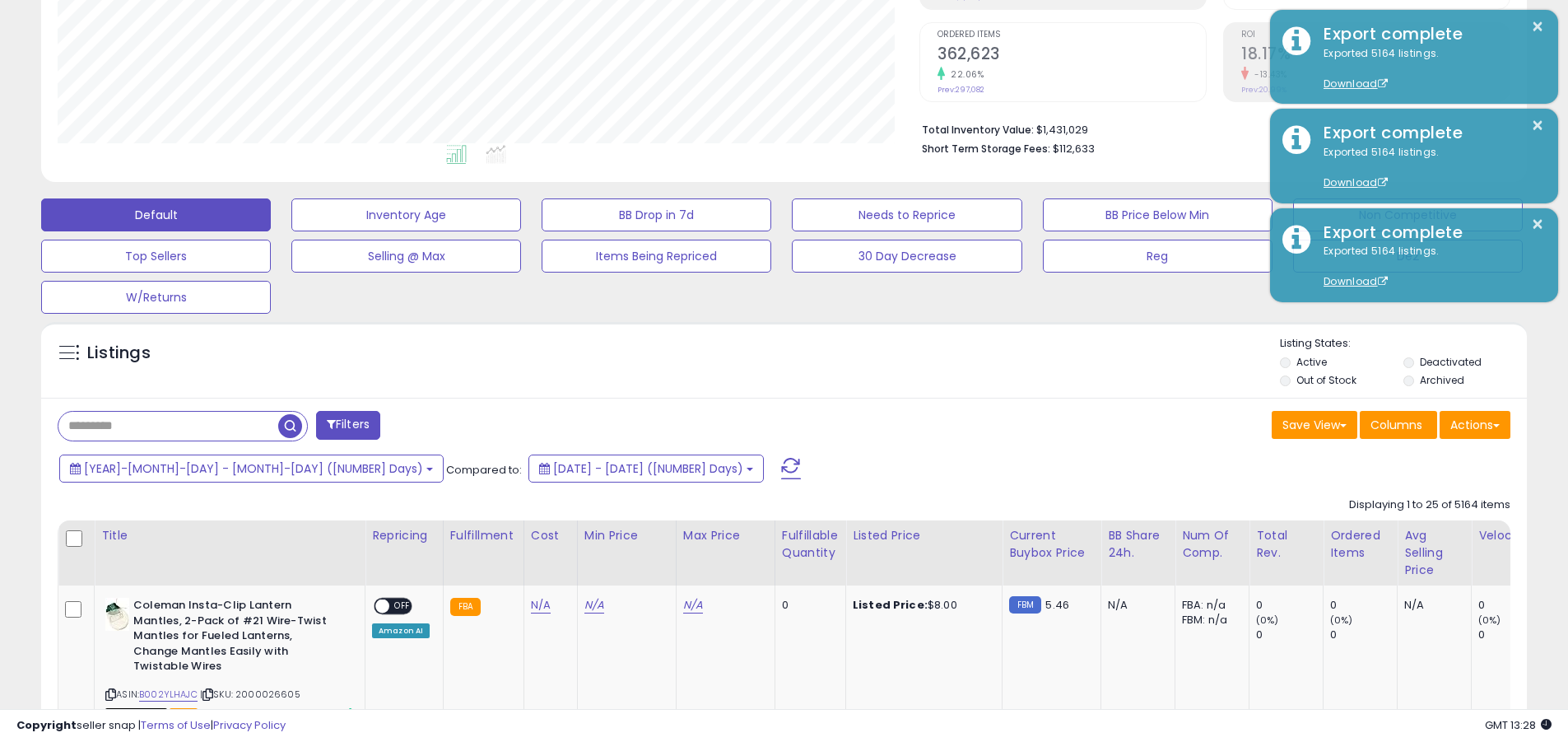 click at bounding box center (168, 426) 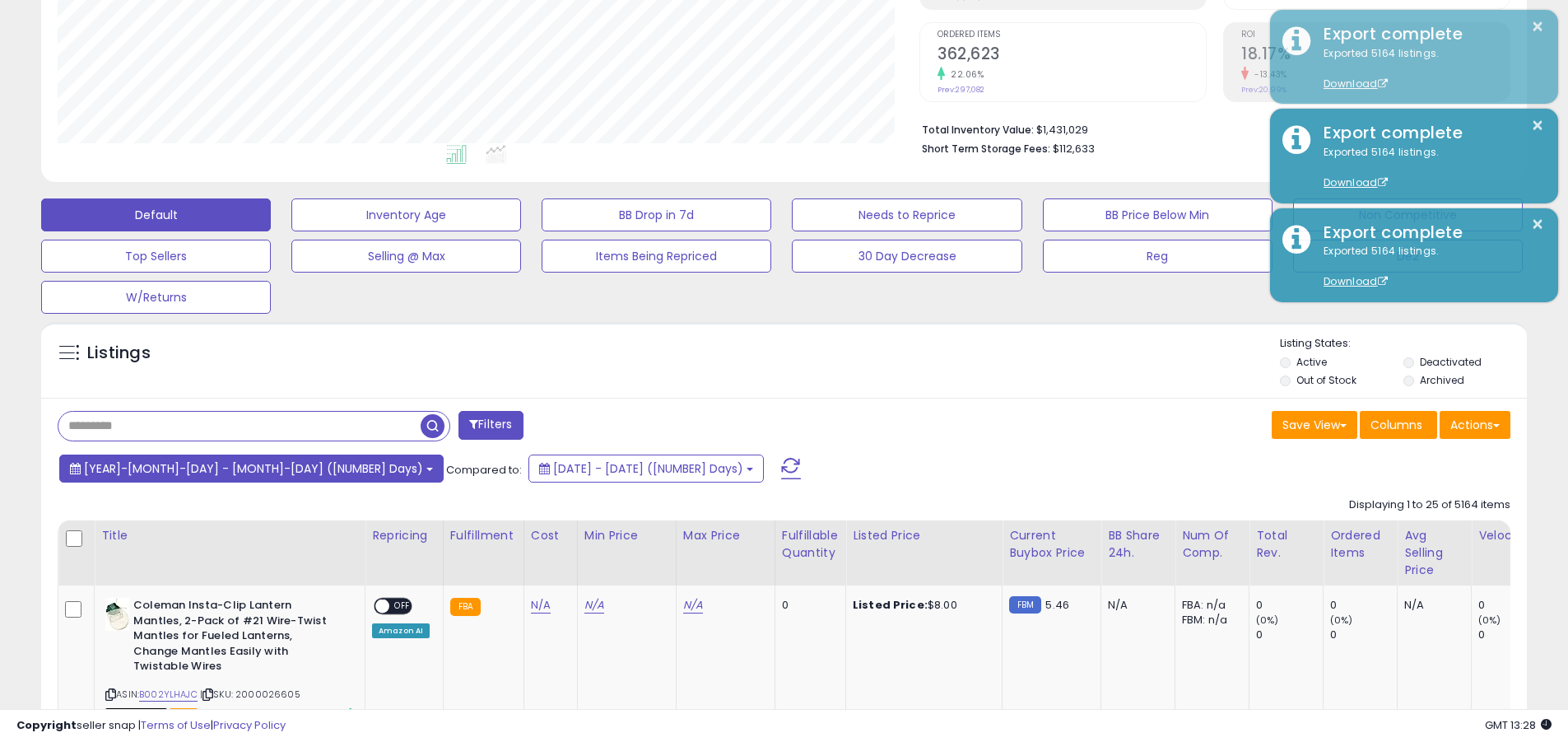 click on "[YEAR]-[MONTH]-[DAY] - [MONTH]-[DAY] ([NUMBER] Days)" at bounding box center [254, 469] 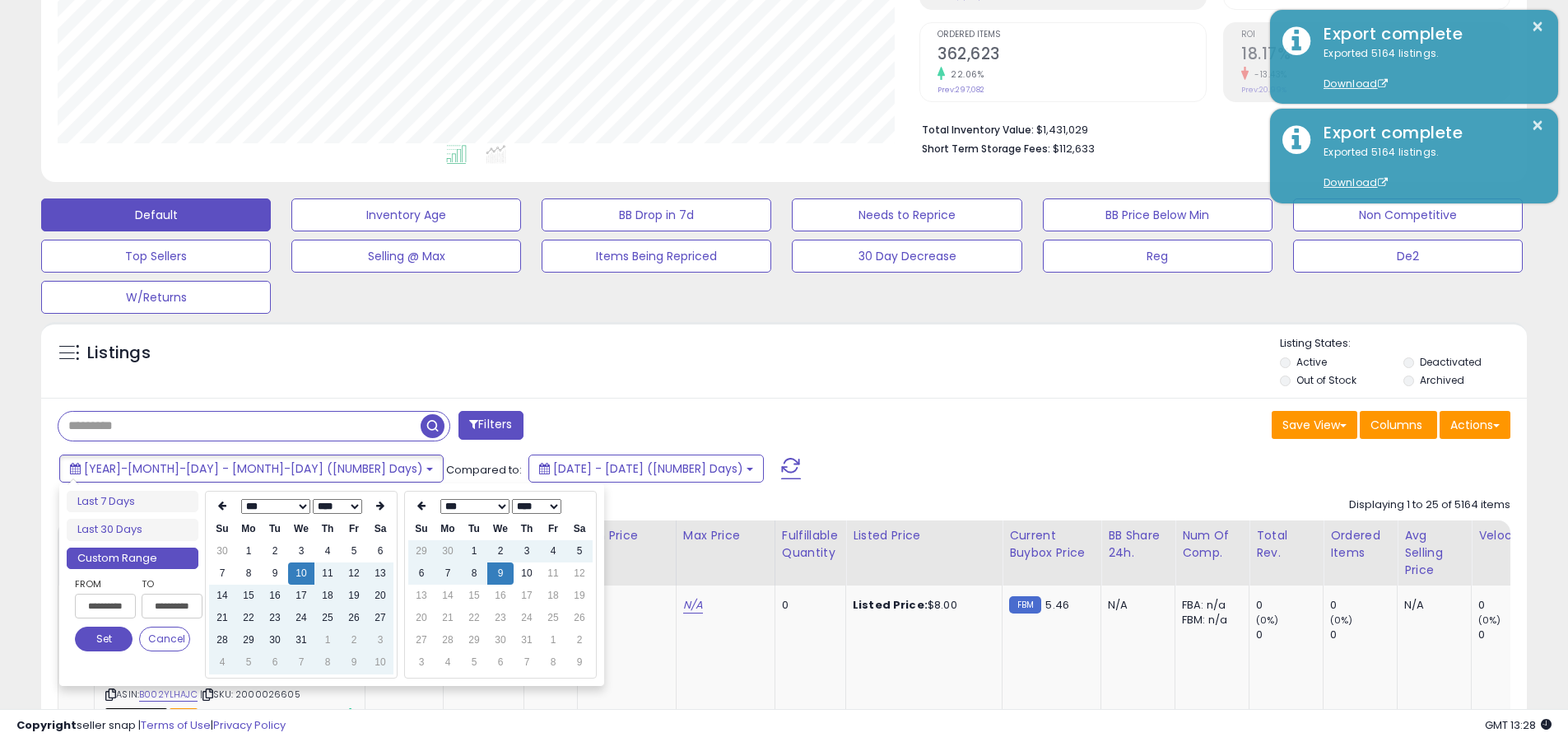 click on "**********" at bounding box center (105, 606) 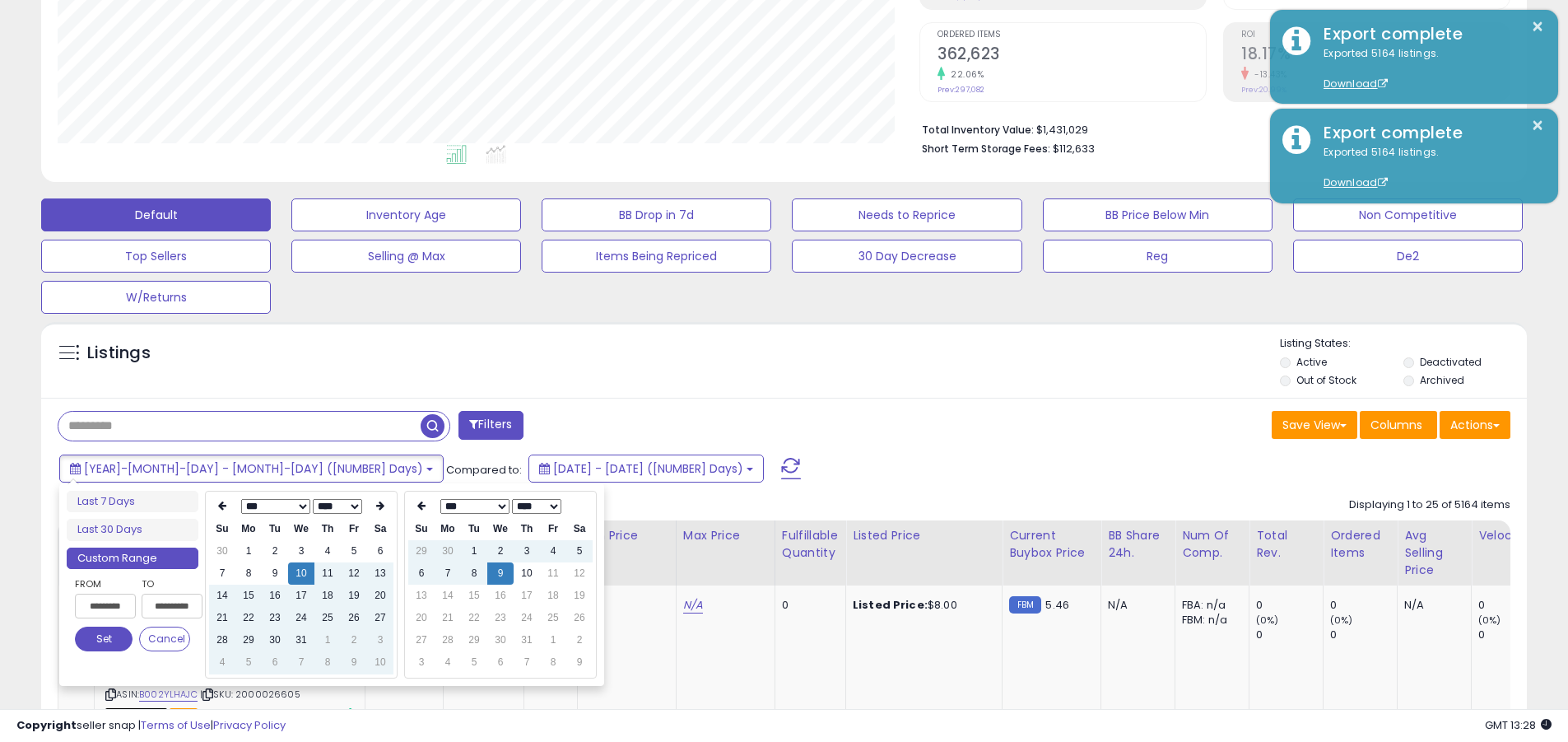 type on "**********" 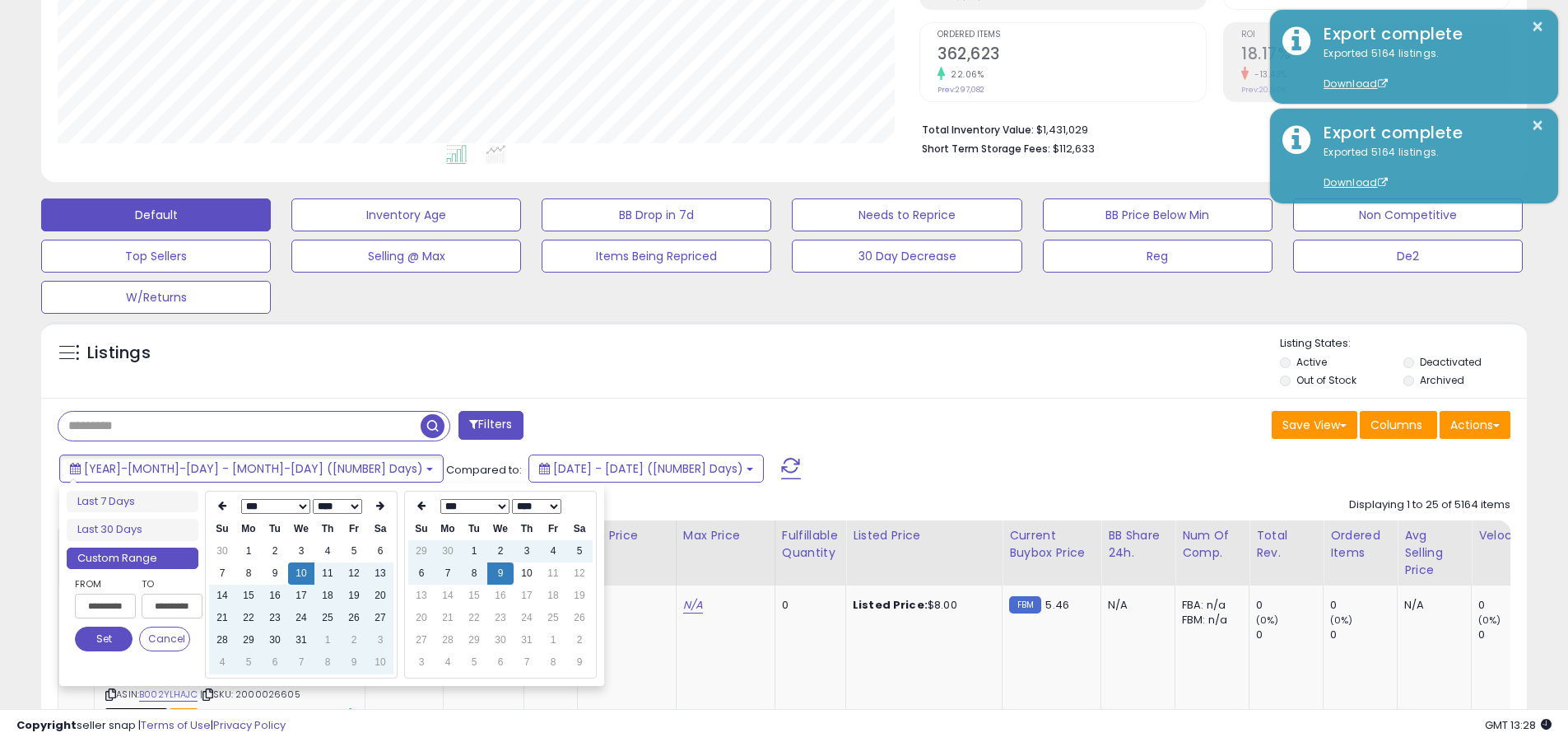 click on "Set" at bounding box center [104, 639] 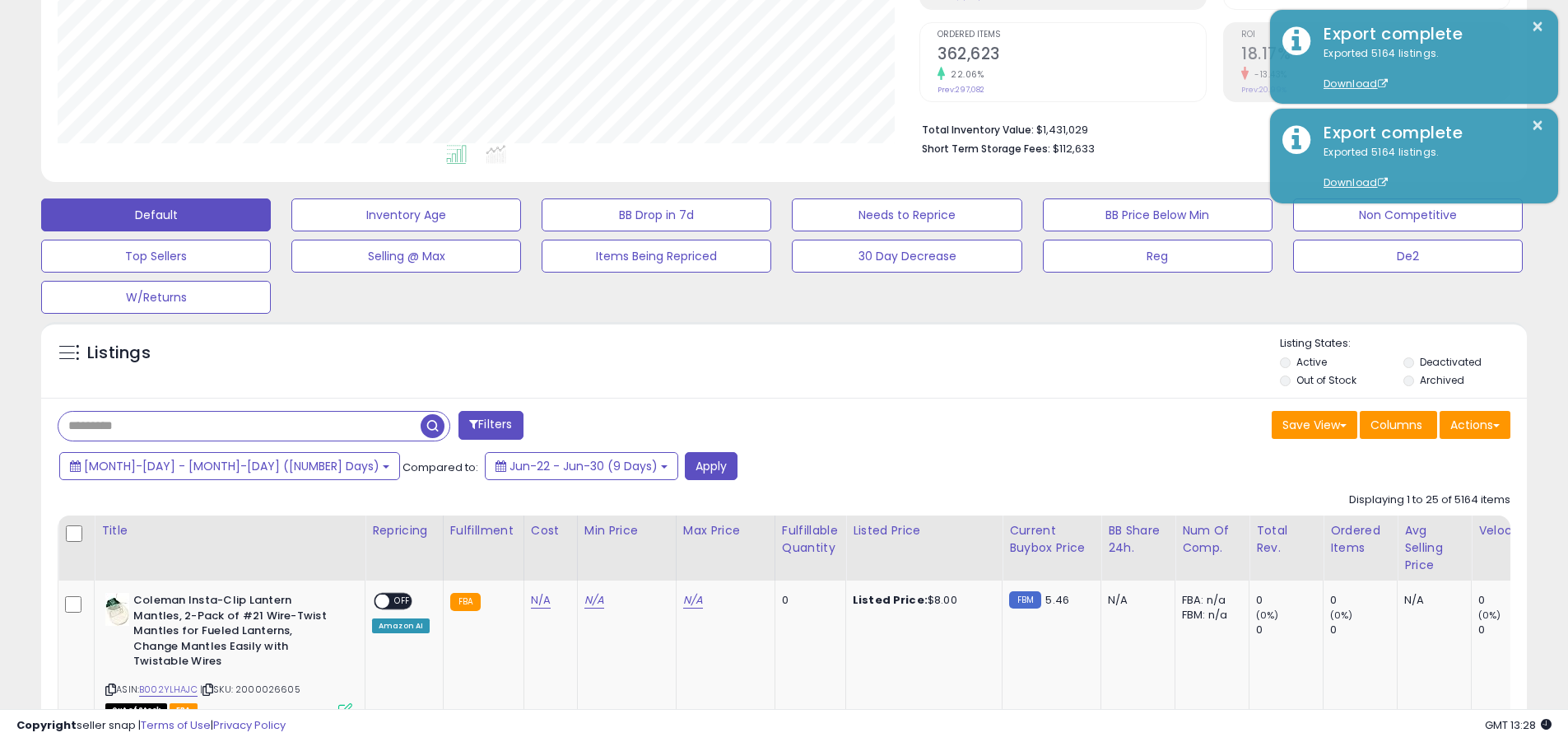 click at bounding box center (240, 426) 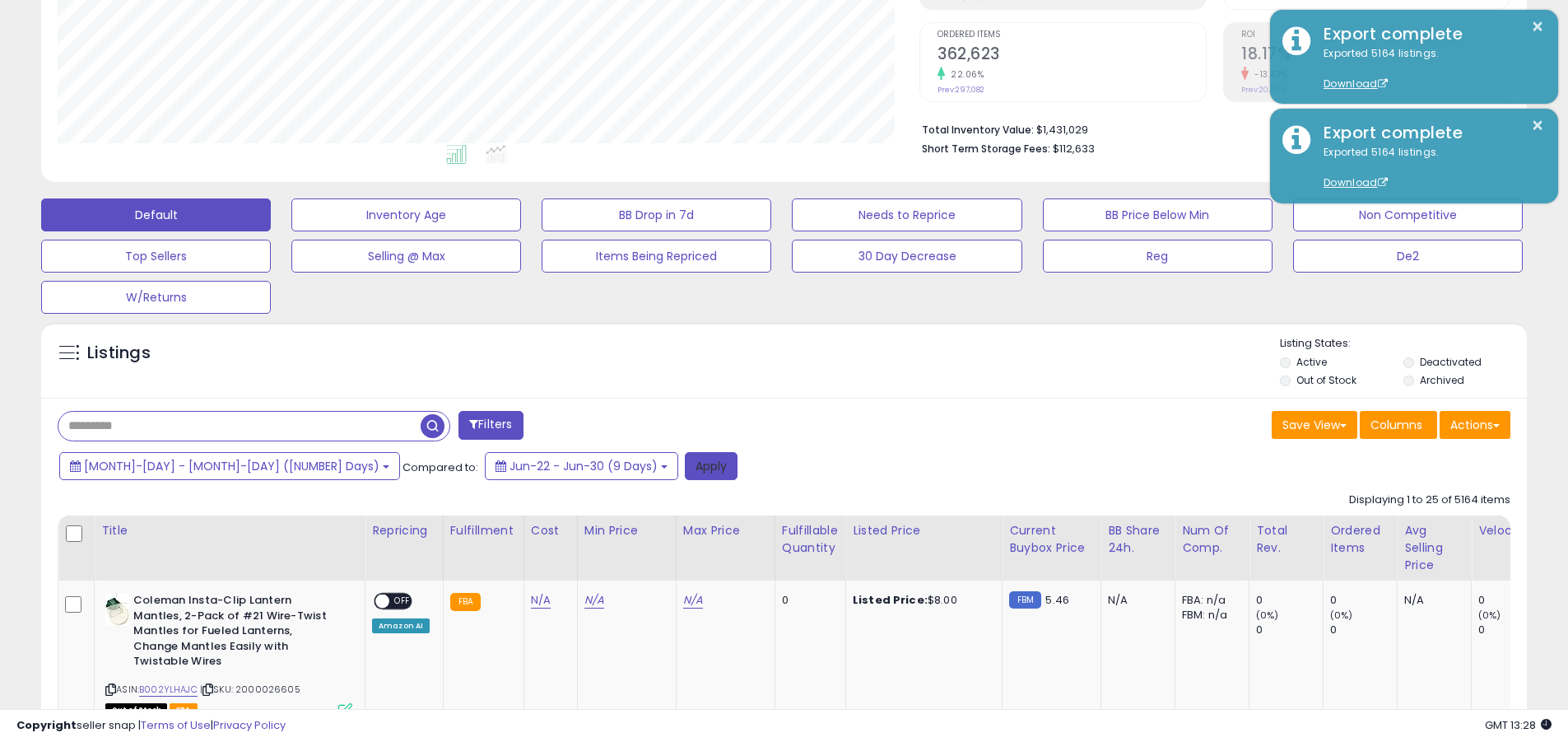 click on "Apply" at bounding box center [711, 466] 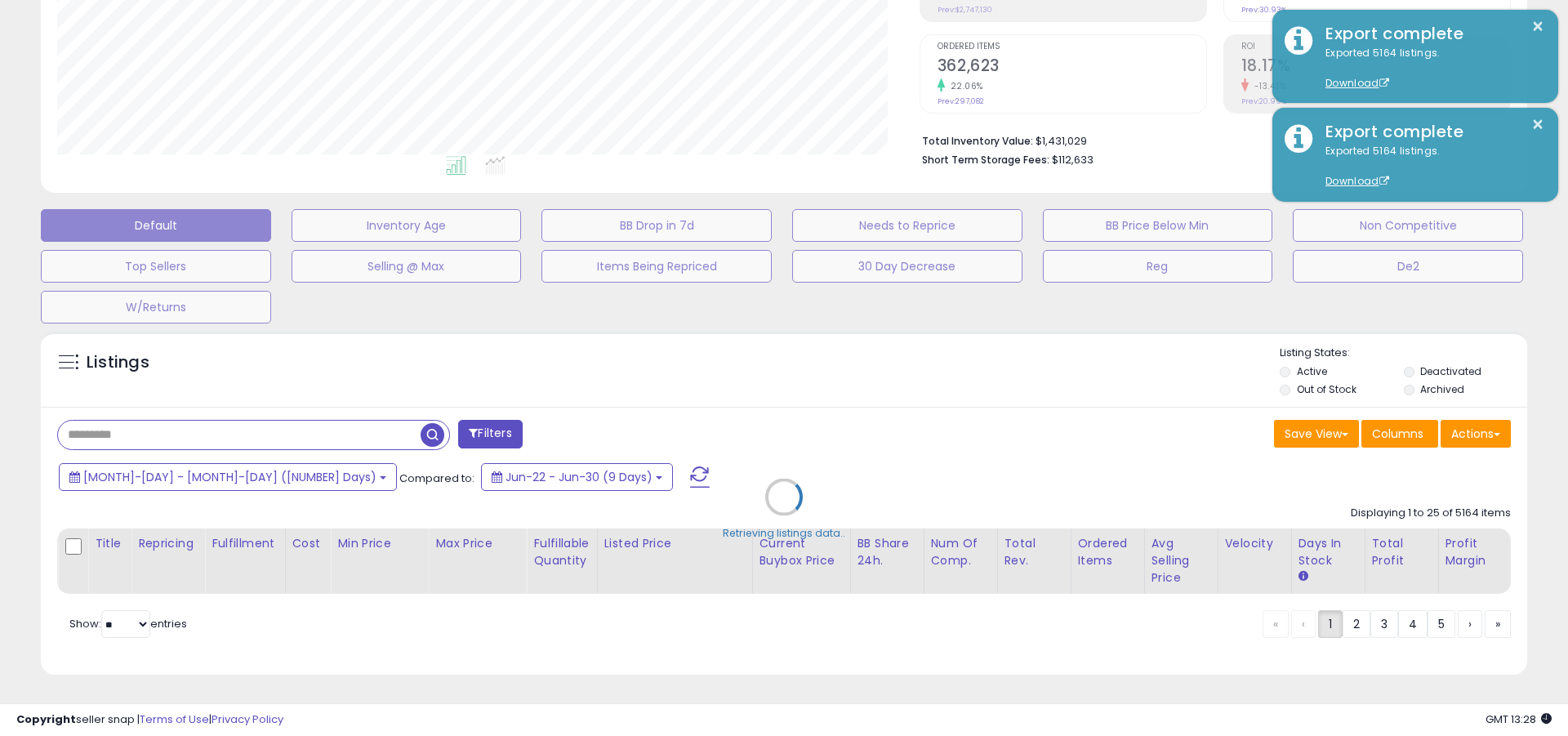 scroll, scrollTop: 816535, scrollLeft: 815804, axis: both 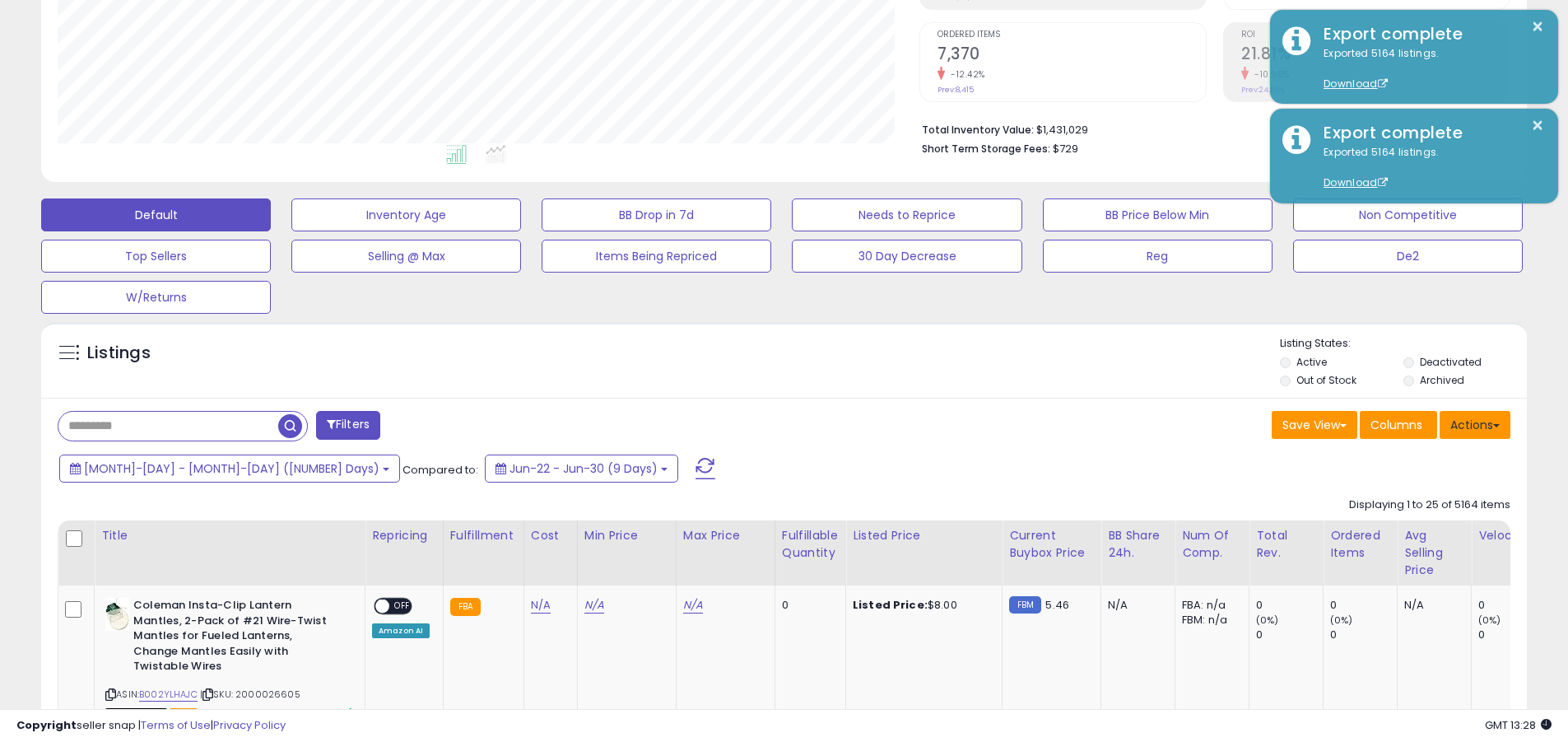 click on "Actions" at bounding box center (1475, 425) 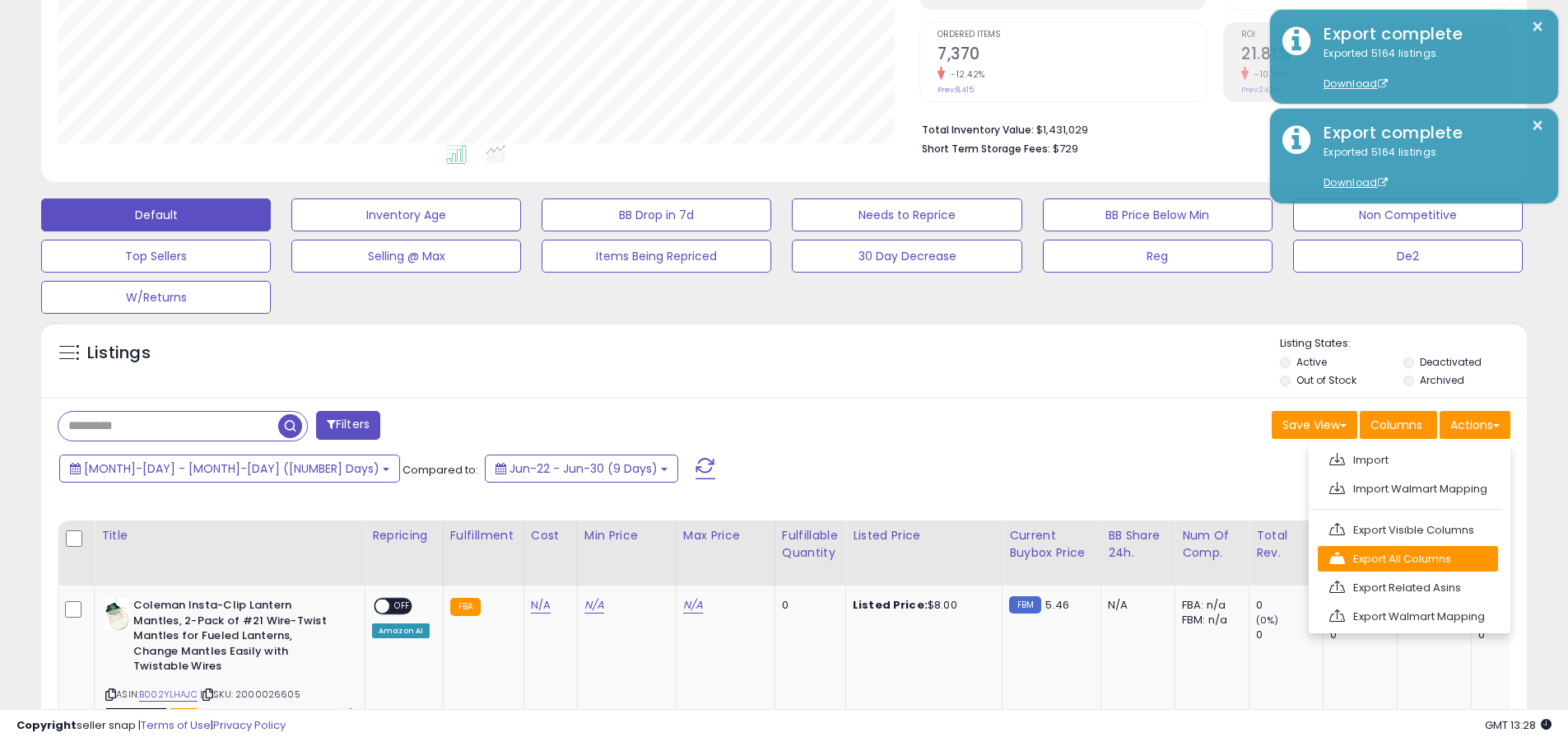 click on "Export All Columns" at bounding box center (1407, 558) 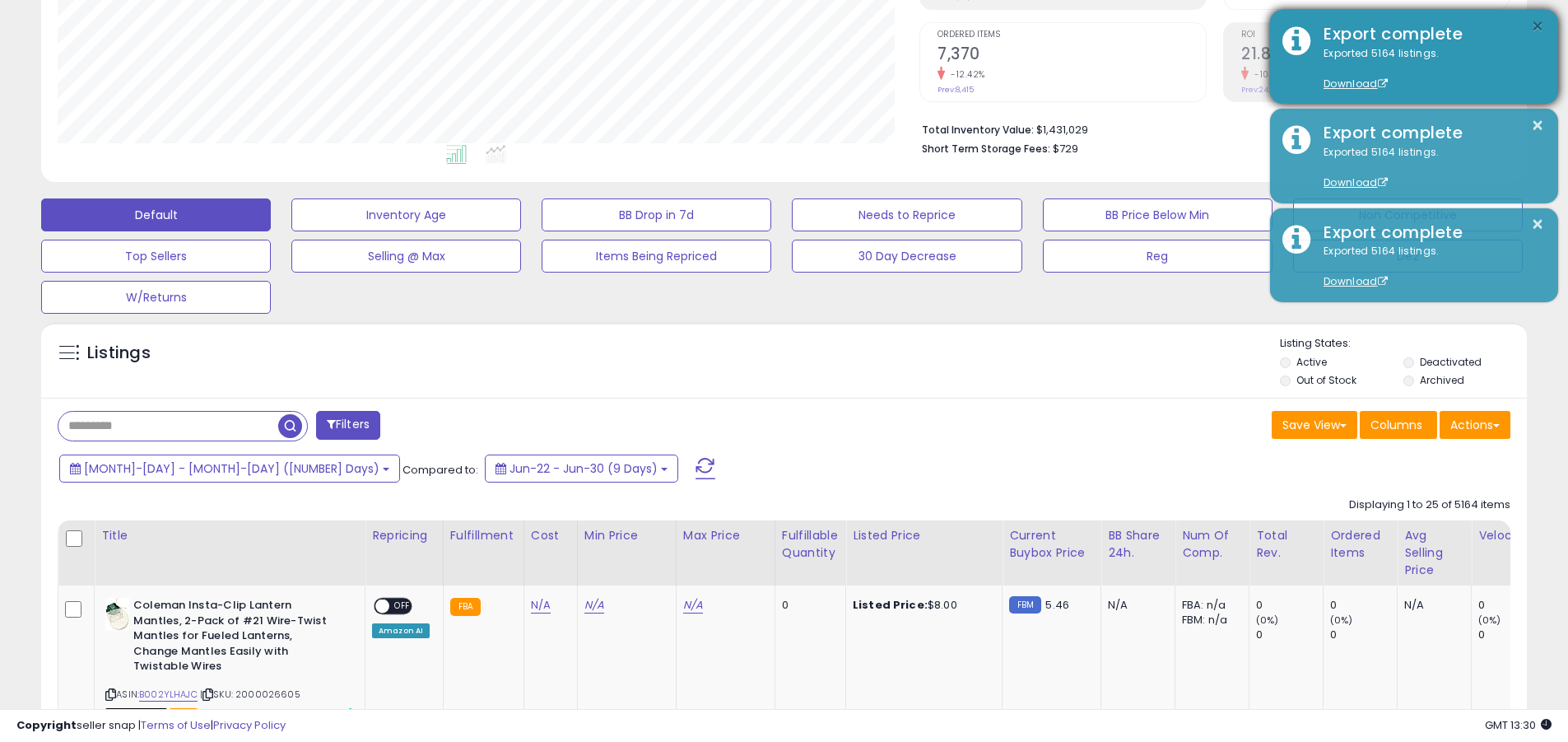 click on "×" at bounding box center [1538, 26] 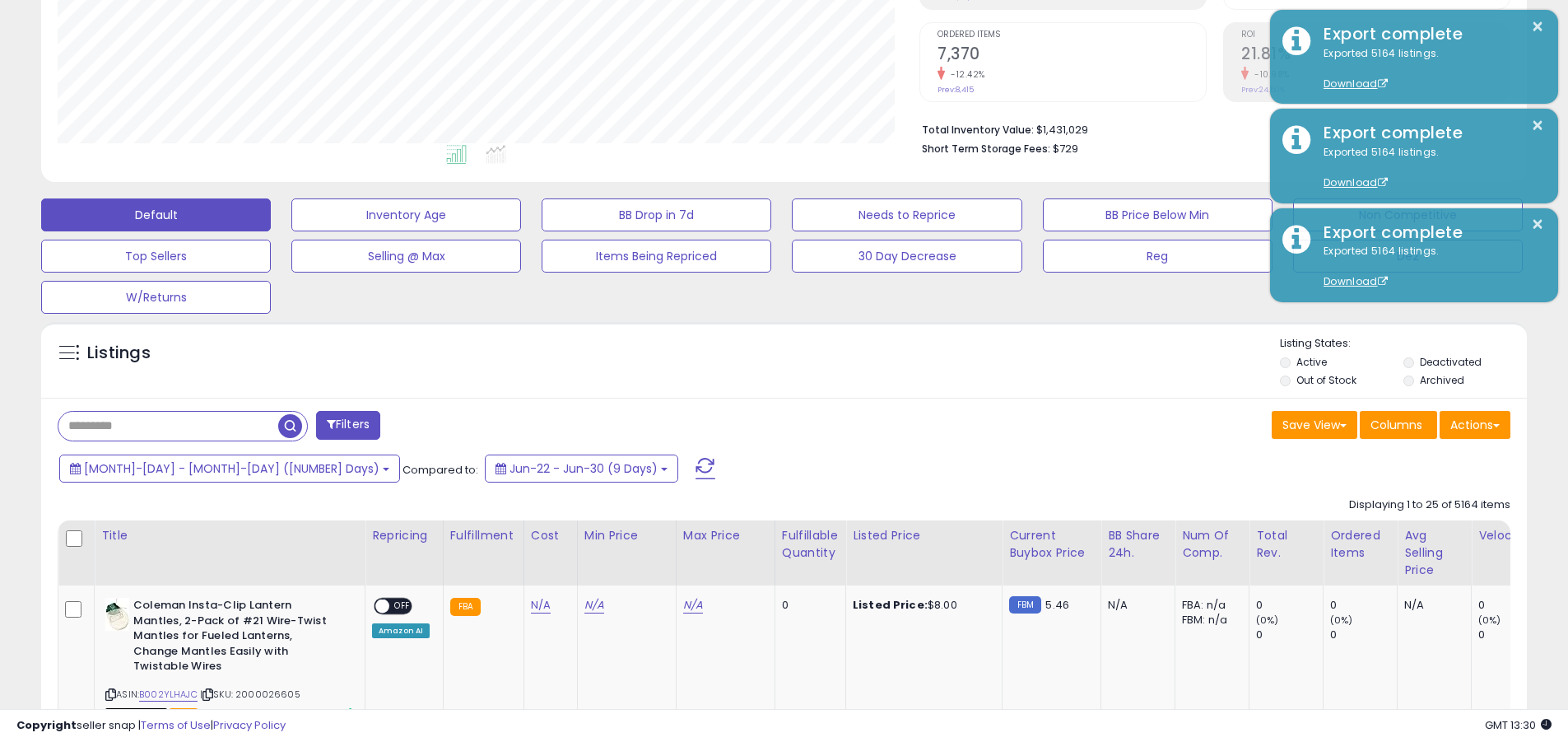 click at bounding box center (168, 426) 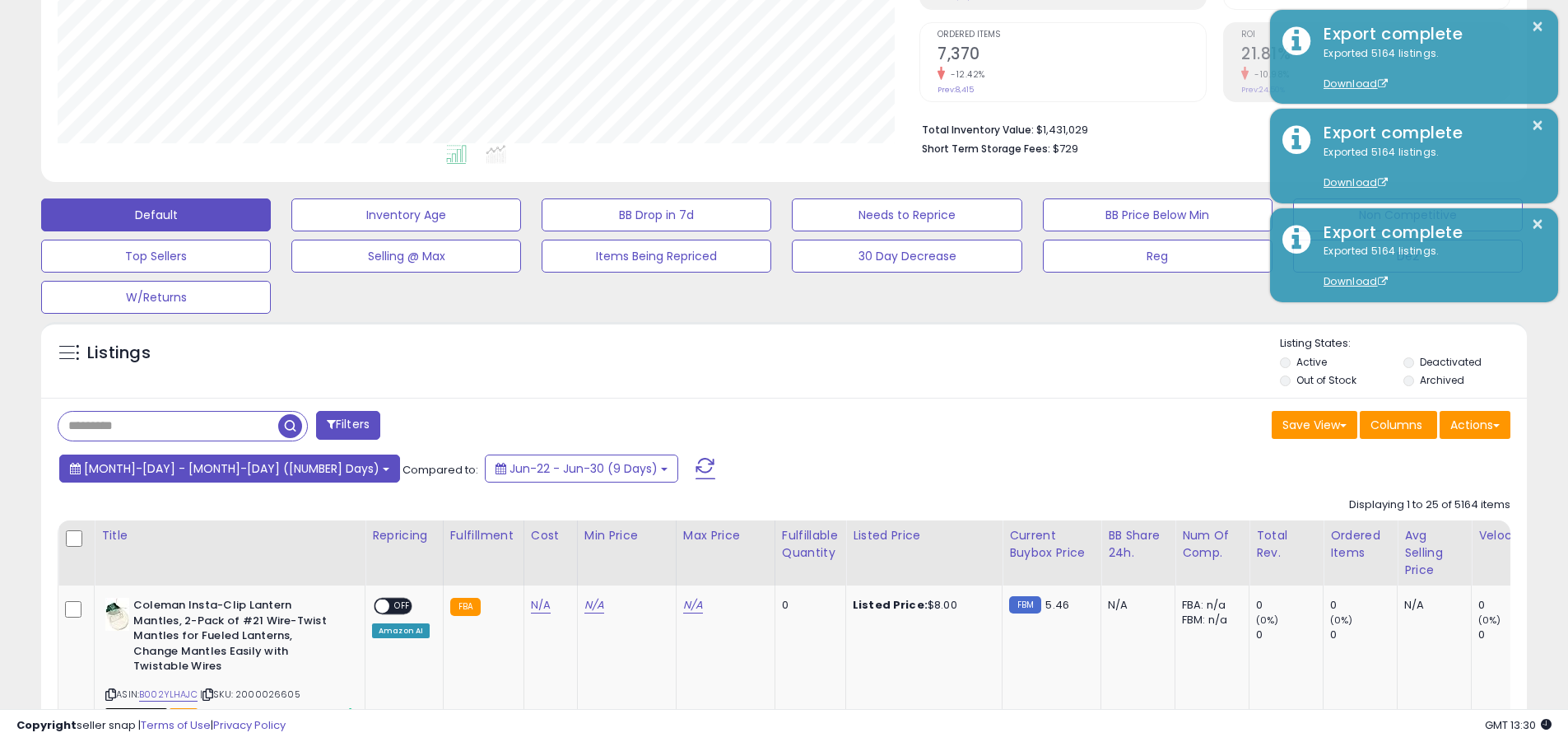 click on "[MONTH]-[DAY] - [MONTH]-[DAY] ([NUMBER] Days)" at bounding box center (231, 469) 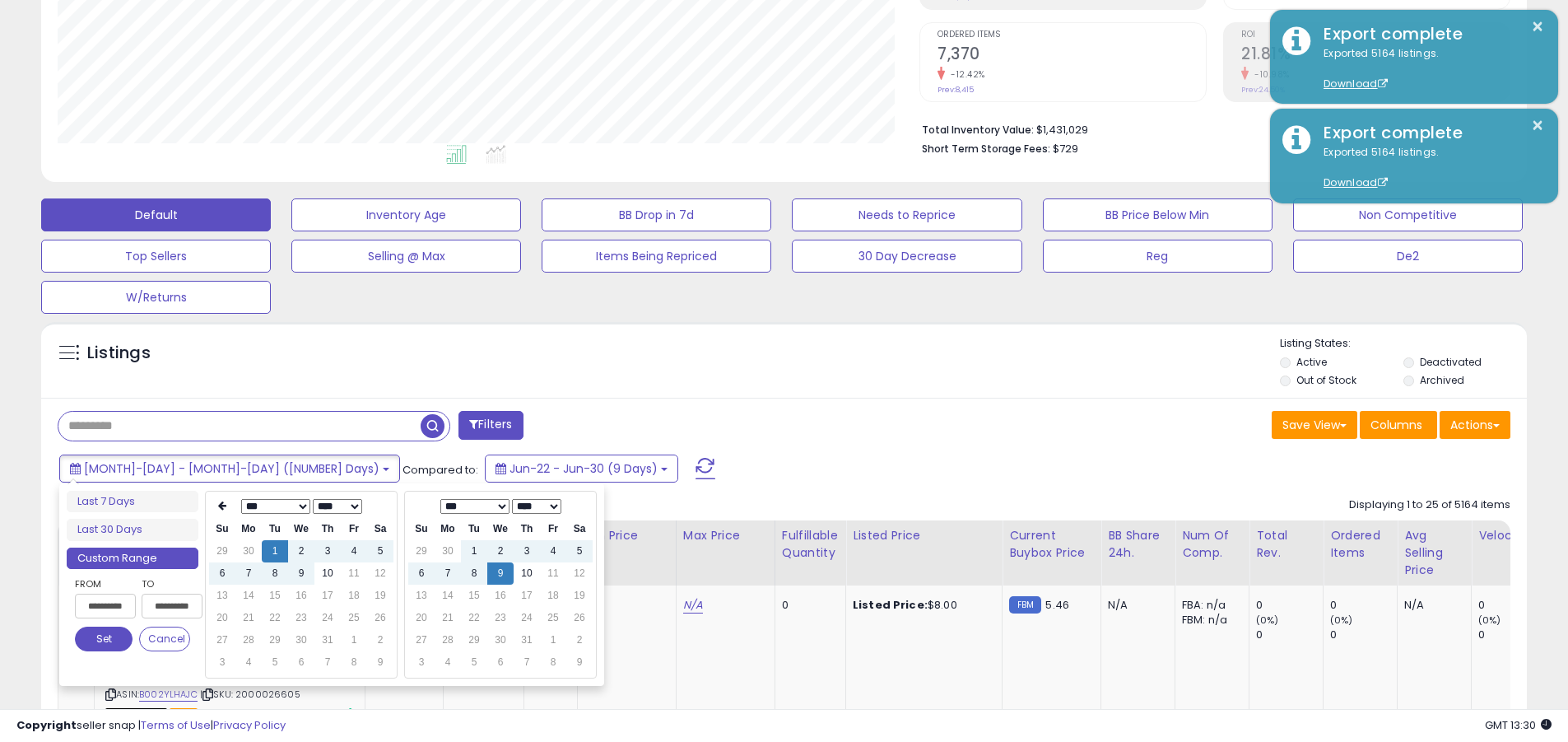 click on "**********" at bounding box center [105, 606] 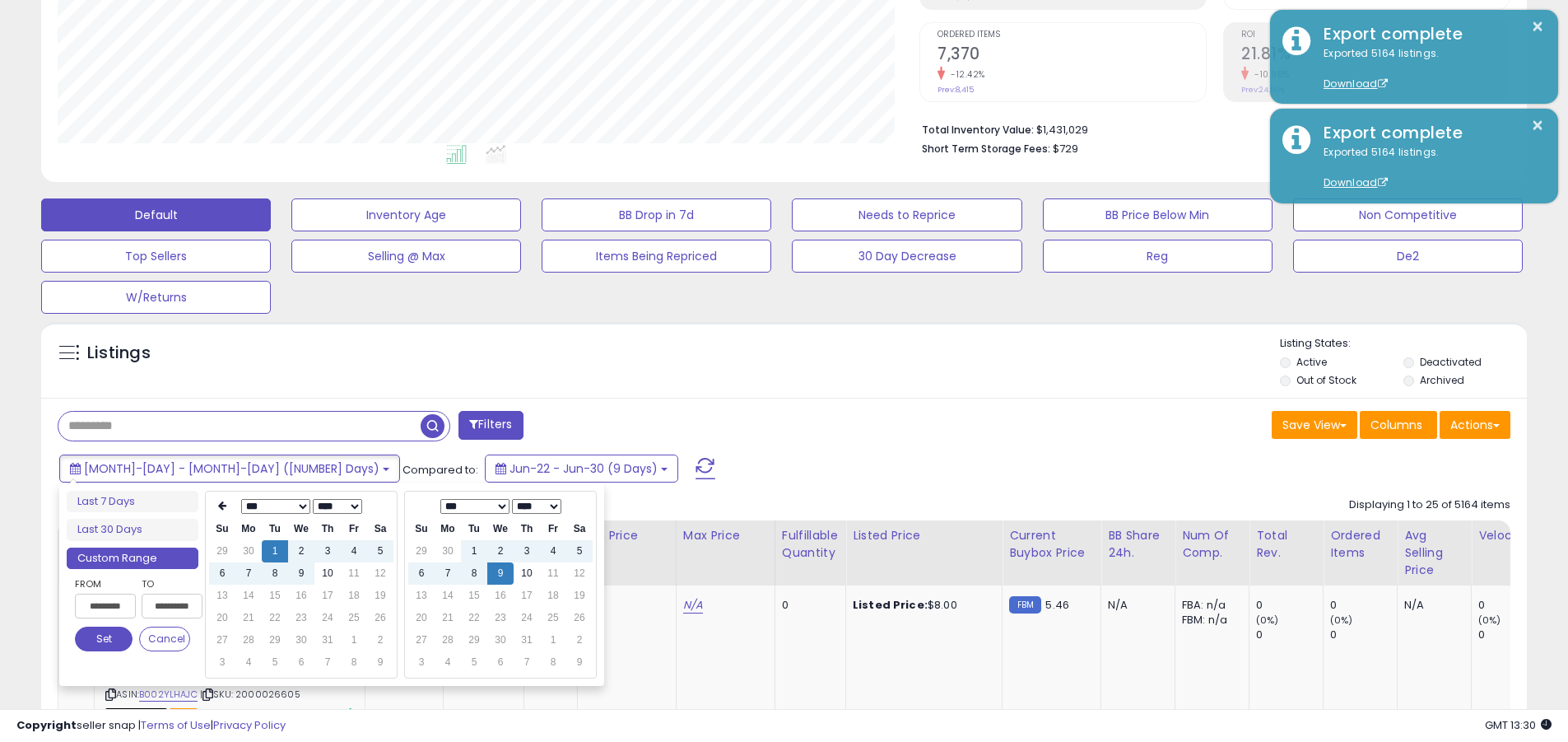 type on "**********" 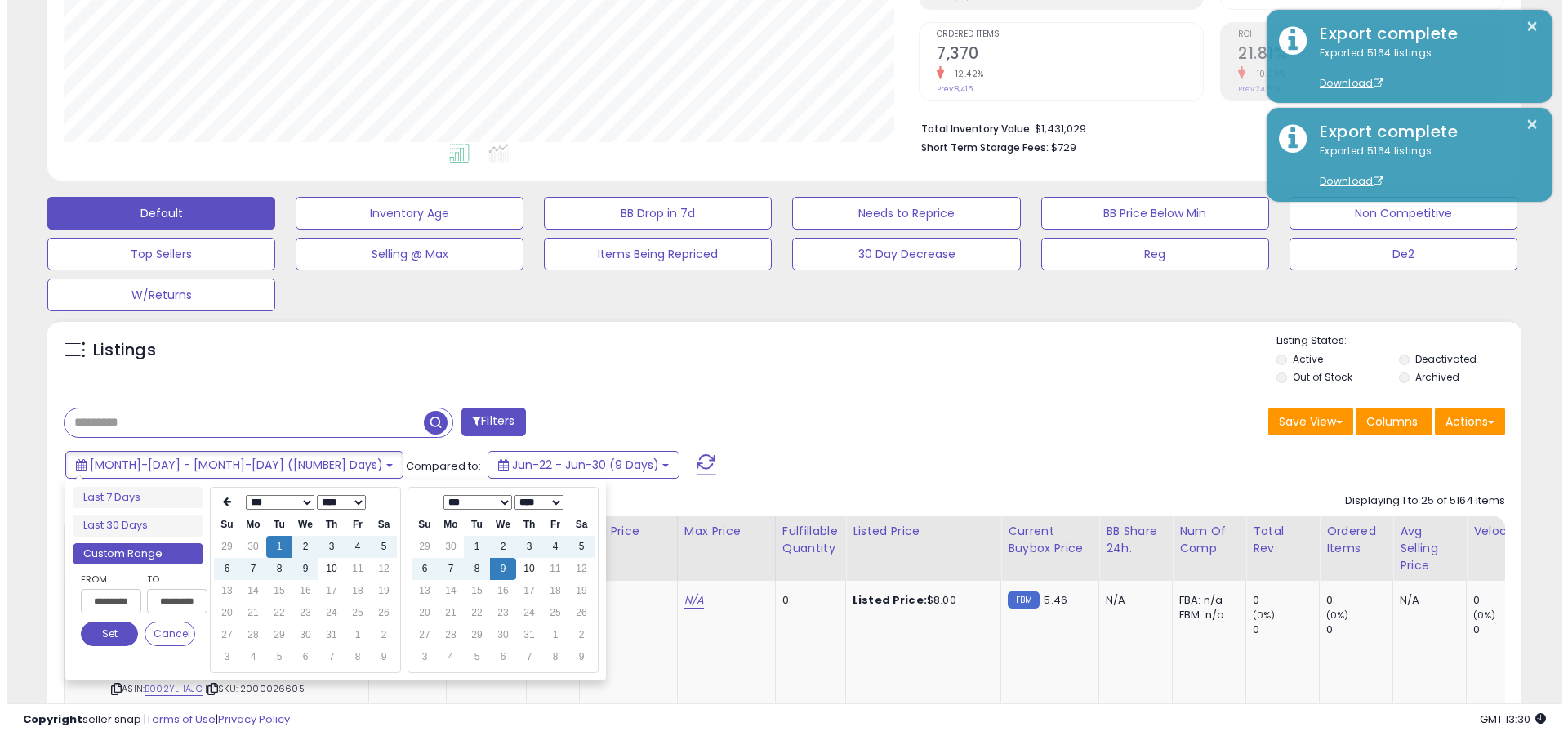 scroll, scrollTop: 0, scrollLeft: 2, axis: horizontal 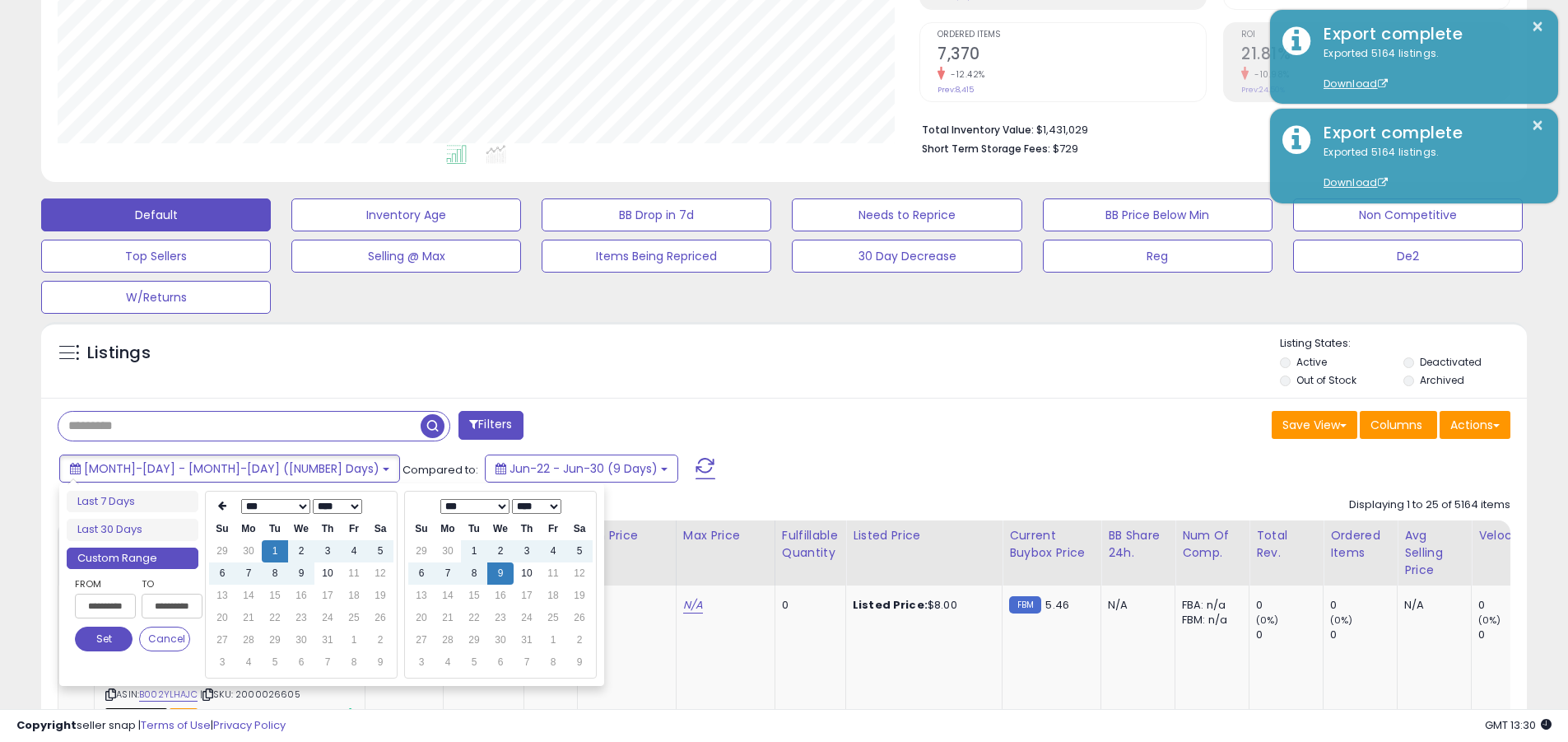 click on "Set" at bounding box center [104, 639] 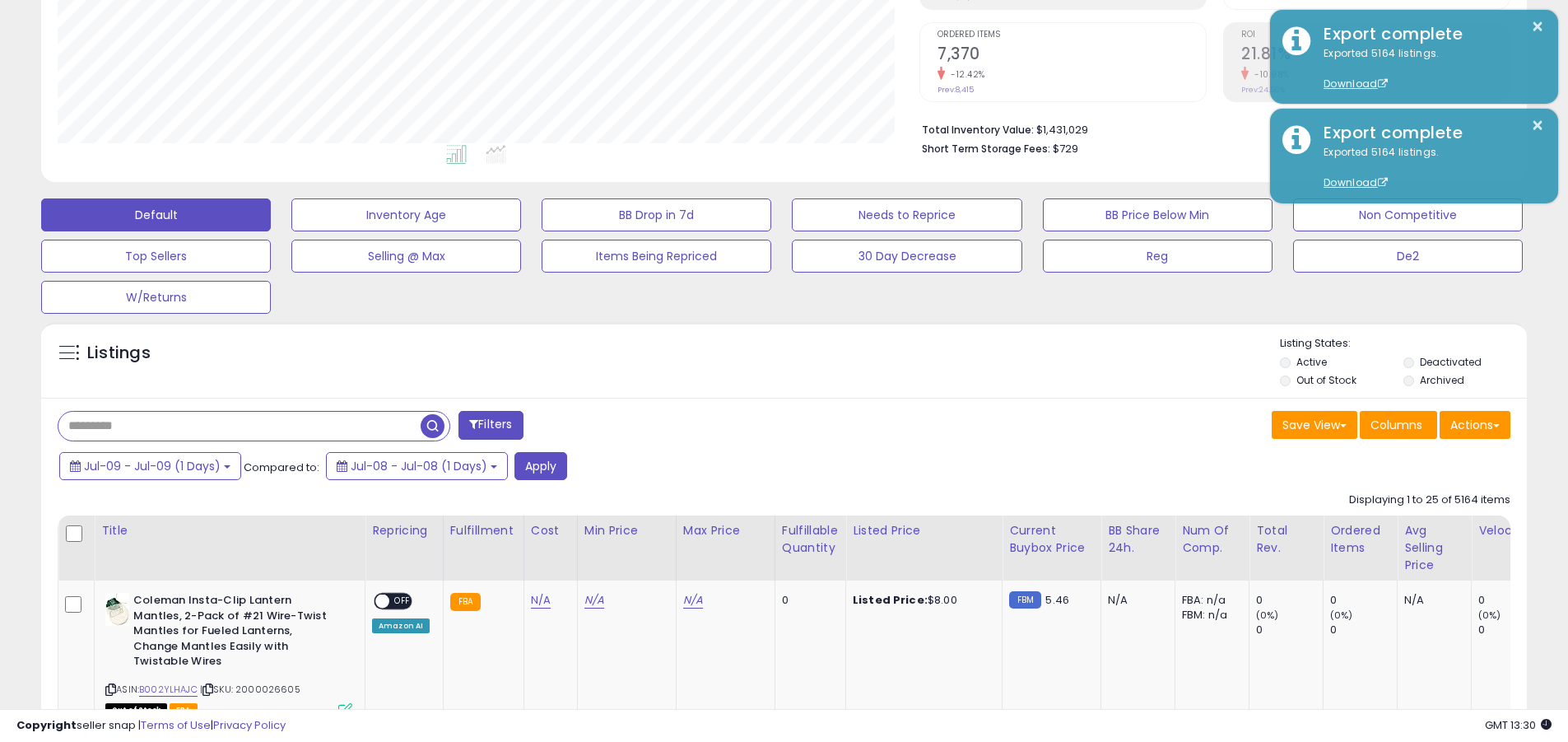 click at bounding box center [240, 426] 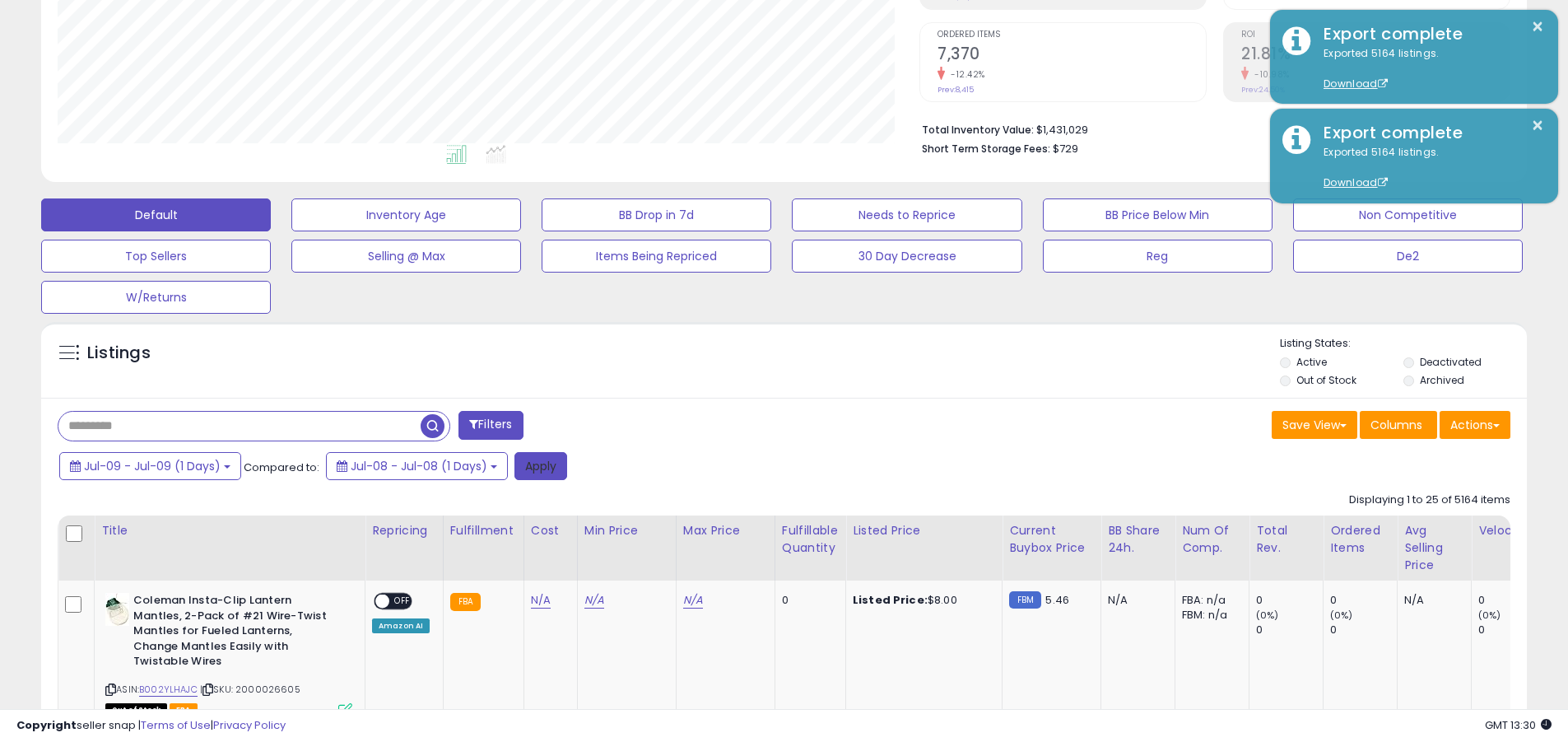 click on "Apply" at bounding box center [541, 466] 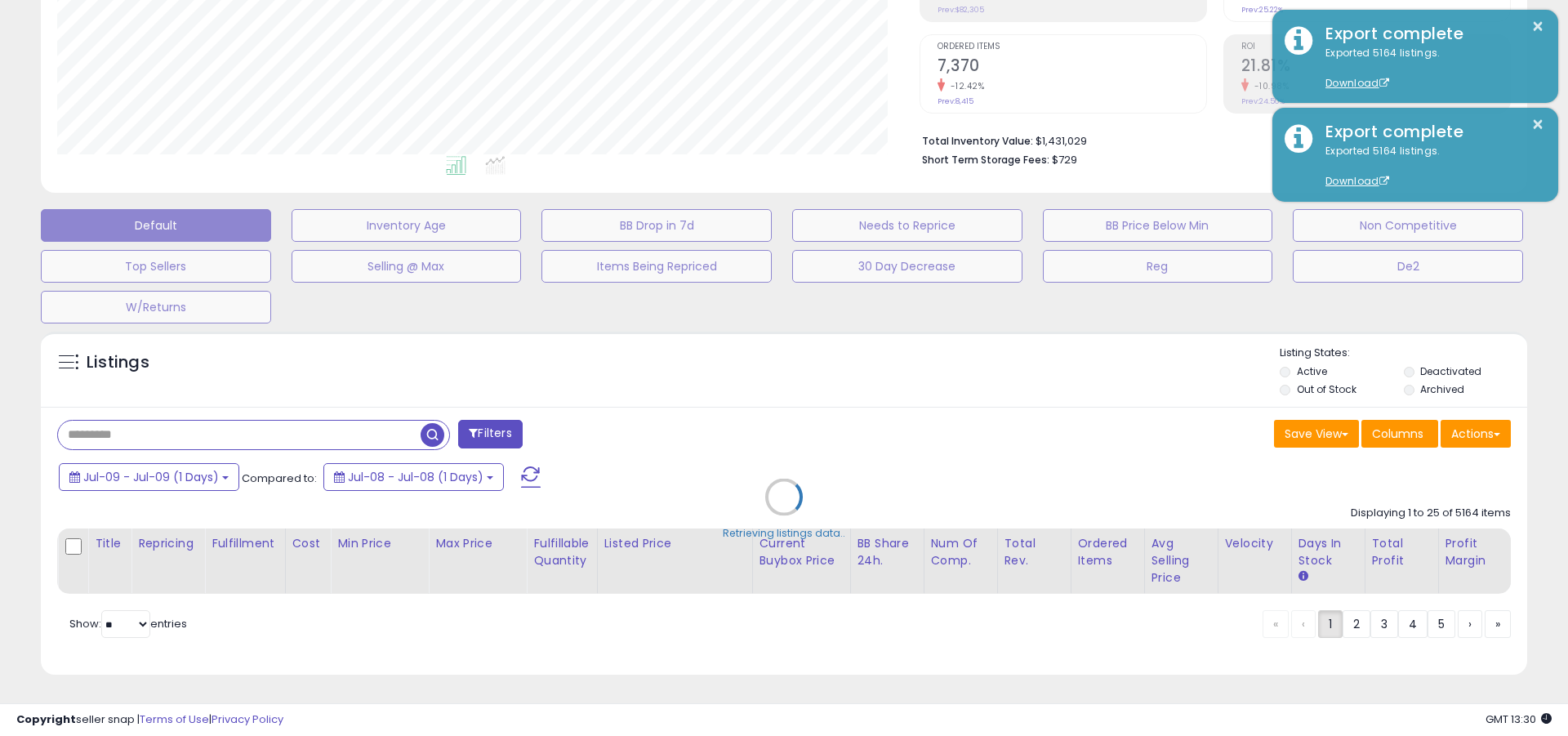 scroll, scrollTop: 816535, scrollLeft: 815804, axis: both 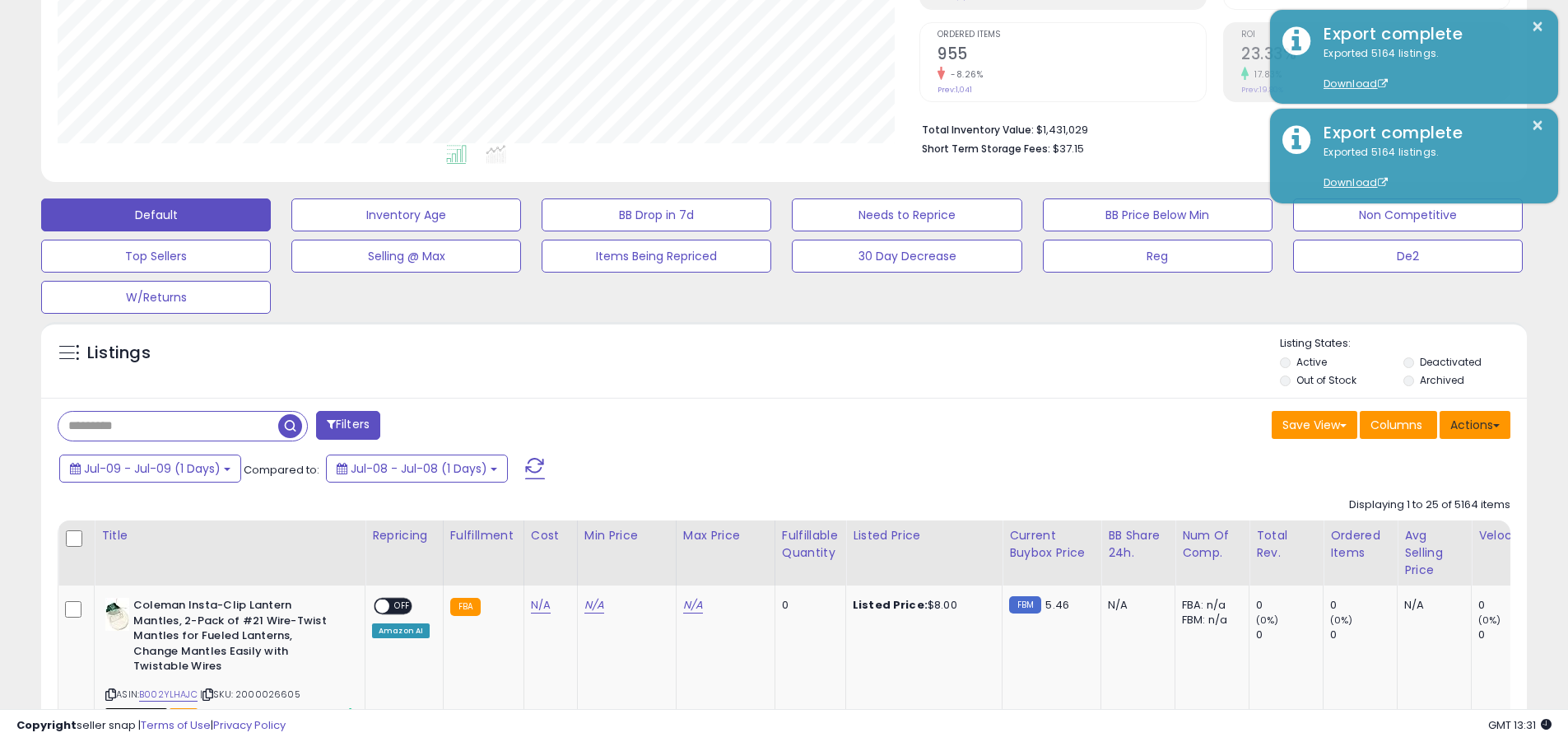 click on "Actions" at bounding box center (1475, 425) 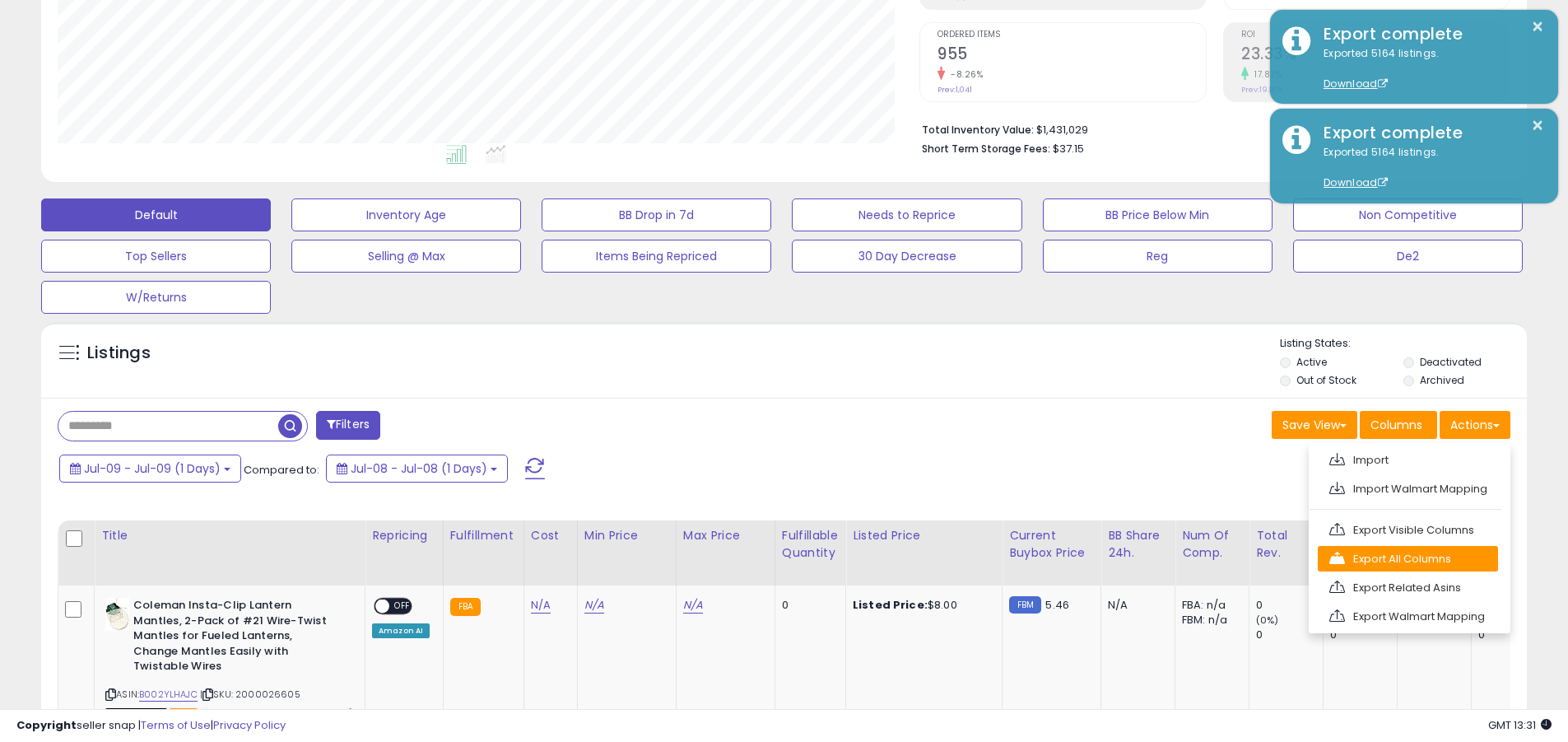 click on "Export All Columns" at bounding box center (1407, 558) 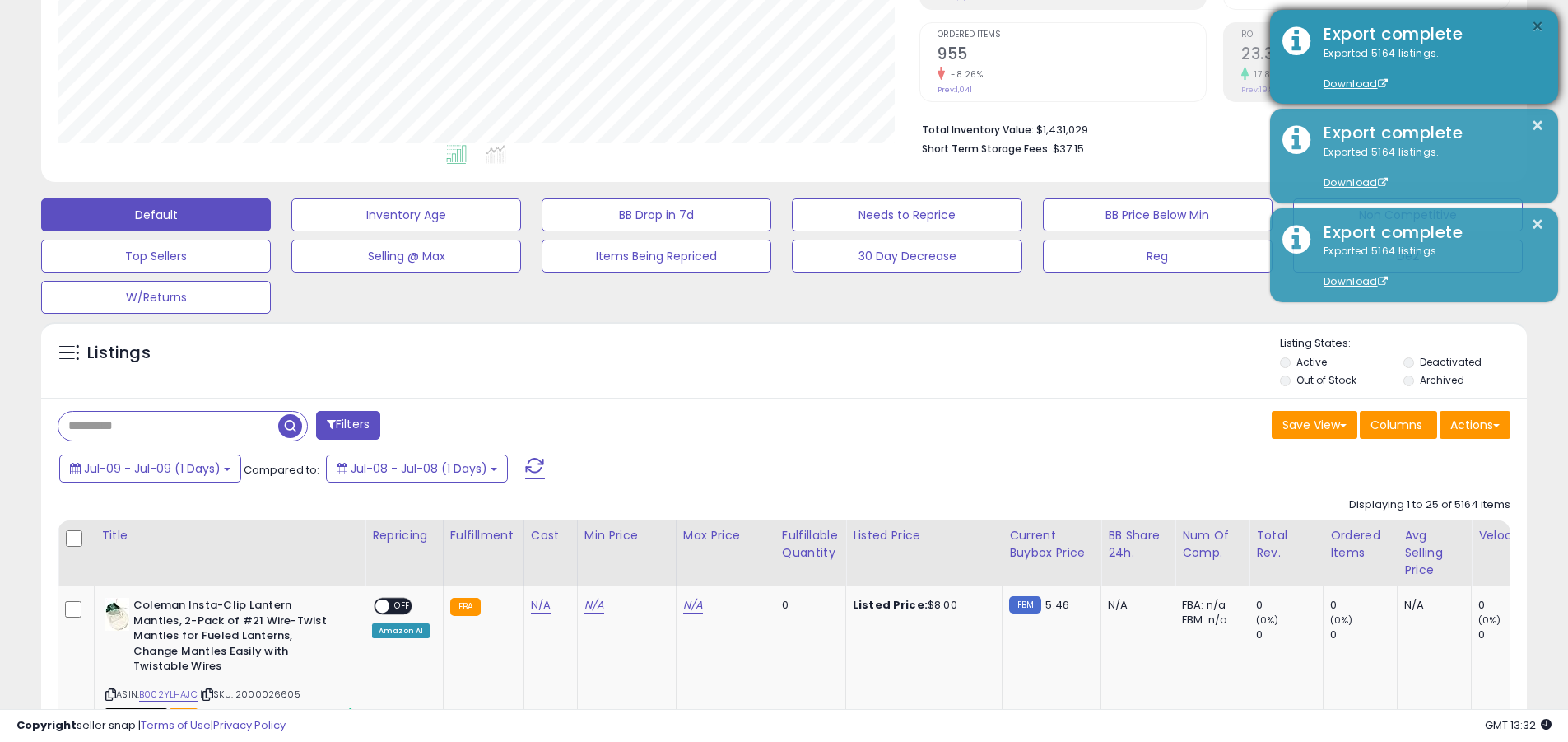 click on "×" at bounding box center [1538, 26] 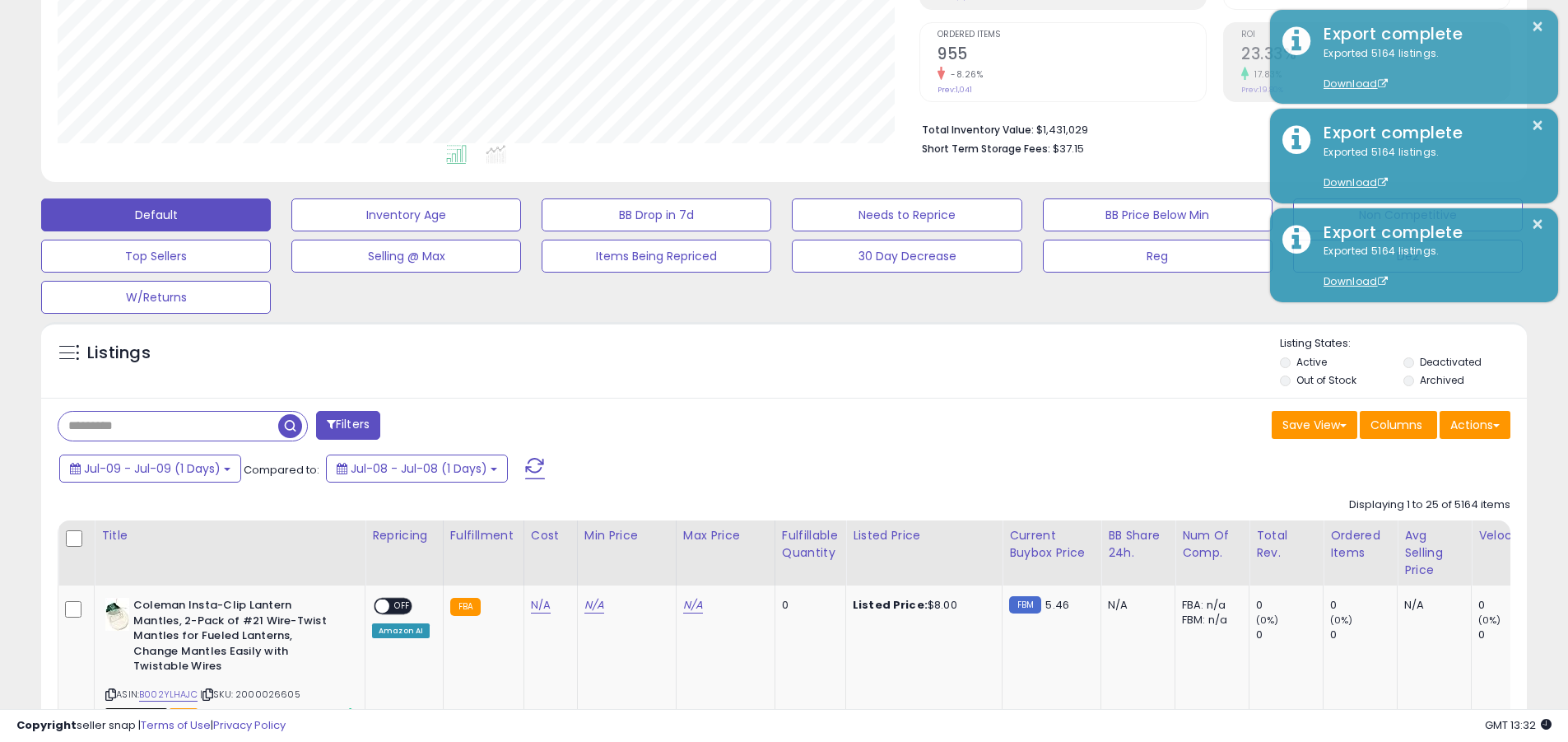 click at bounding box center (168, 426) 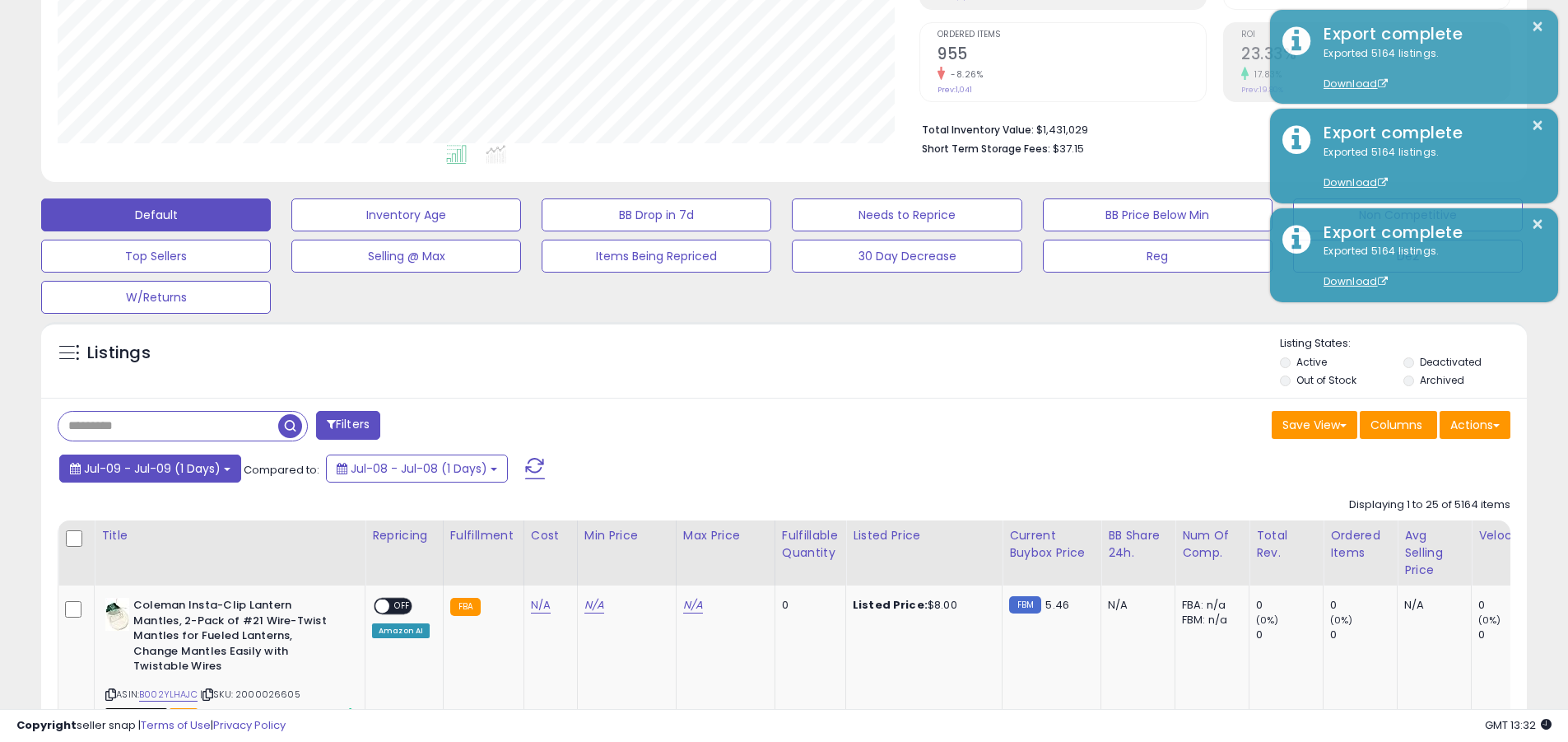 click on "Jul-09 - Jul-09 (1 Days)" at bounding box center [152, 469] 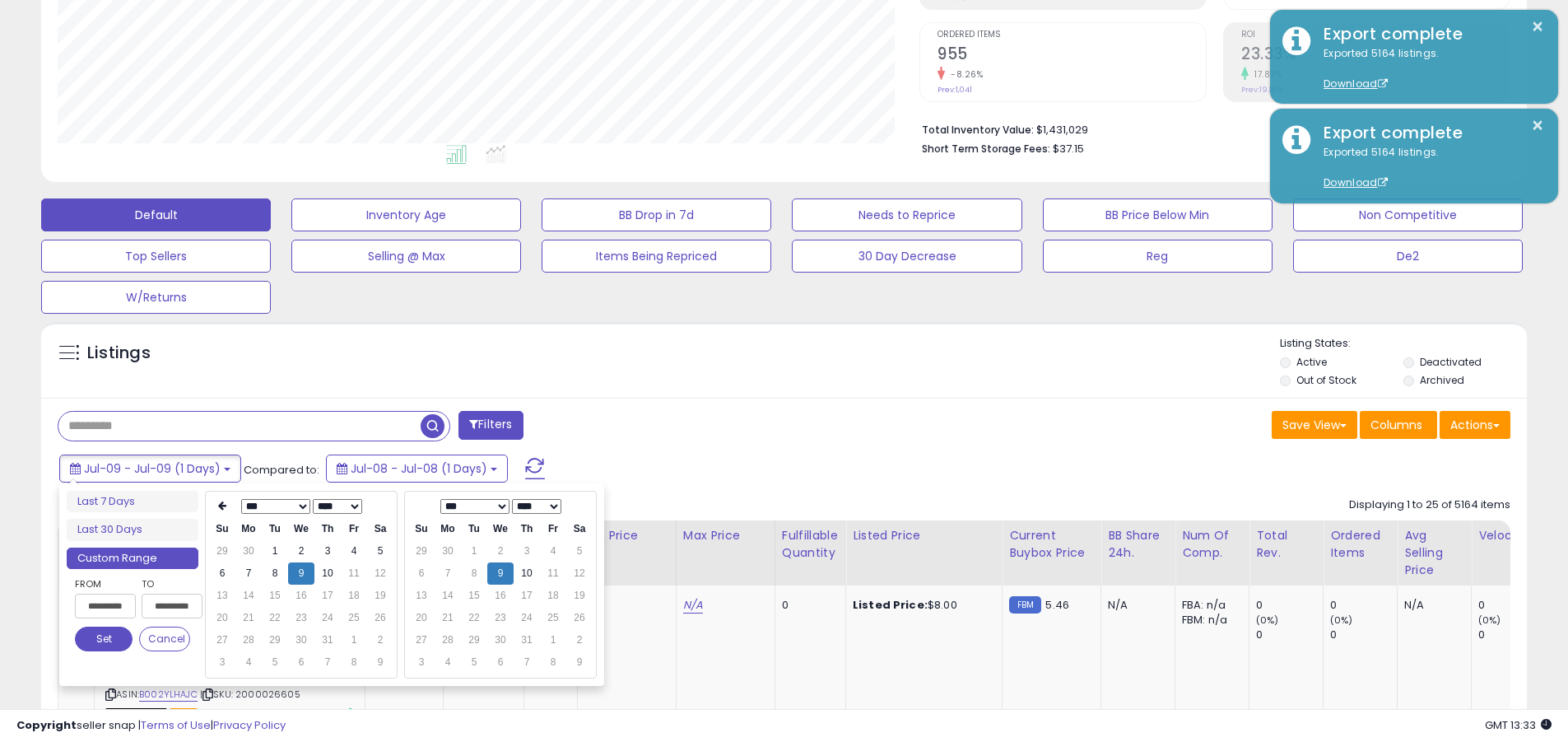 click on "**********" at bounding box center (105, 606) 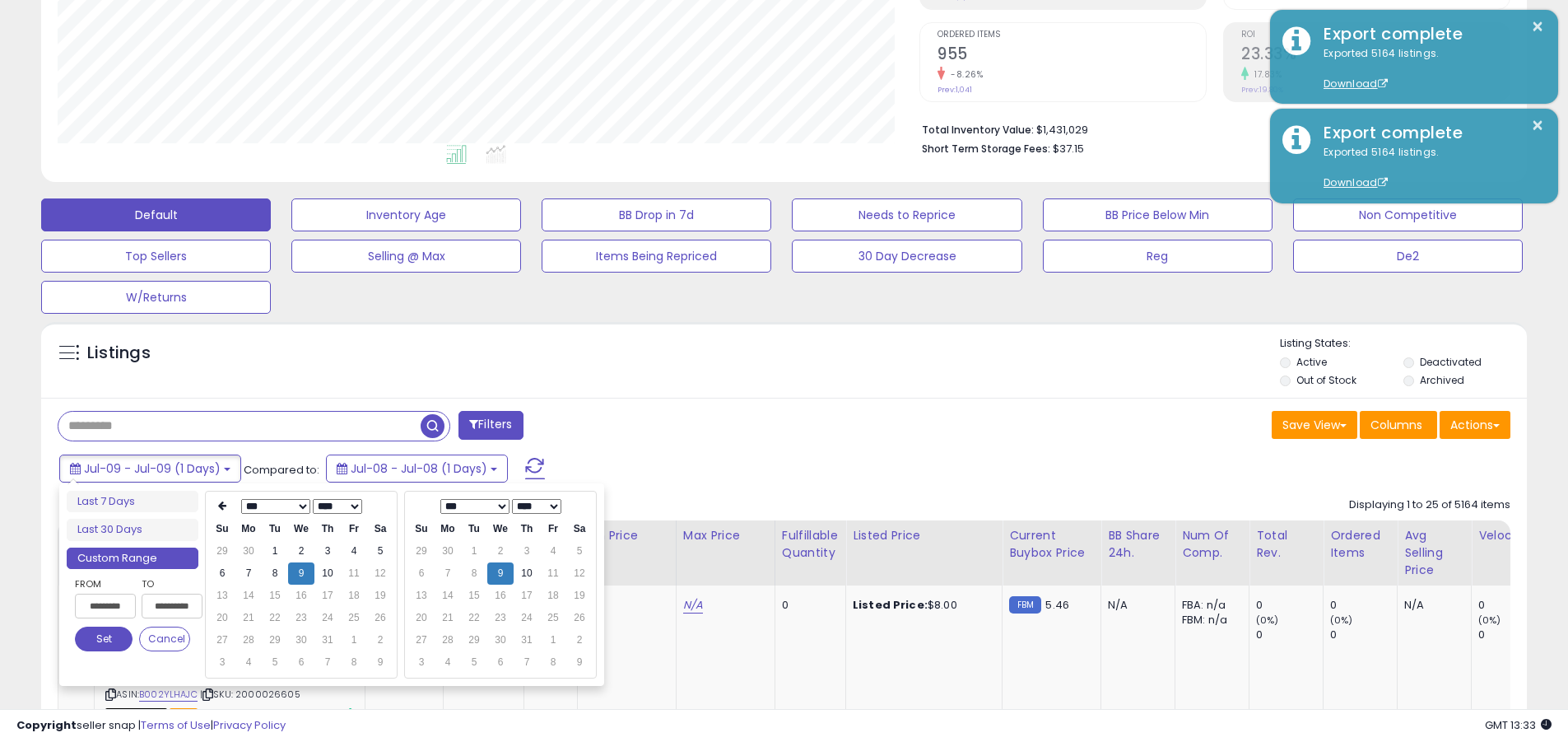 type on "**********" 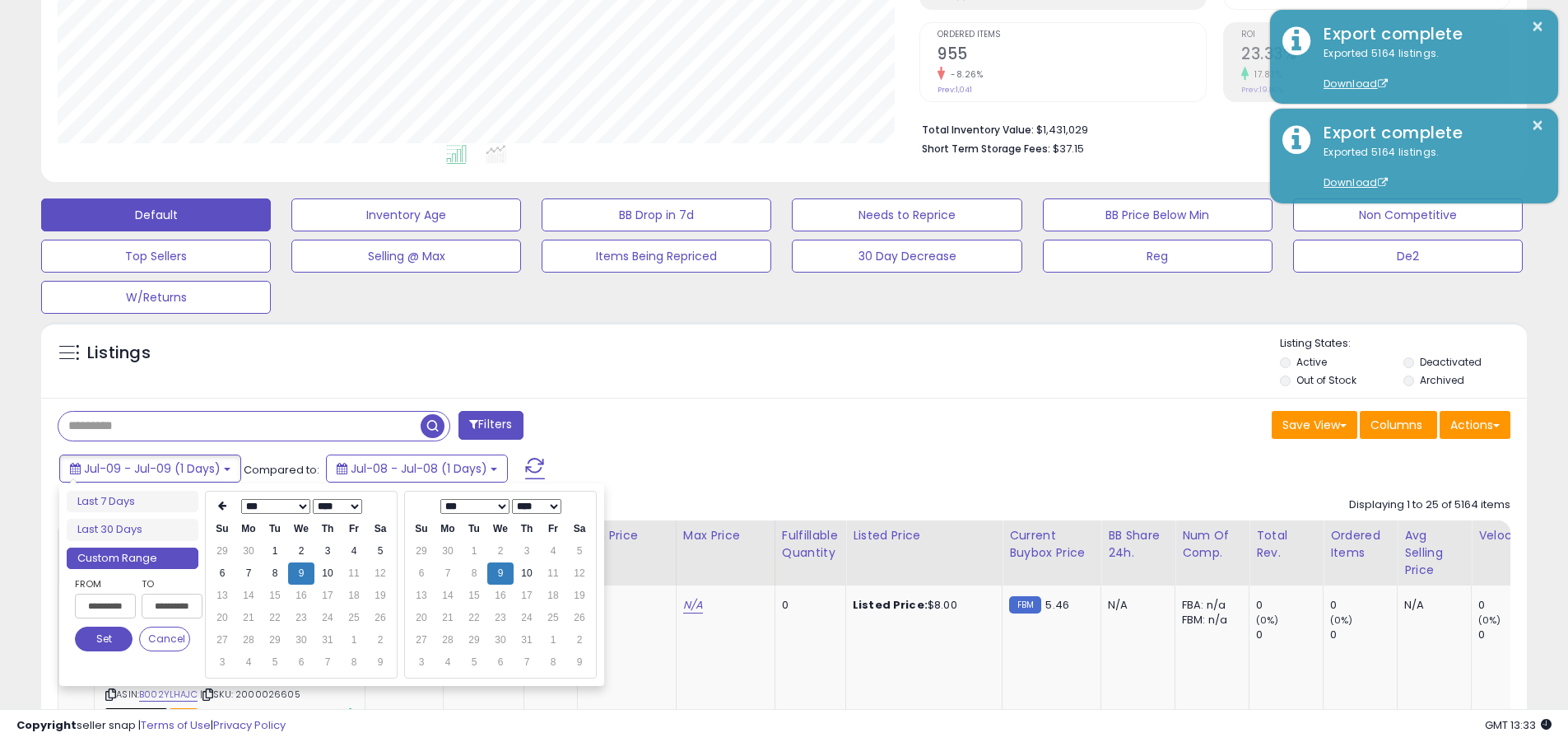 click on "Set" at bounding box center (104, 639) 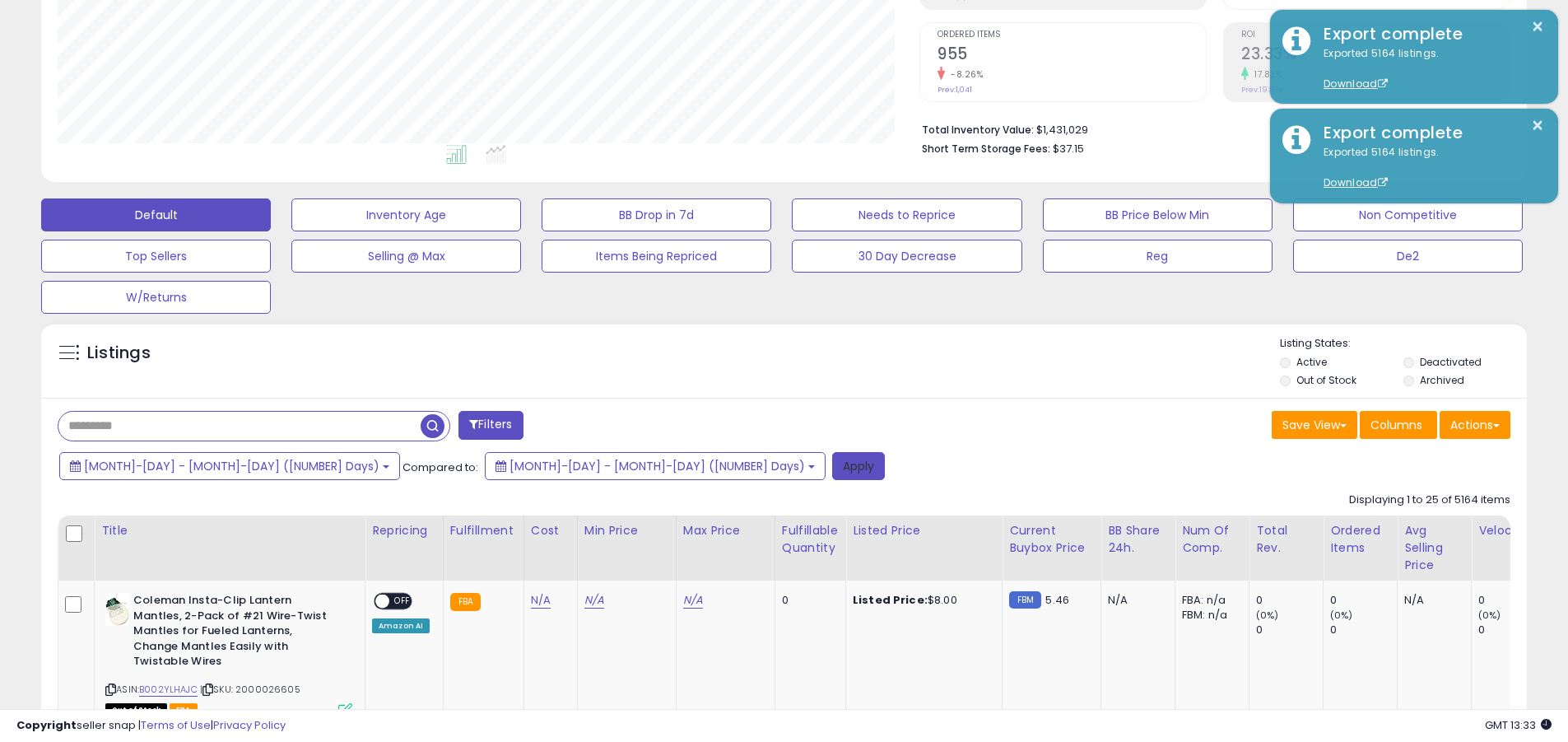 click on "Apply" at bounding box center (858, 466) 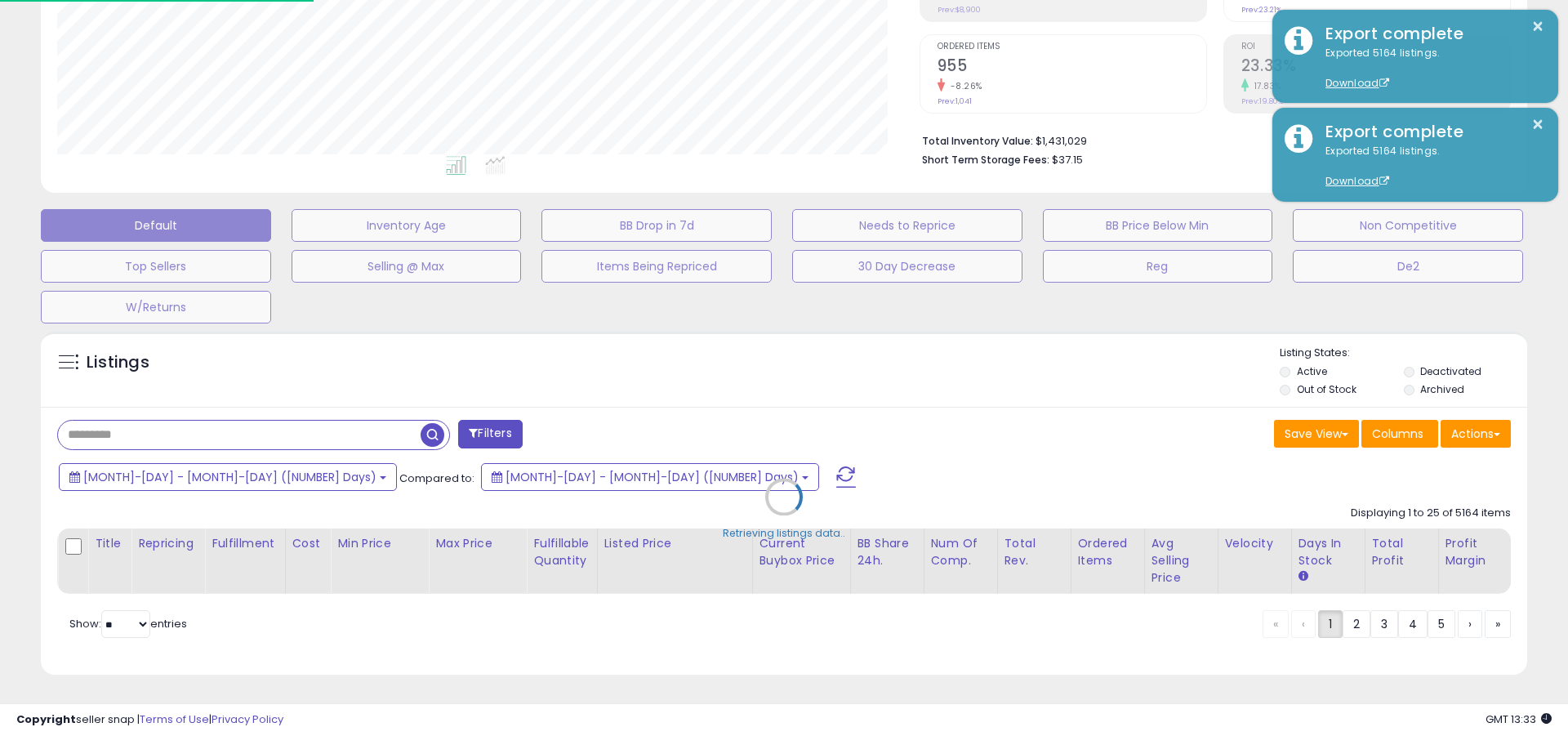 scroll, scrollTop: 816535, scrollLeft: 815804, axis: both 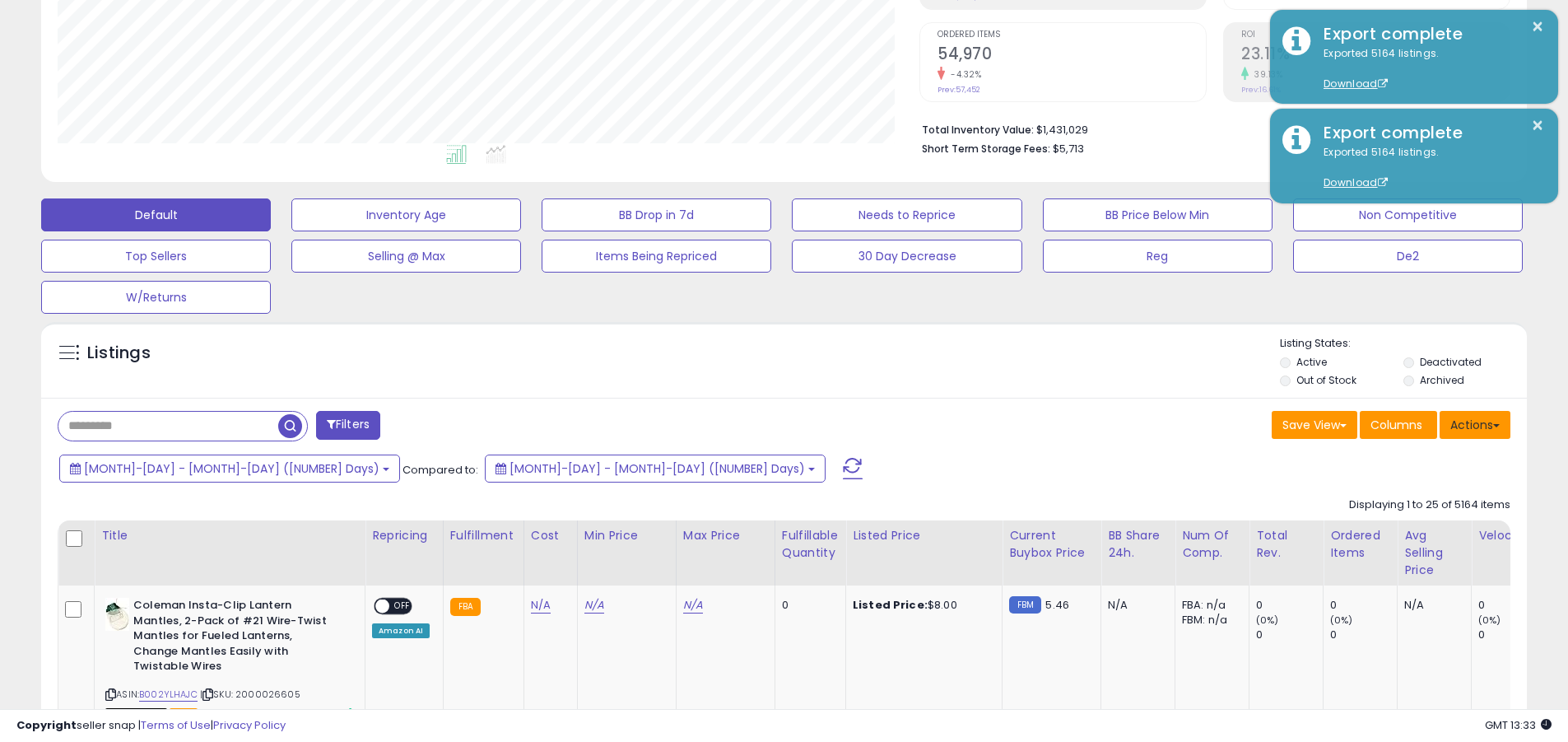 click on "Actions" at bounding box center (1475, 425) 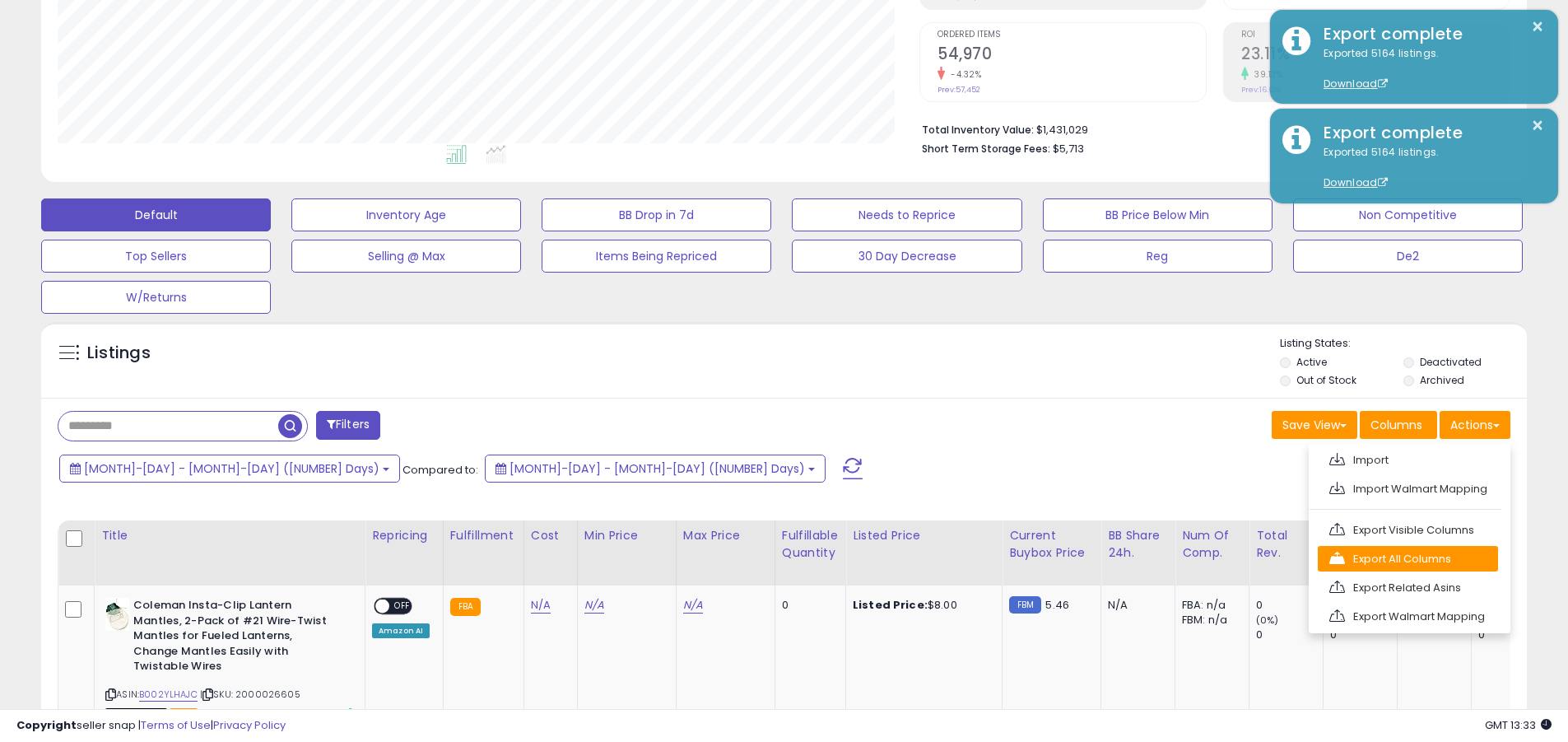 click on "Export All Columns" at bounding box center (1407, 558) 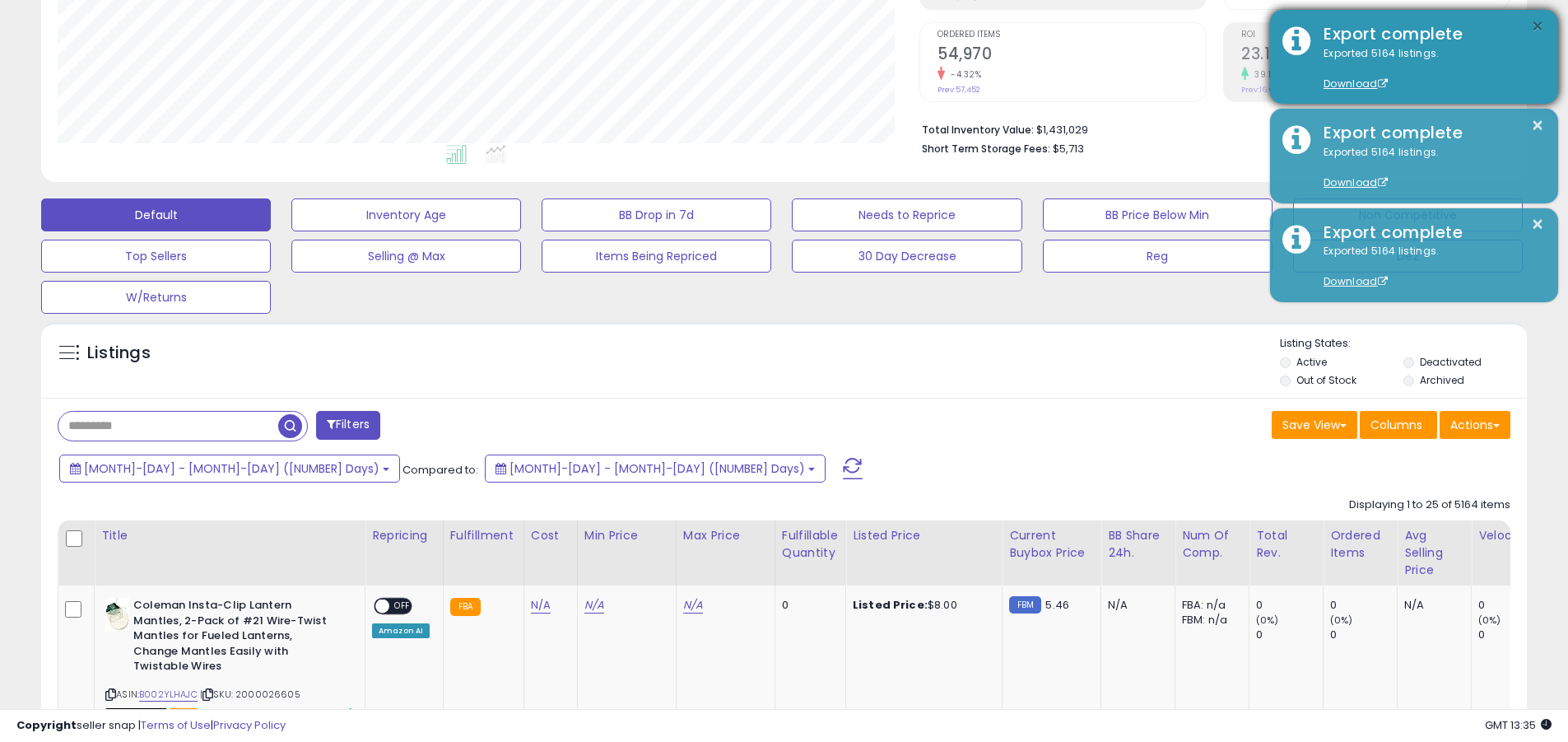 click on "×" at bounding box center [1538, 26] 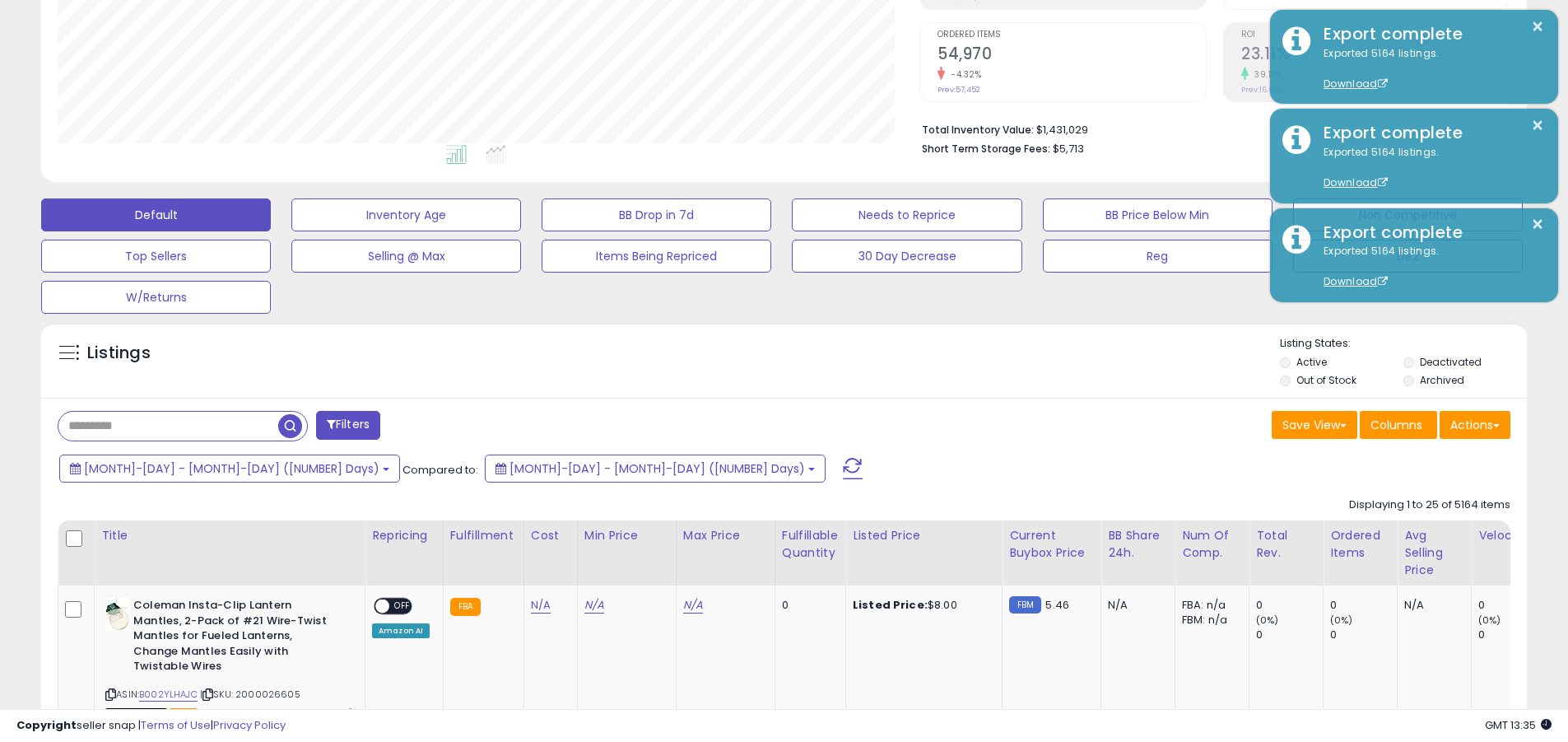 click at bounding box center (168, 426) 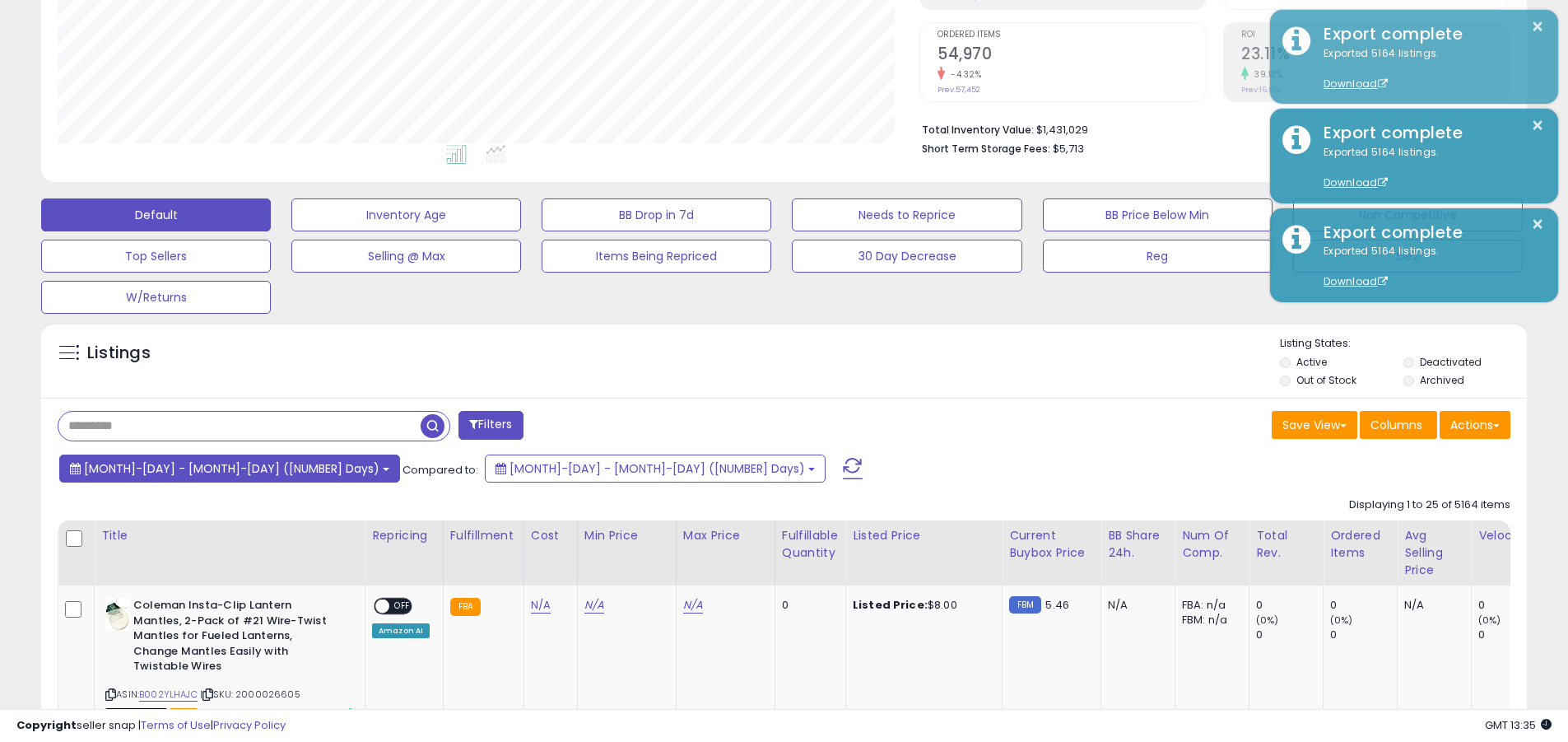 click on "[MONTH]-[DAY] - [MONTH]-[DAY] ([NUMBER] Days)" at bounding box center [231, 469] 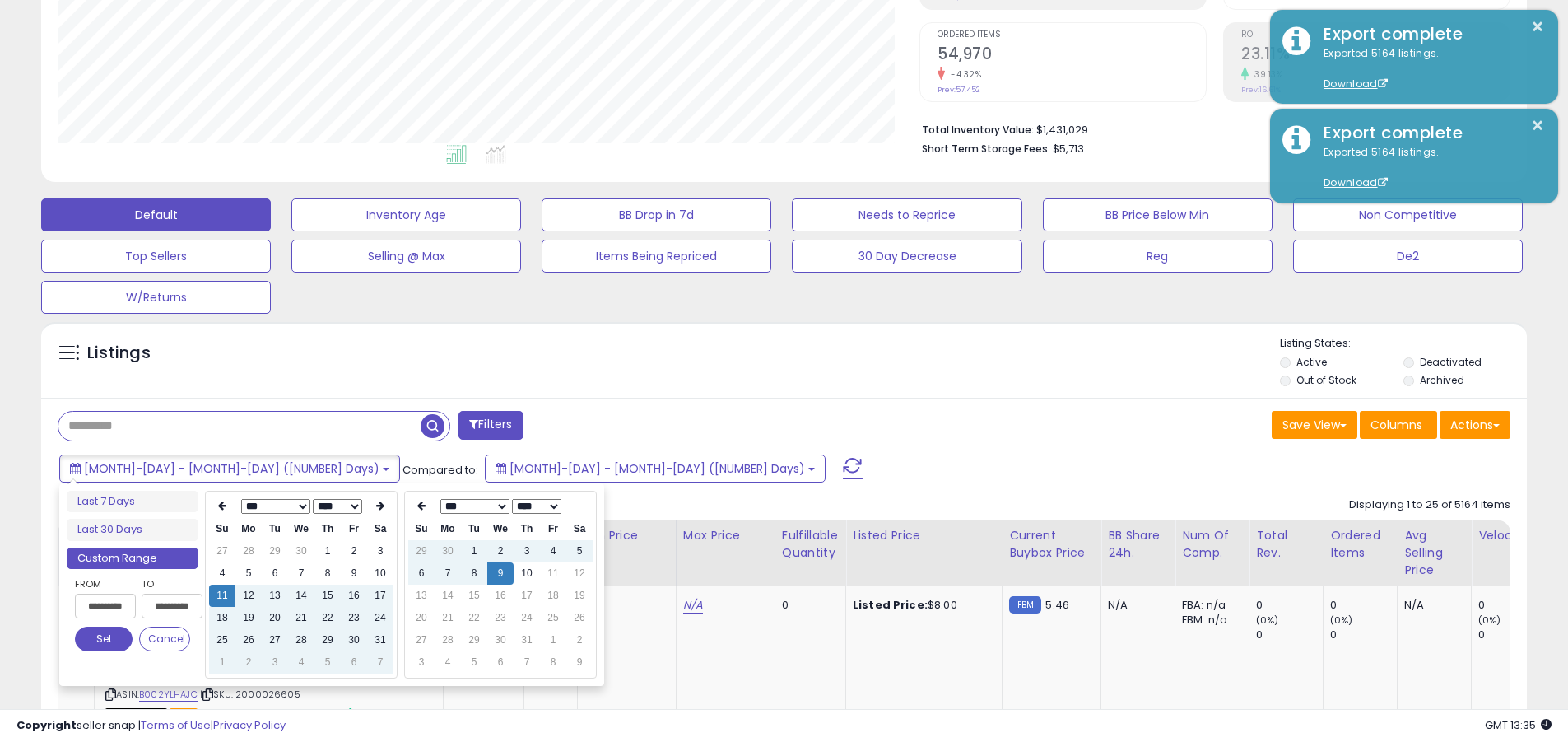 click on "**********" at bounding box center (105, 606) 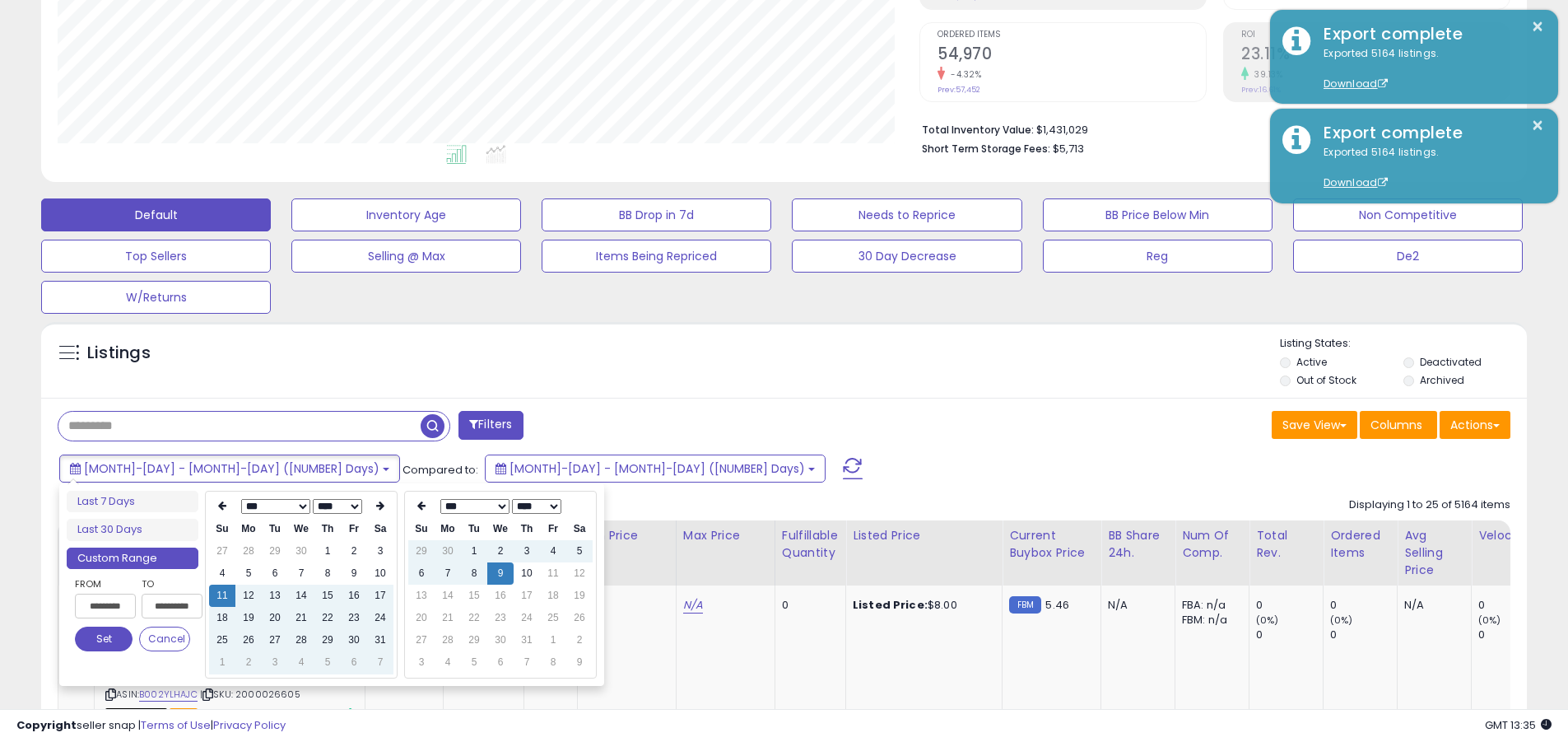type on "**********" 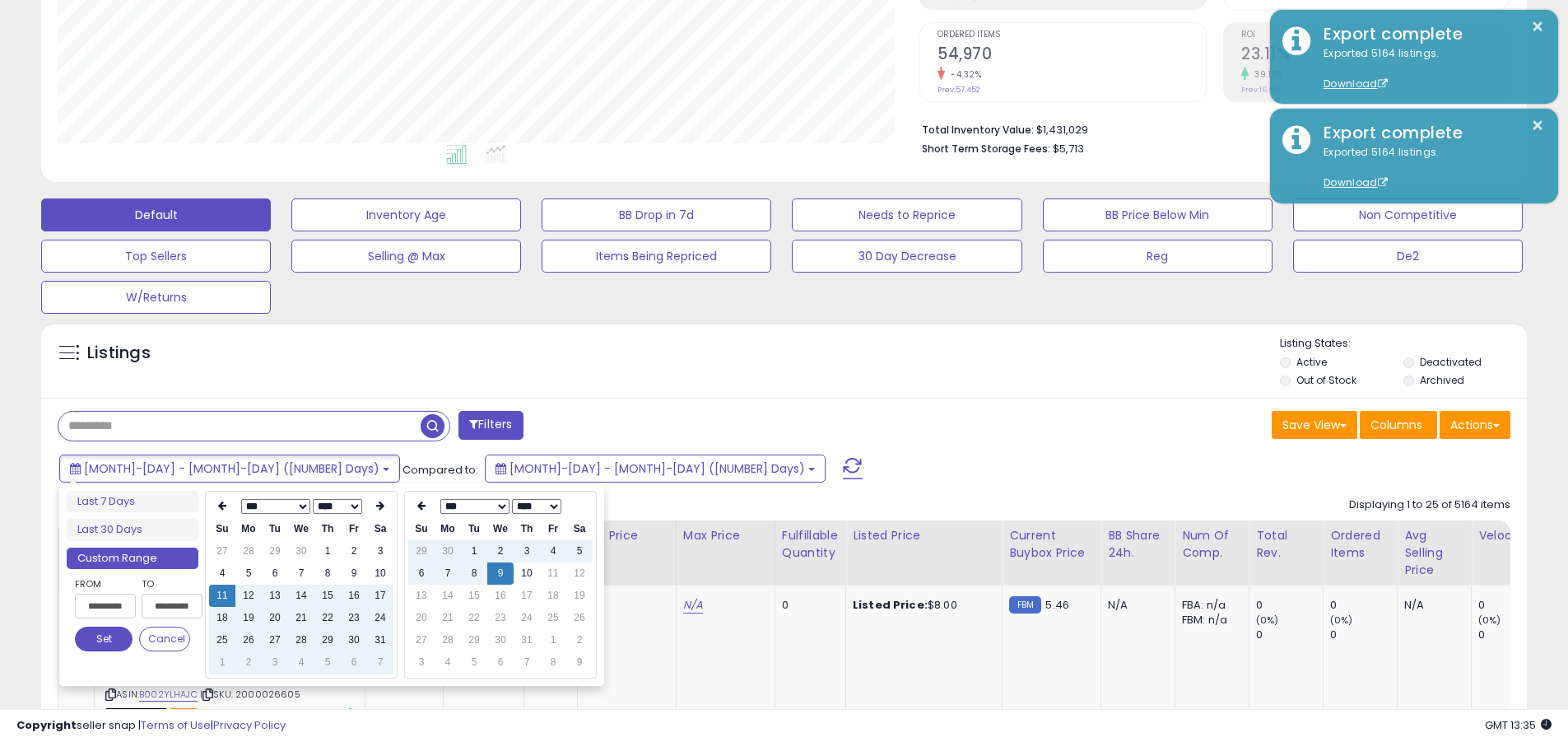 click on "Set" at bounding box center (104, 639) 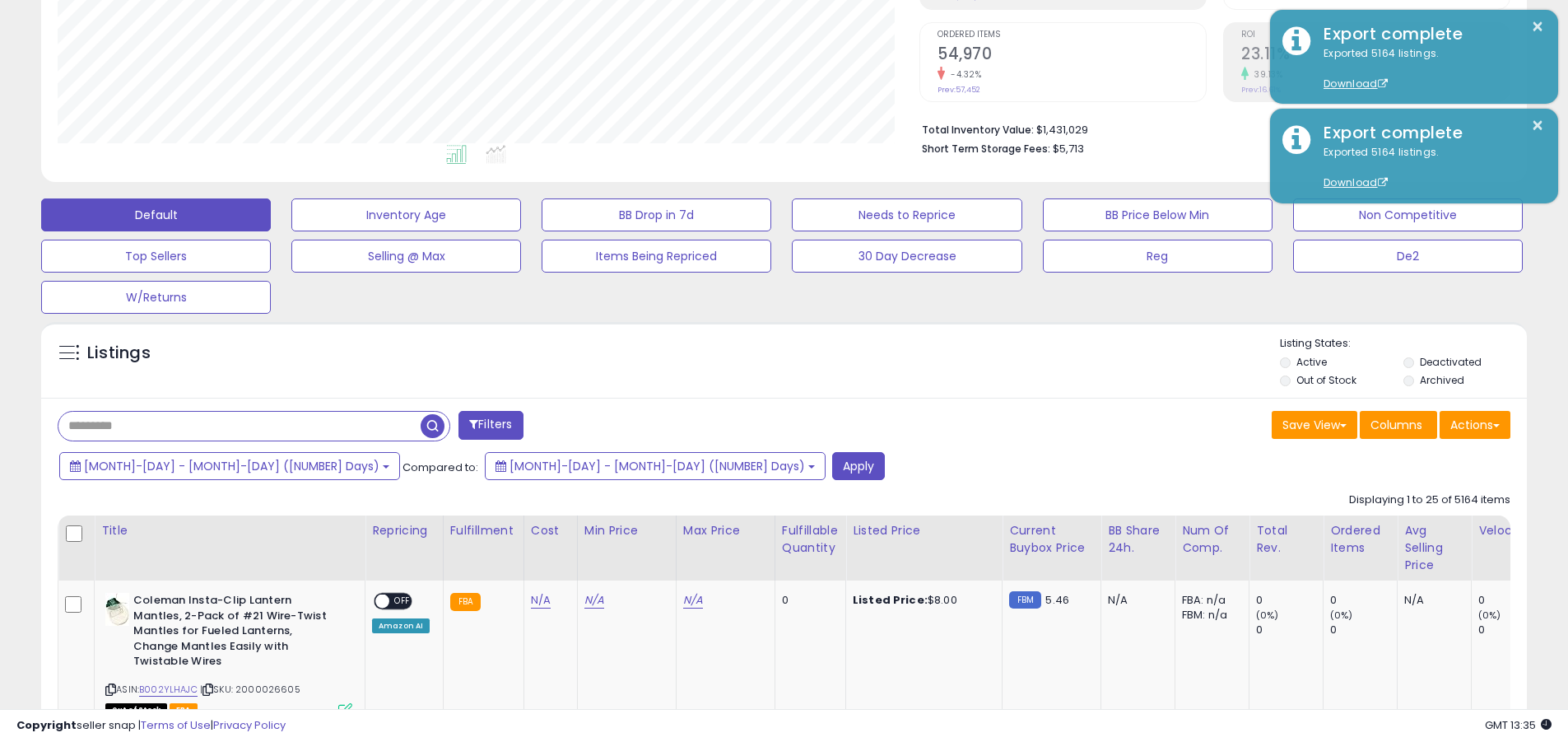 click at bounding box center [240, 426] 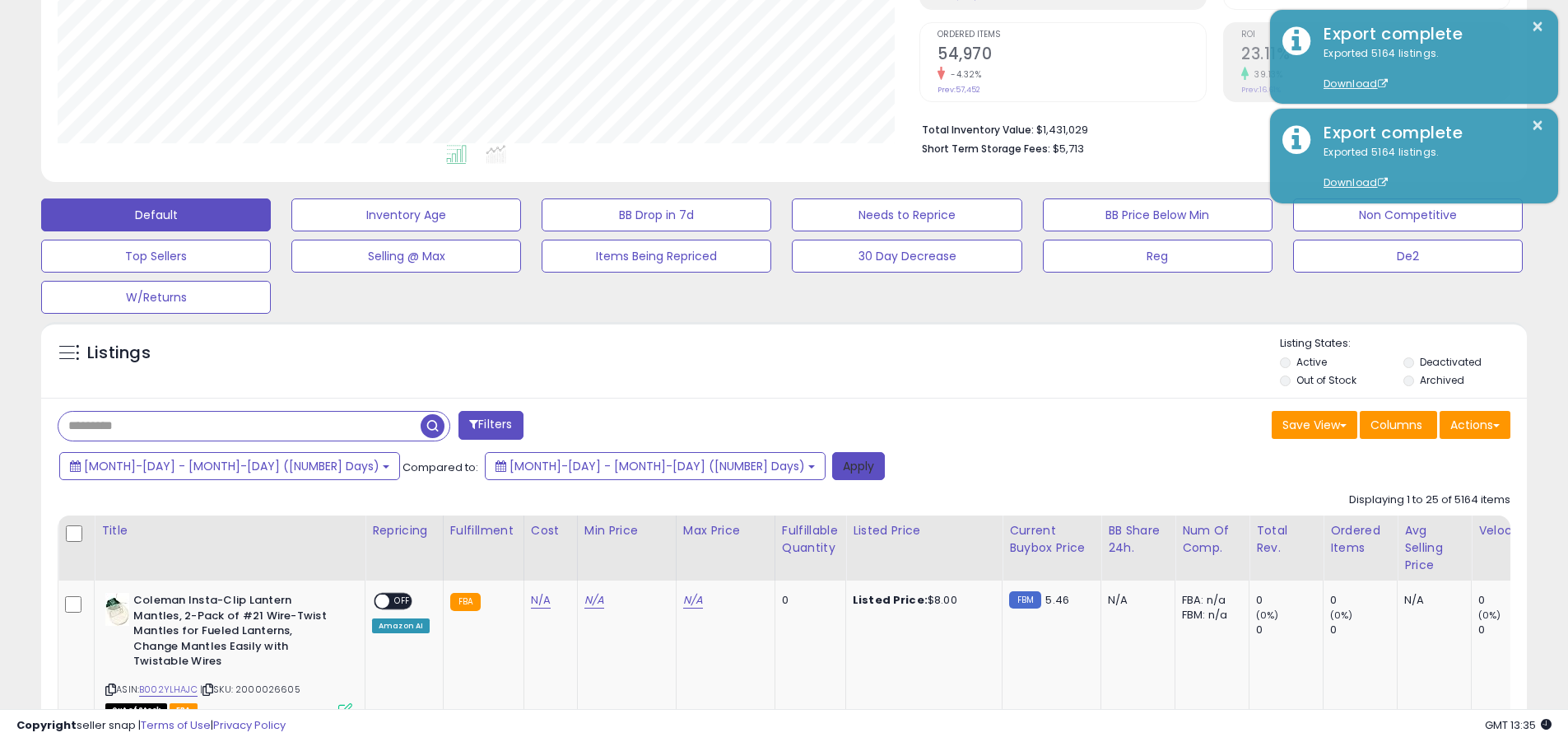 click on "Apply" at bounding box center [858, 466] 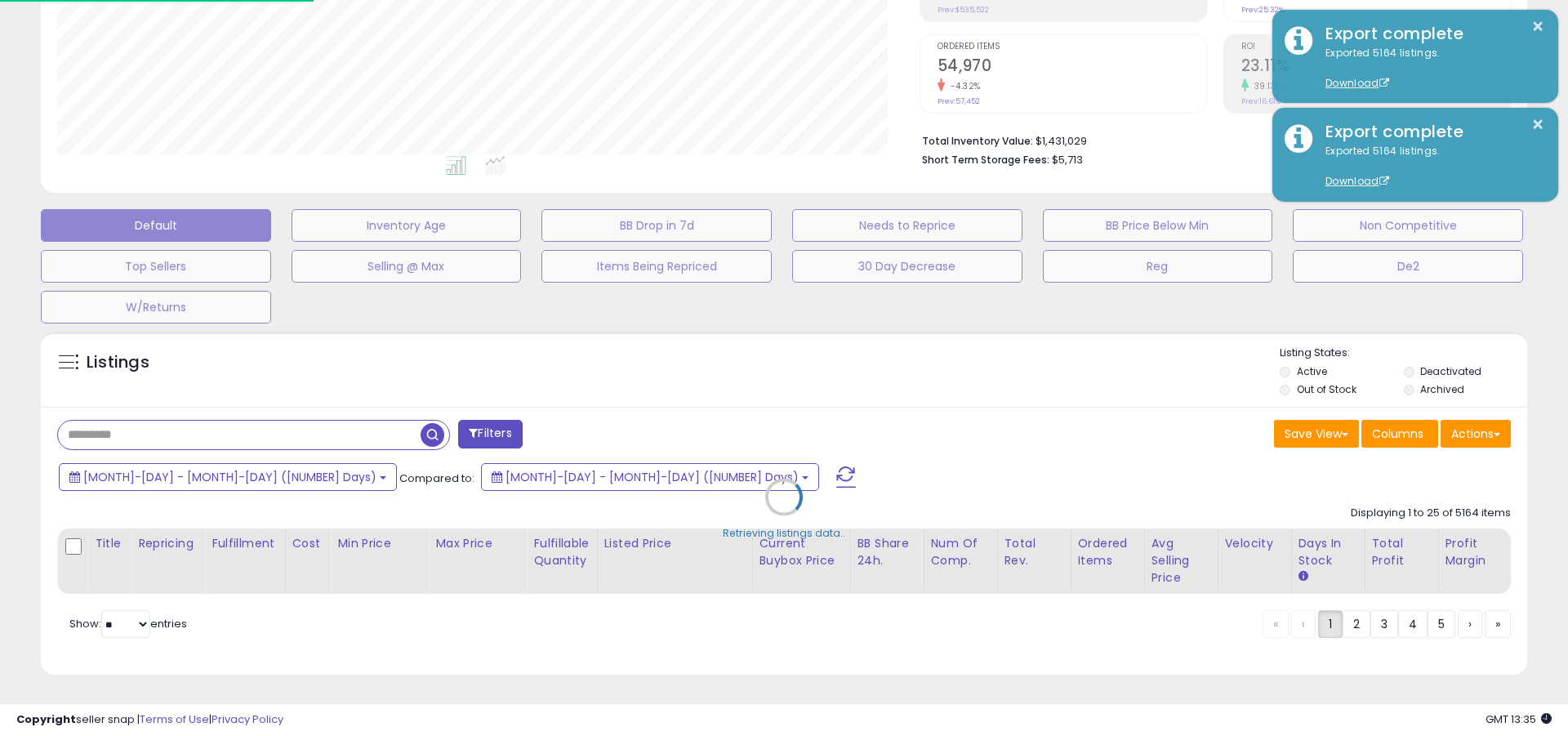 scroll, scrollTop: 816535, scrollLeft: 815804, axis: both 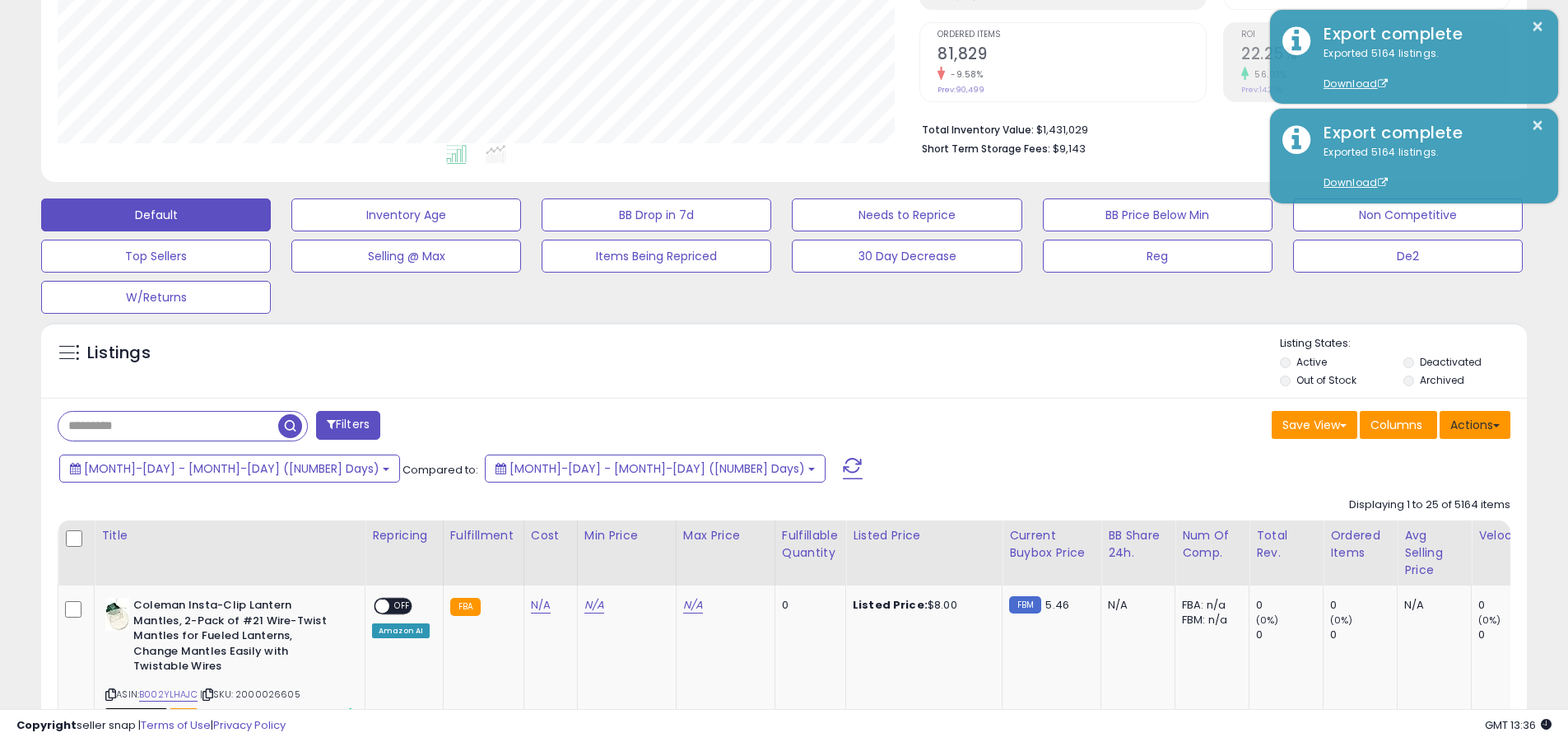 click on "Actions" at bounding box center (1475, 425) 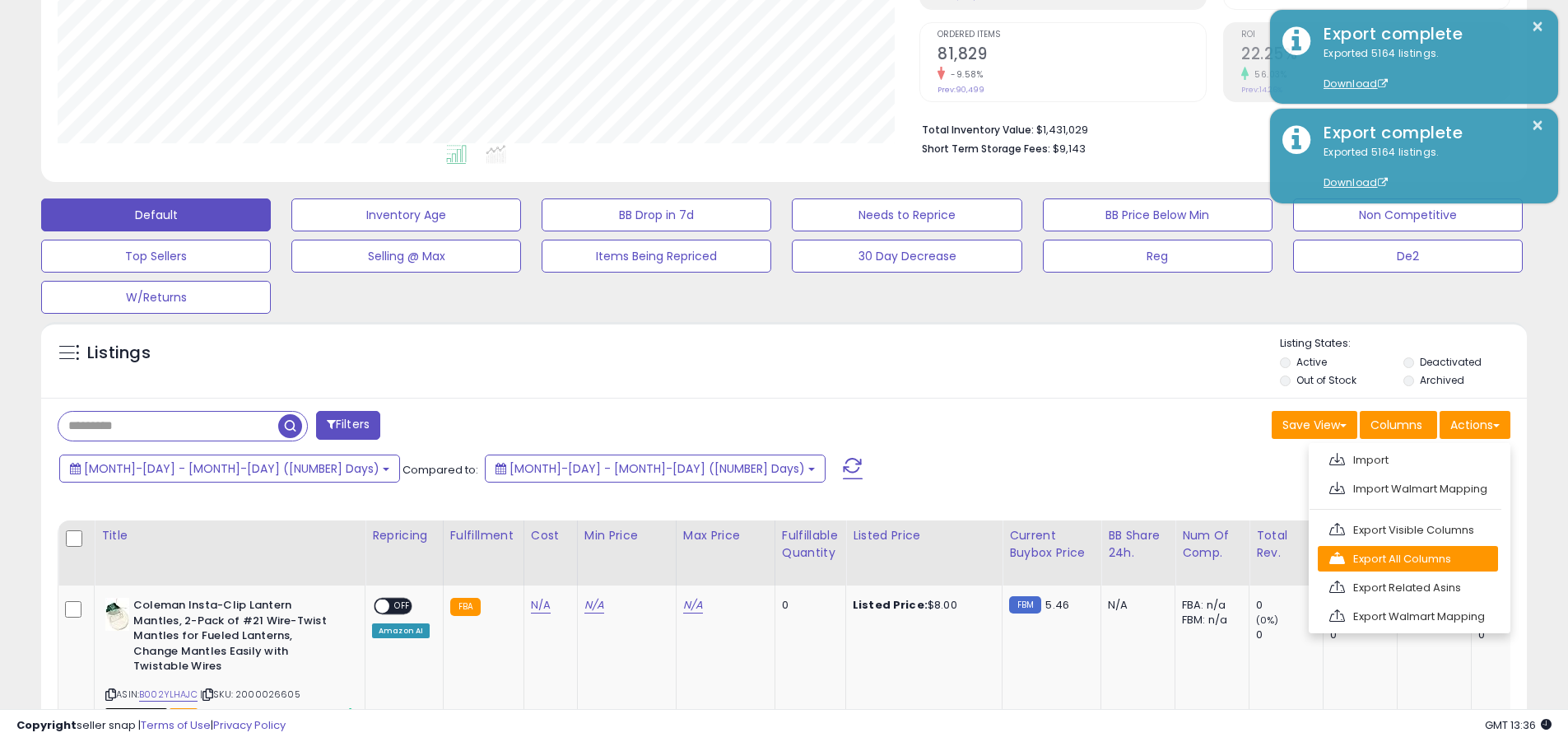 click on "Export All Columns" at bounding box center [1407, 558] 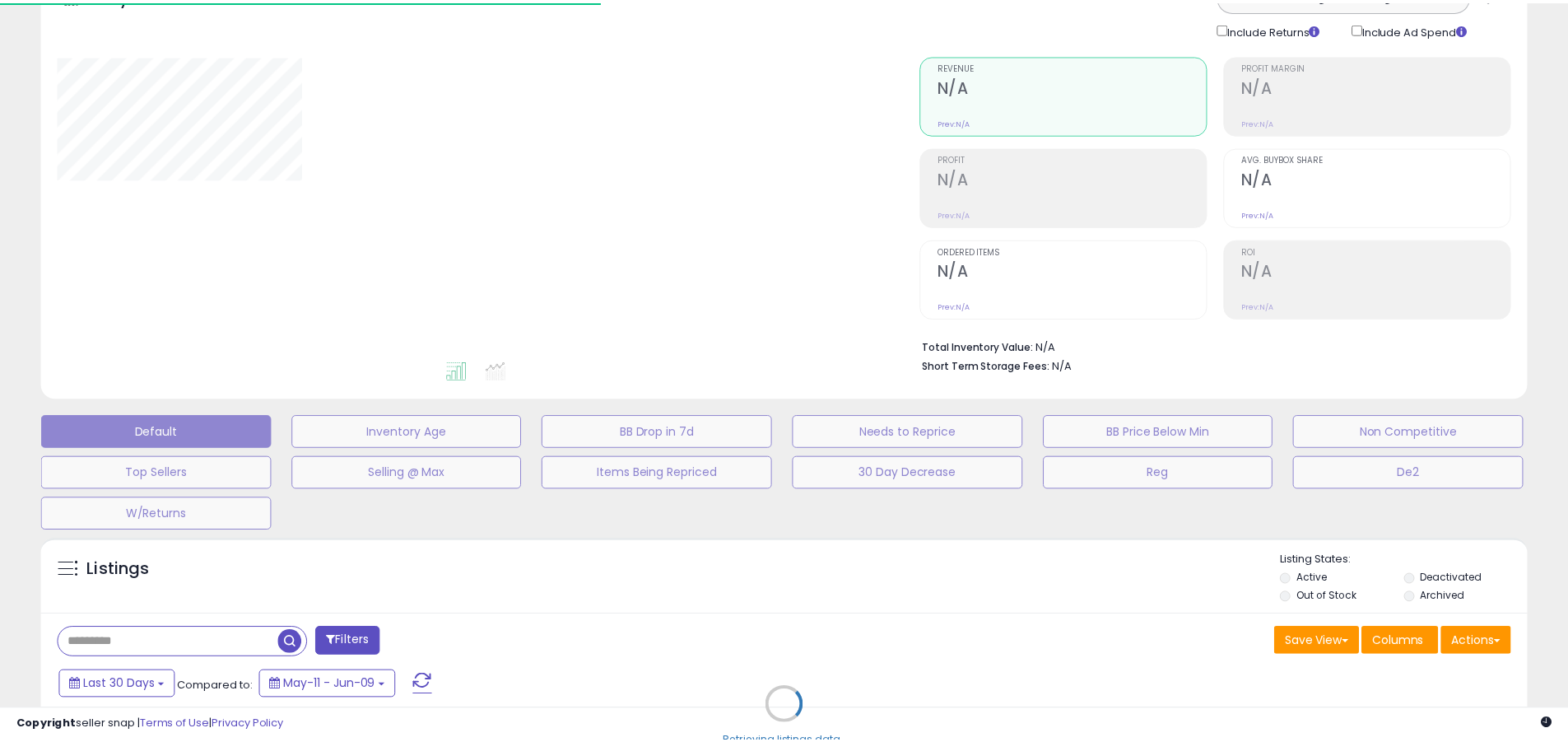 scroll, scrollTop: 70, scrollLeft: 0, axis: vertical 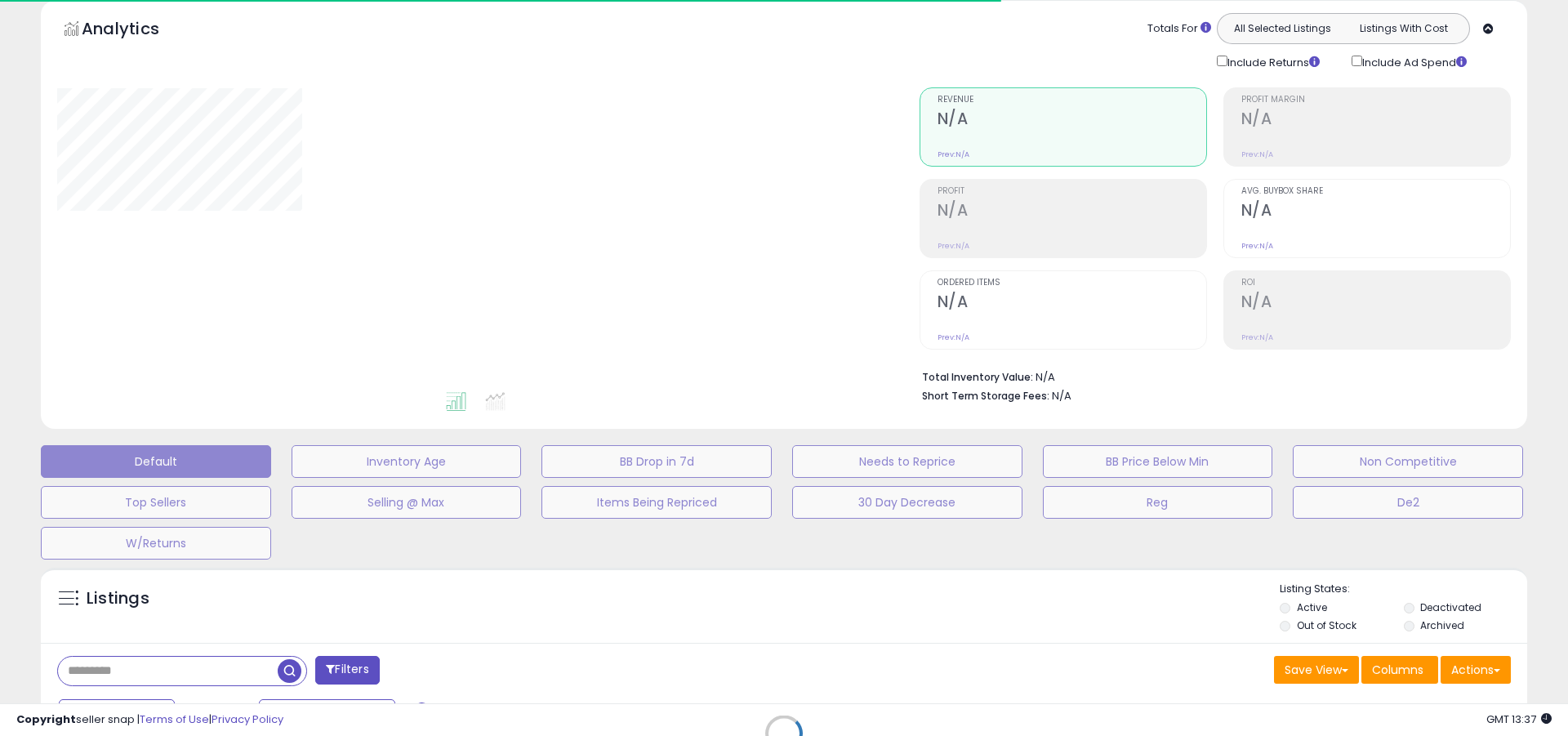 click 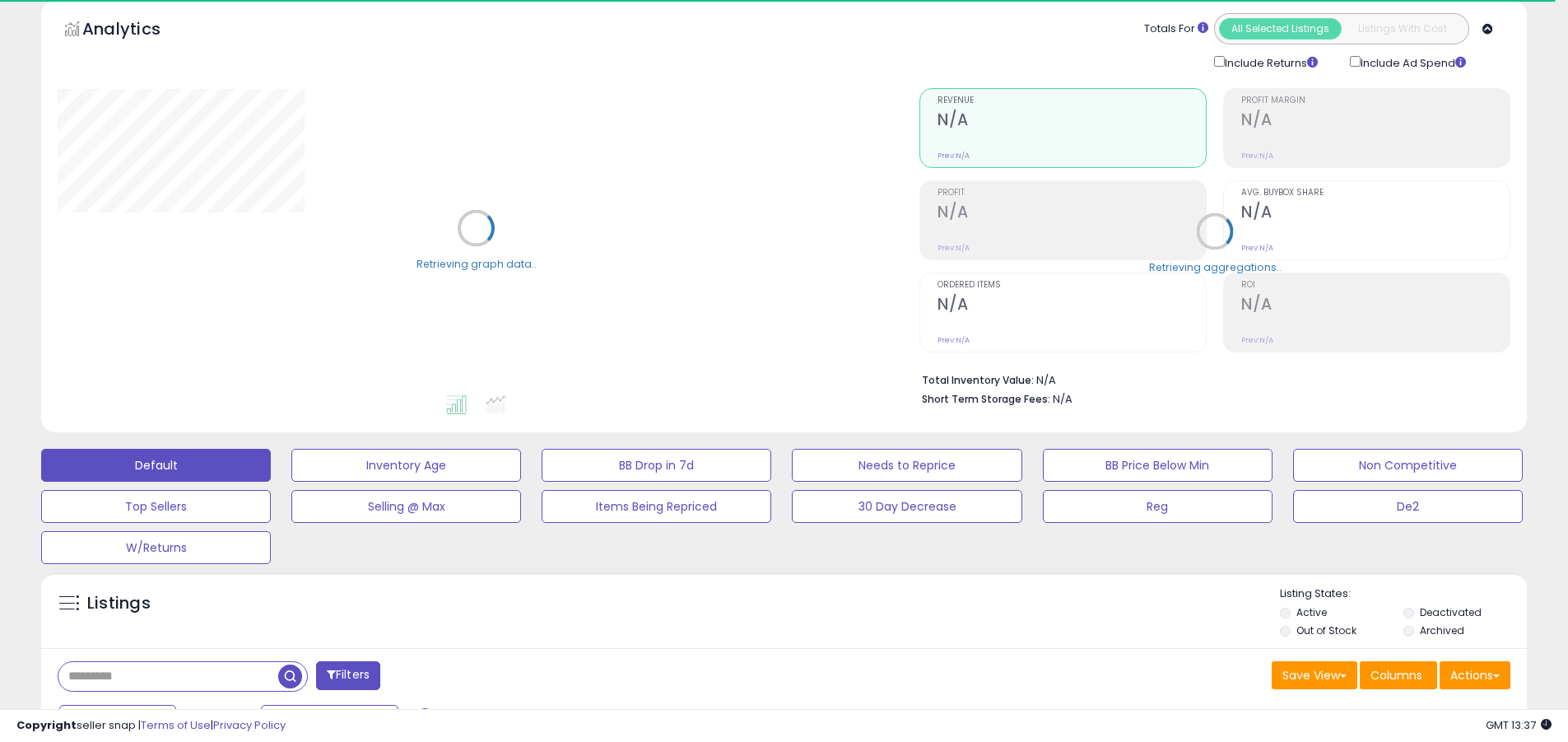 scroll, scrollTop: 16, scrollLeft: 0, axis: vertical 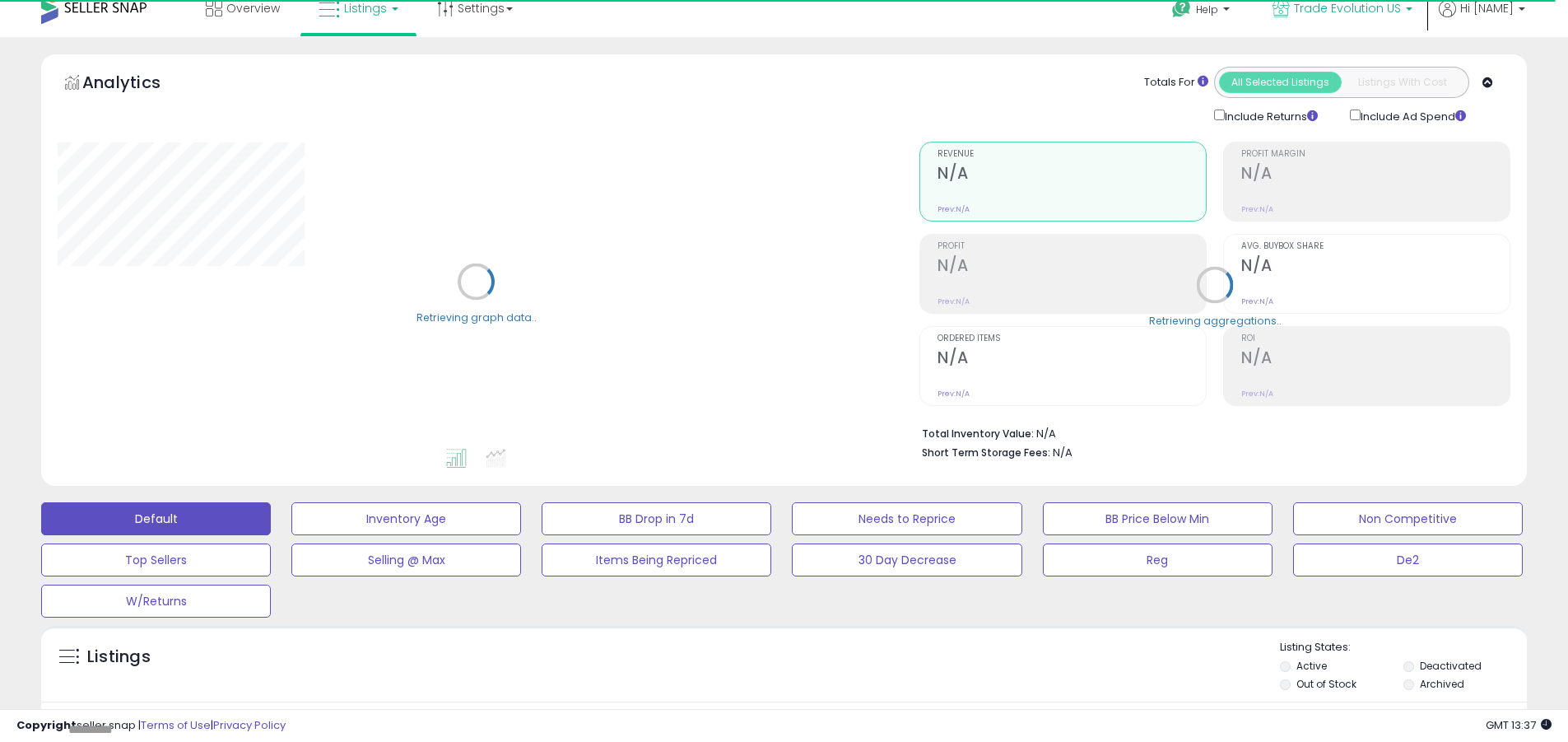 click on "Trade Evolution US" at bounding box center (1347, 8) 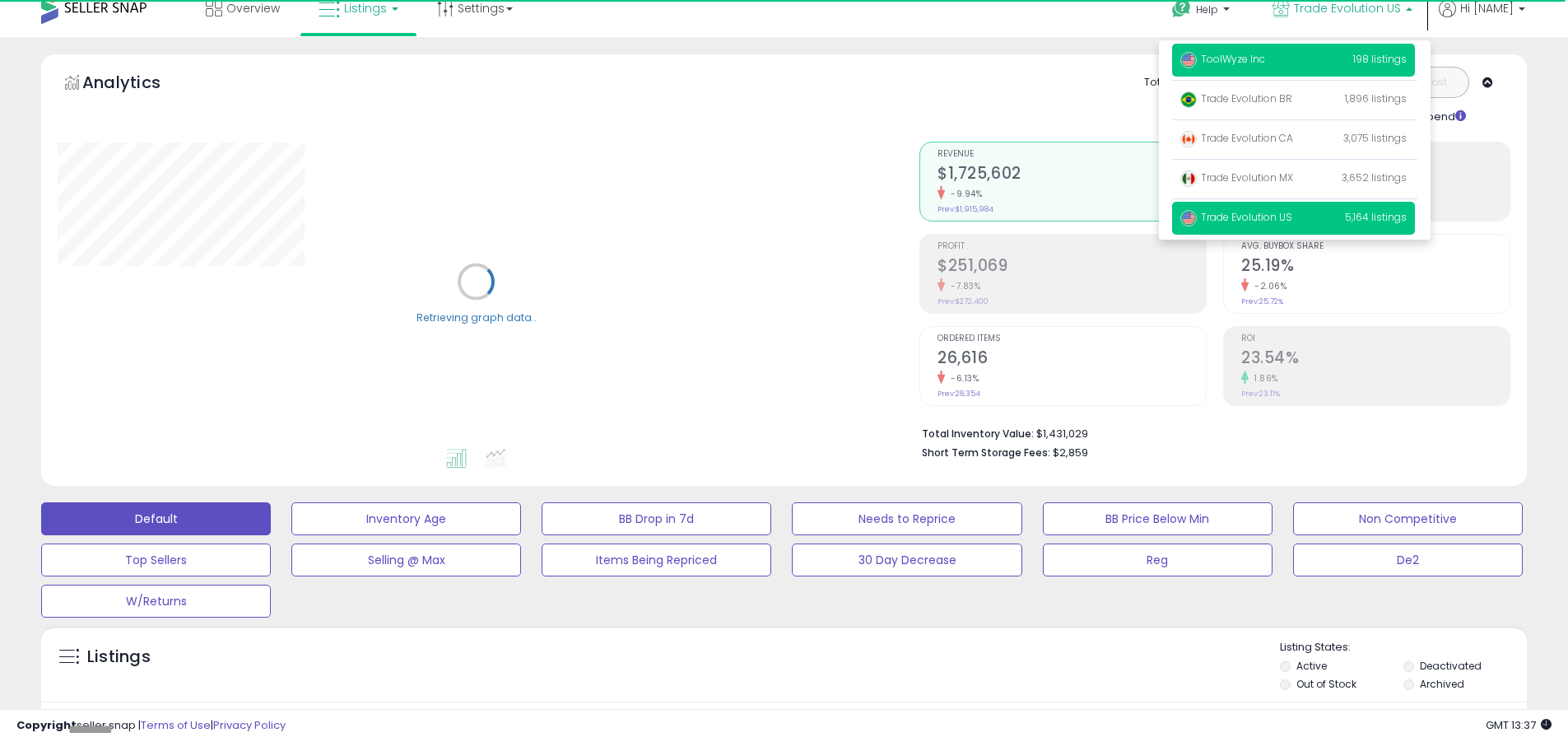 click on "ToolWyze Inc" at bounding box center [1222, 58] 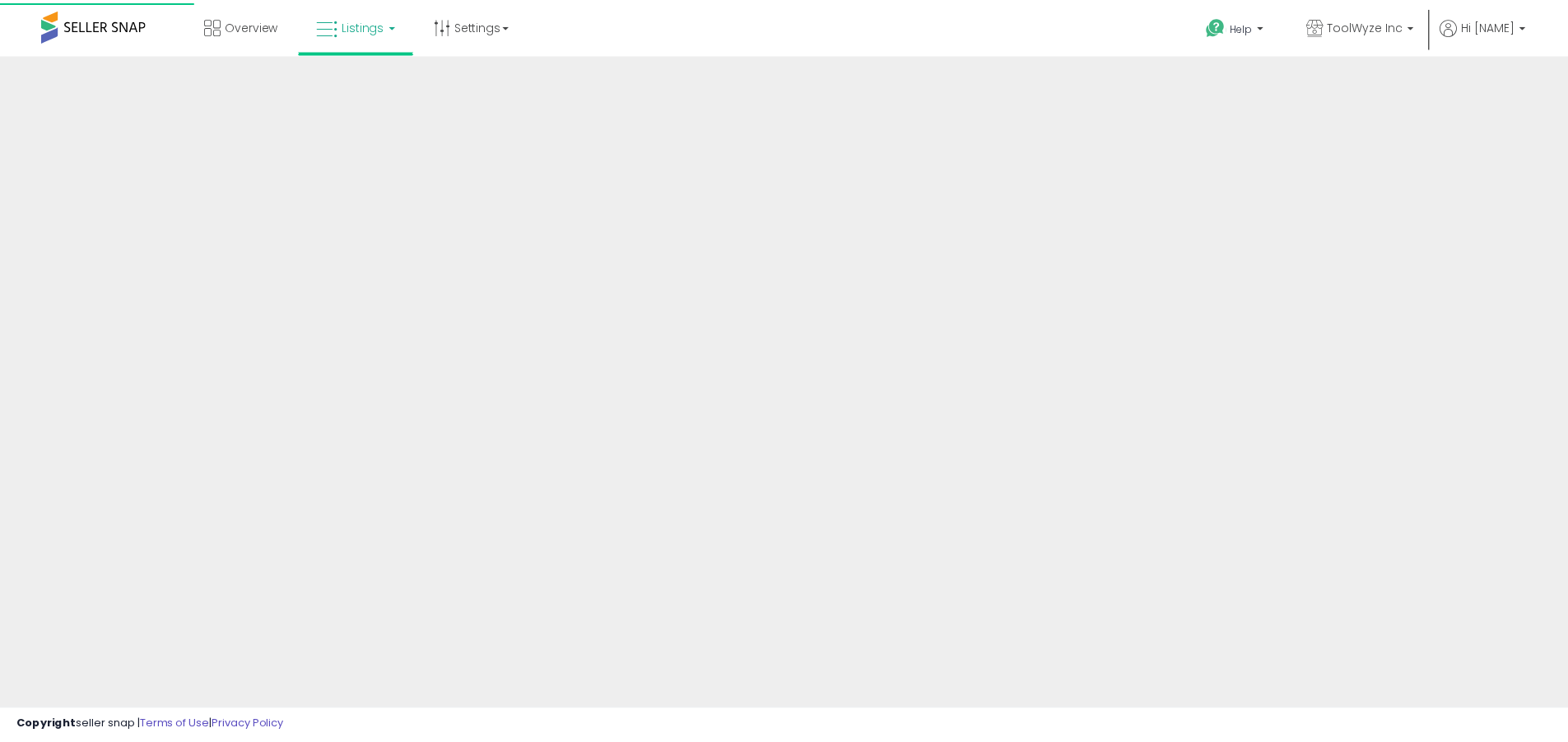 scroll, scrollTop: 0, scrollLeft: 0, axis: both 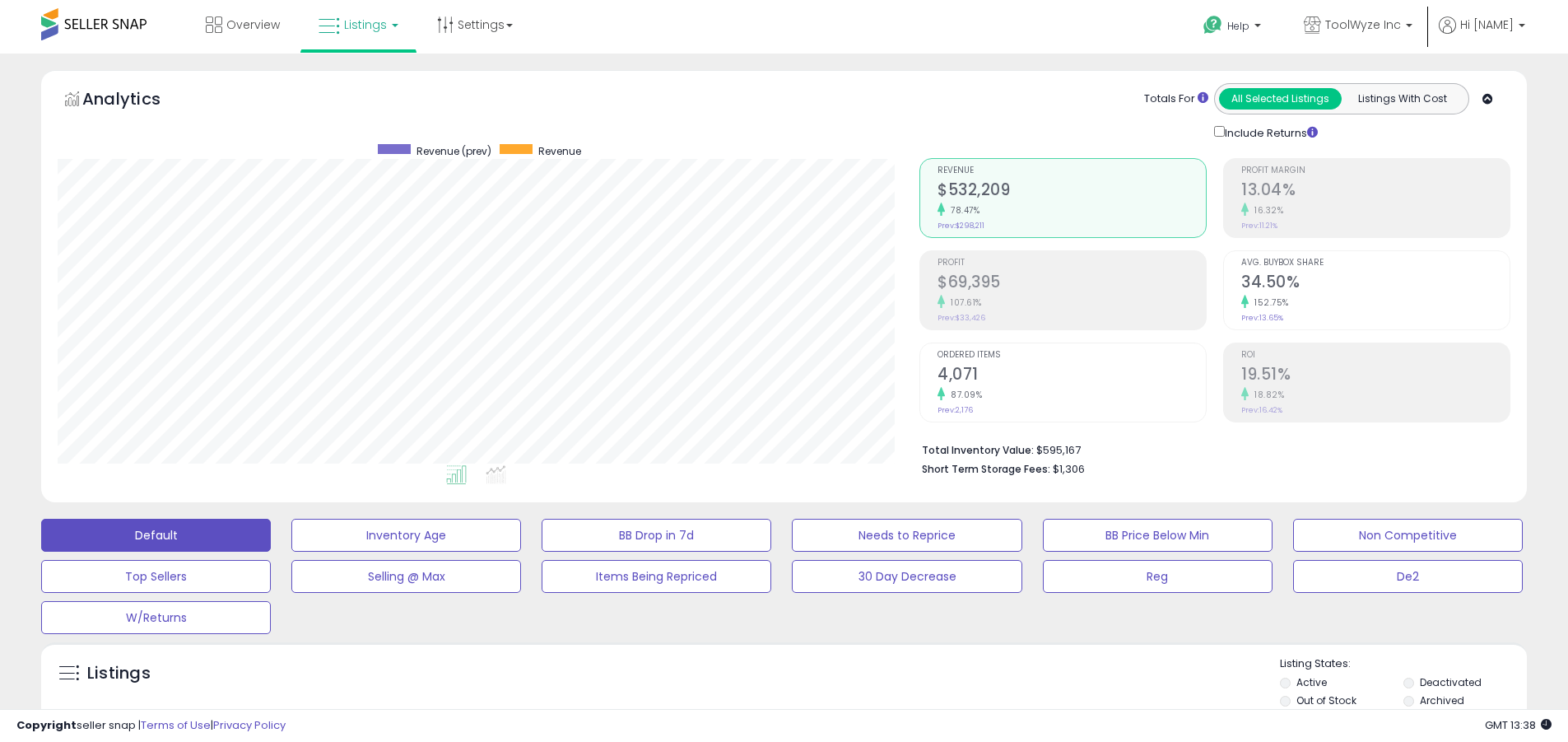 click on "Deactivated" at bounding box center (1450, 682) 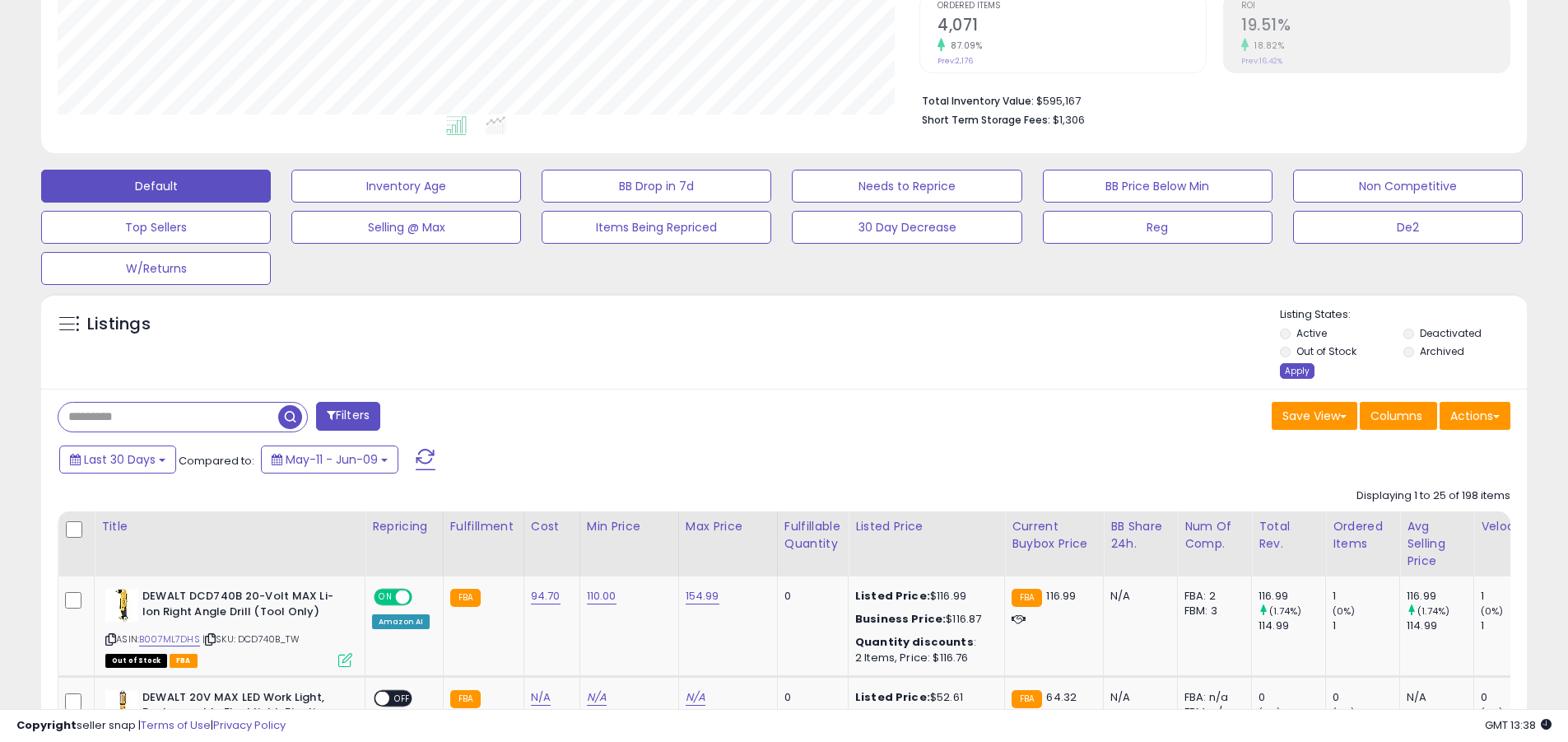 click on "Apply" at bounding box center (1297, 371) 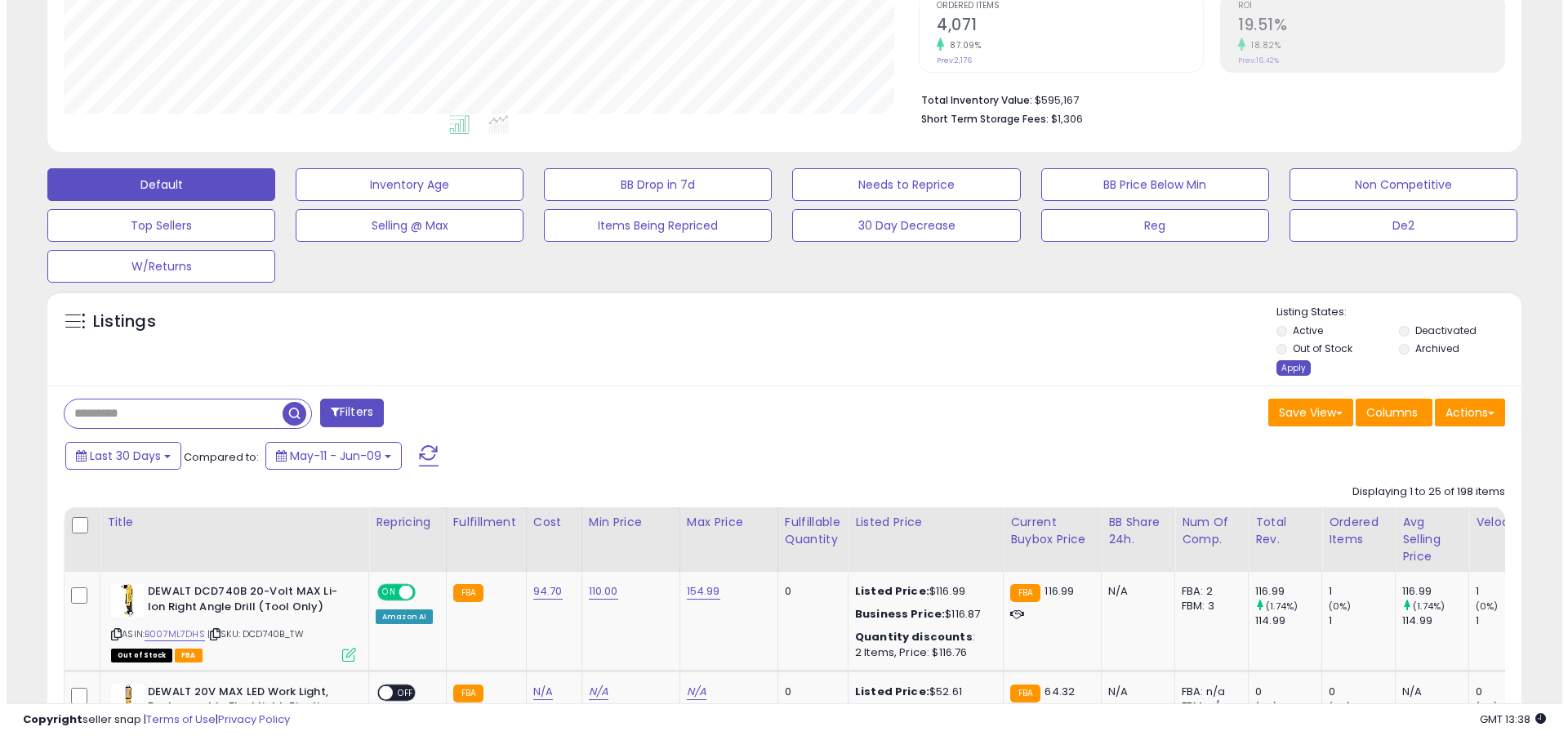 scroll, scrollTop: 318, scrollLeft: 0, axis: vertical 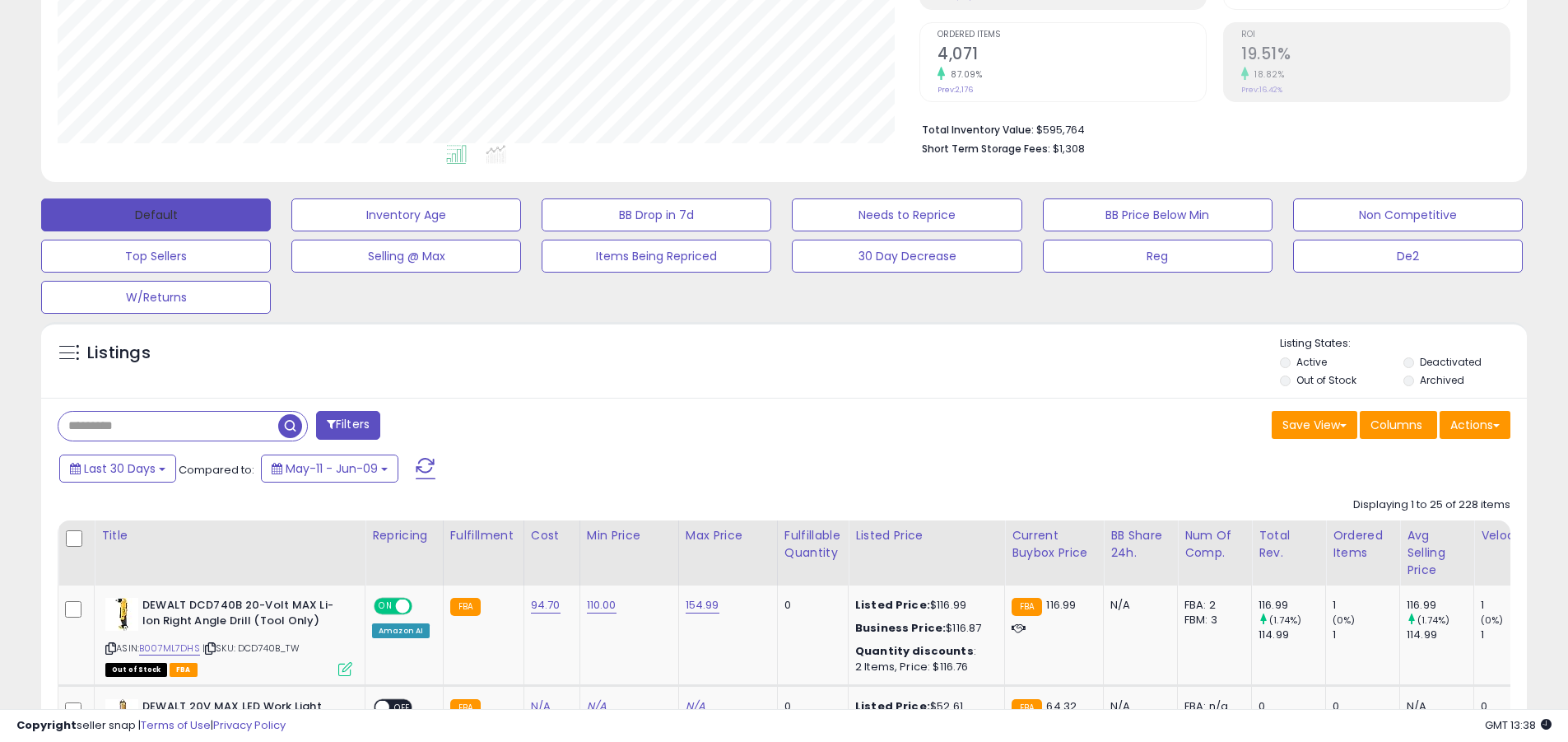 click on "Default" at bounding box center (156, 215) 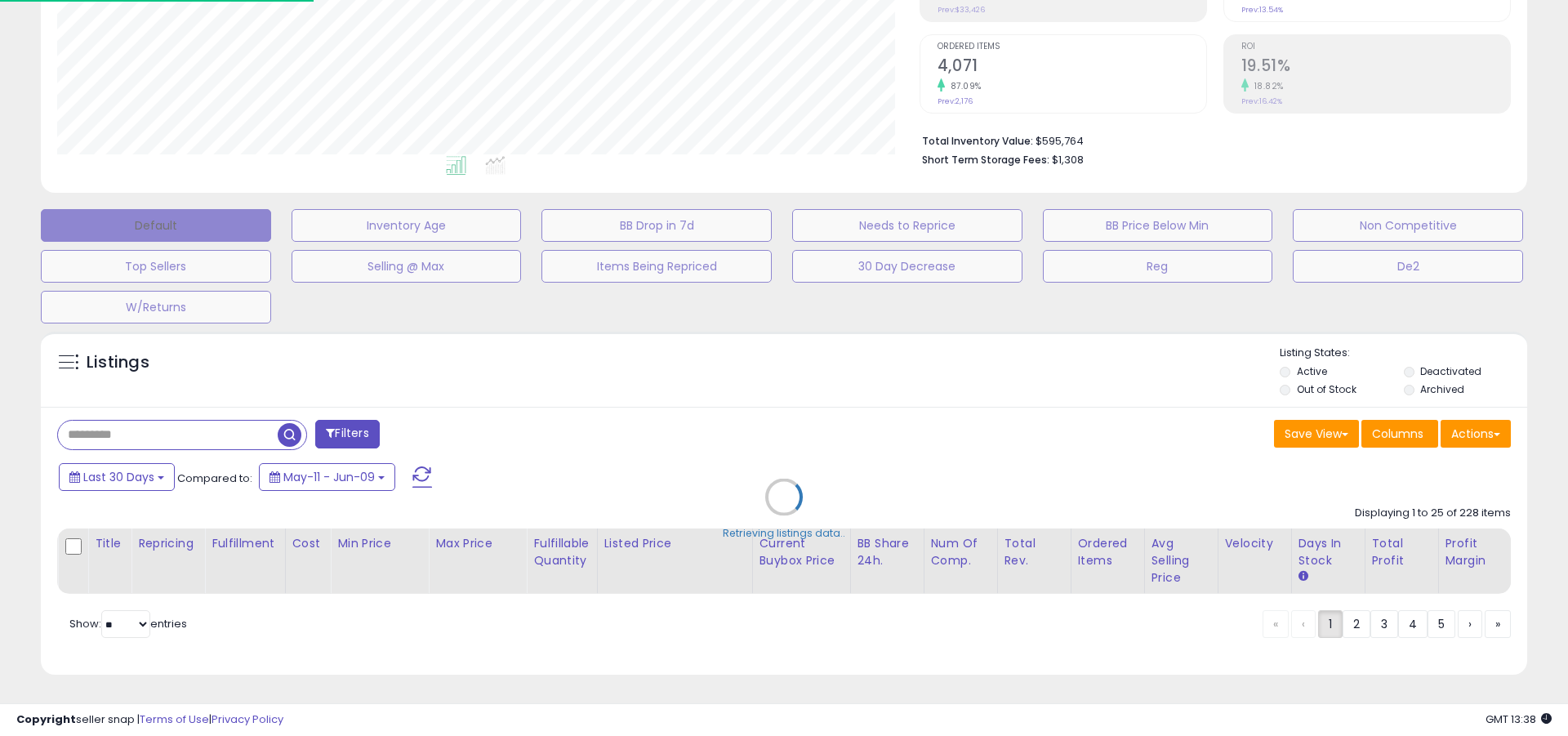 scroll, scrollTop: 816535, scrollLeft: 815804, axis: both 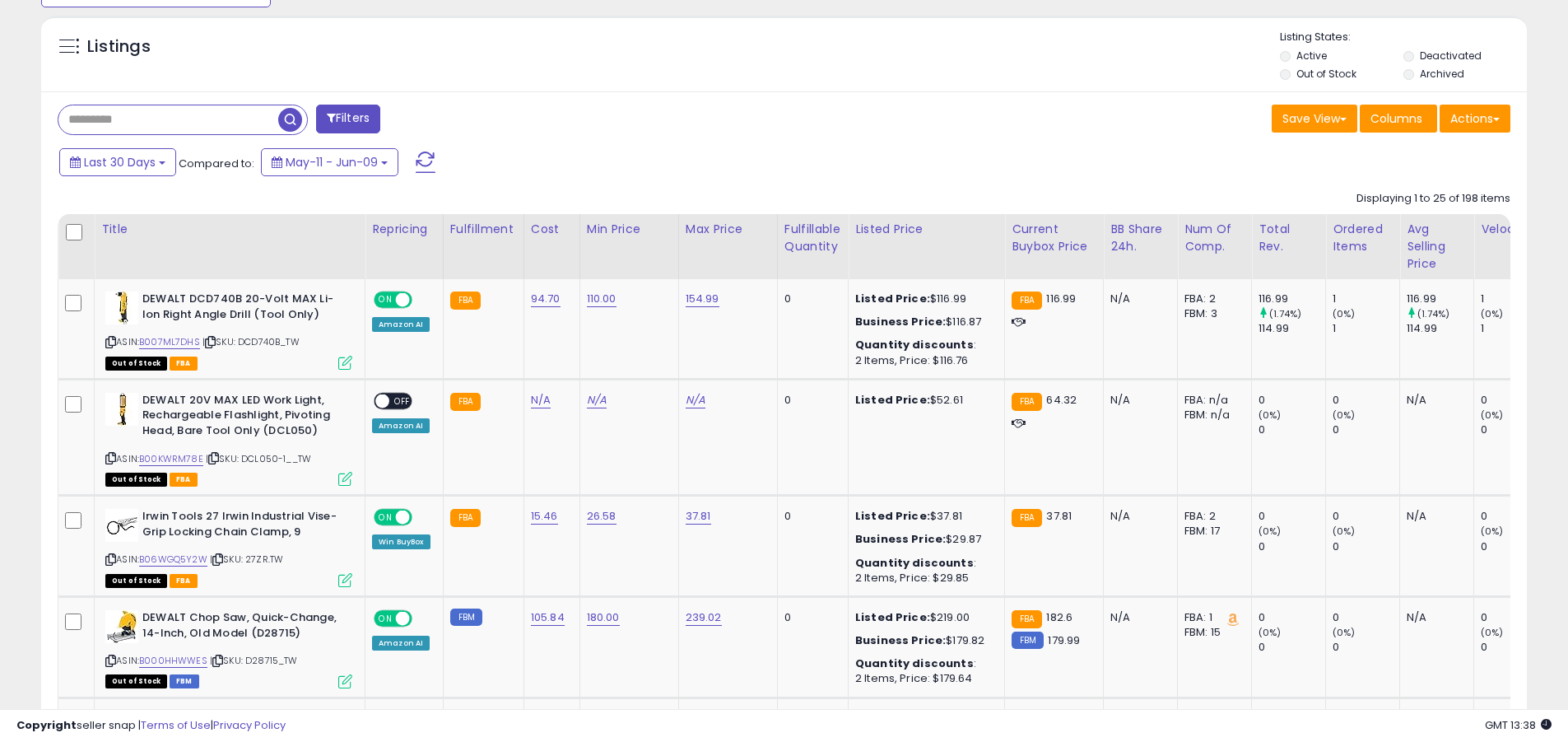 click at bounding box center [426, 162] 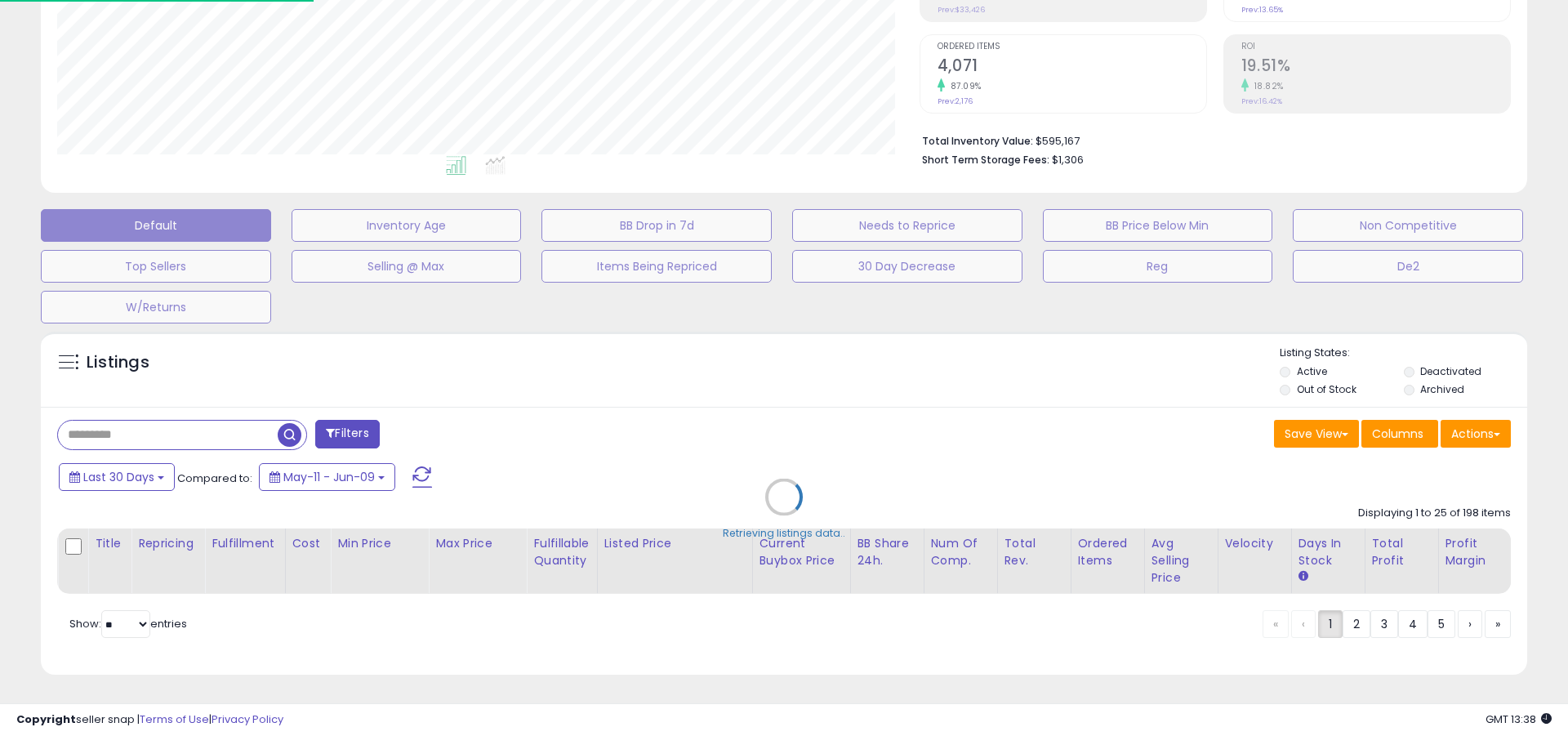 scroll, scrollTop: 816535, scrollLeft: 815804, axis: both 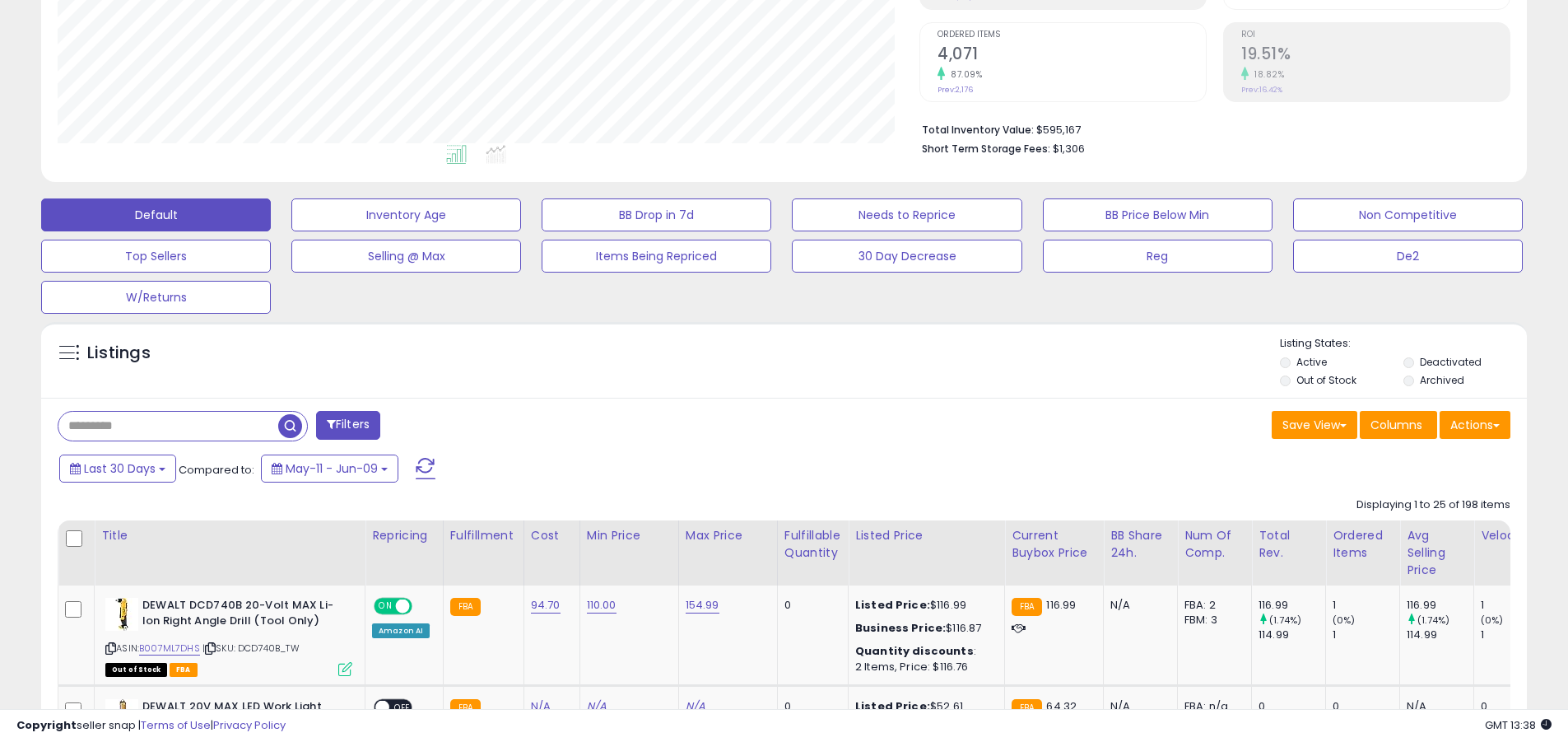 click at bounding box center (168, 426) 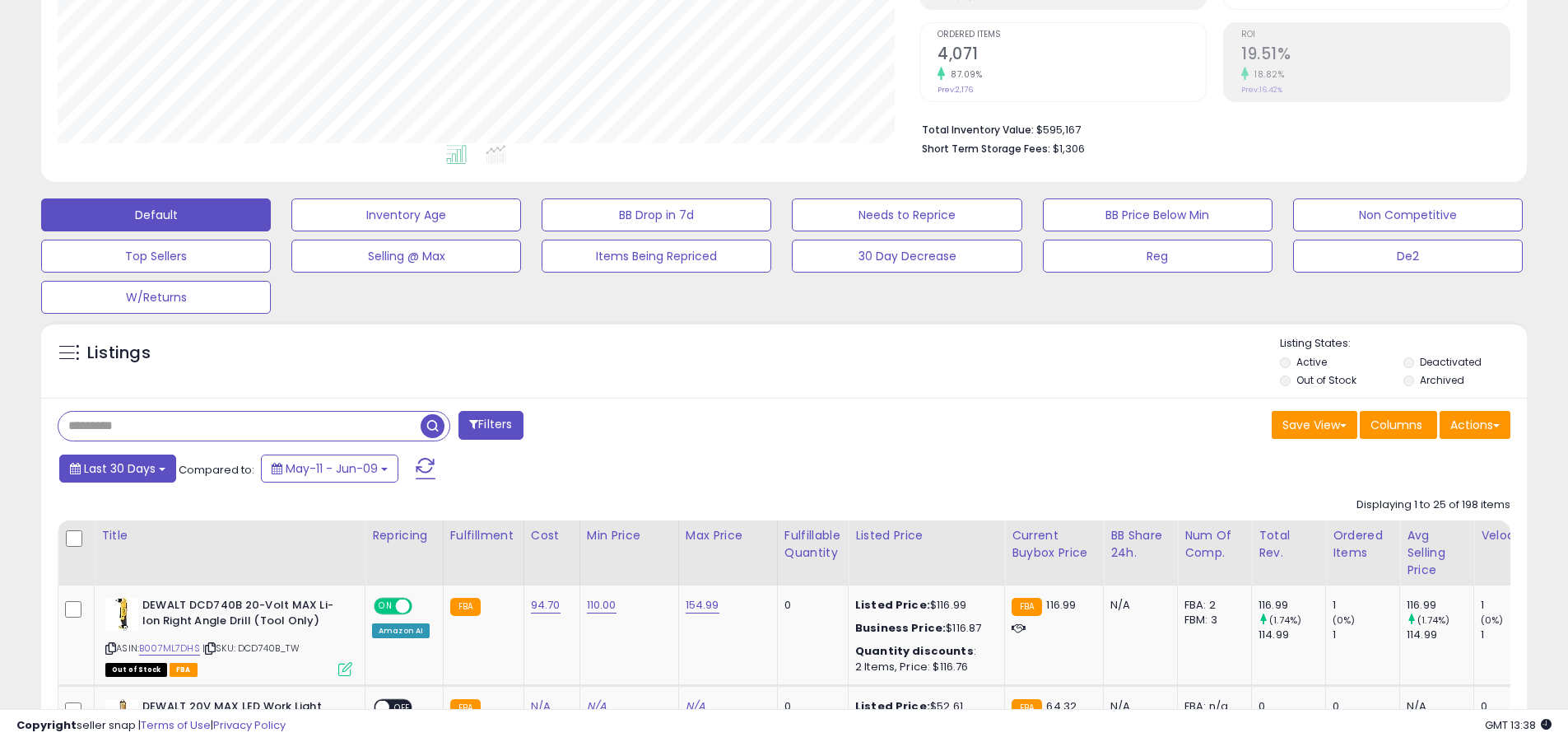 click on "Last 30 Days" at bounding box center (119, 469) 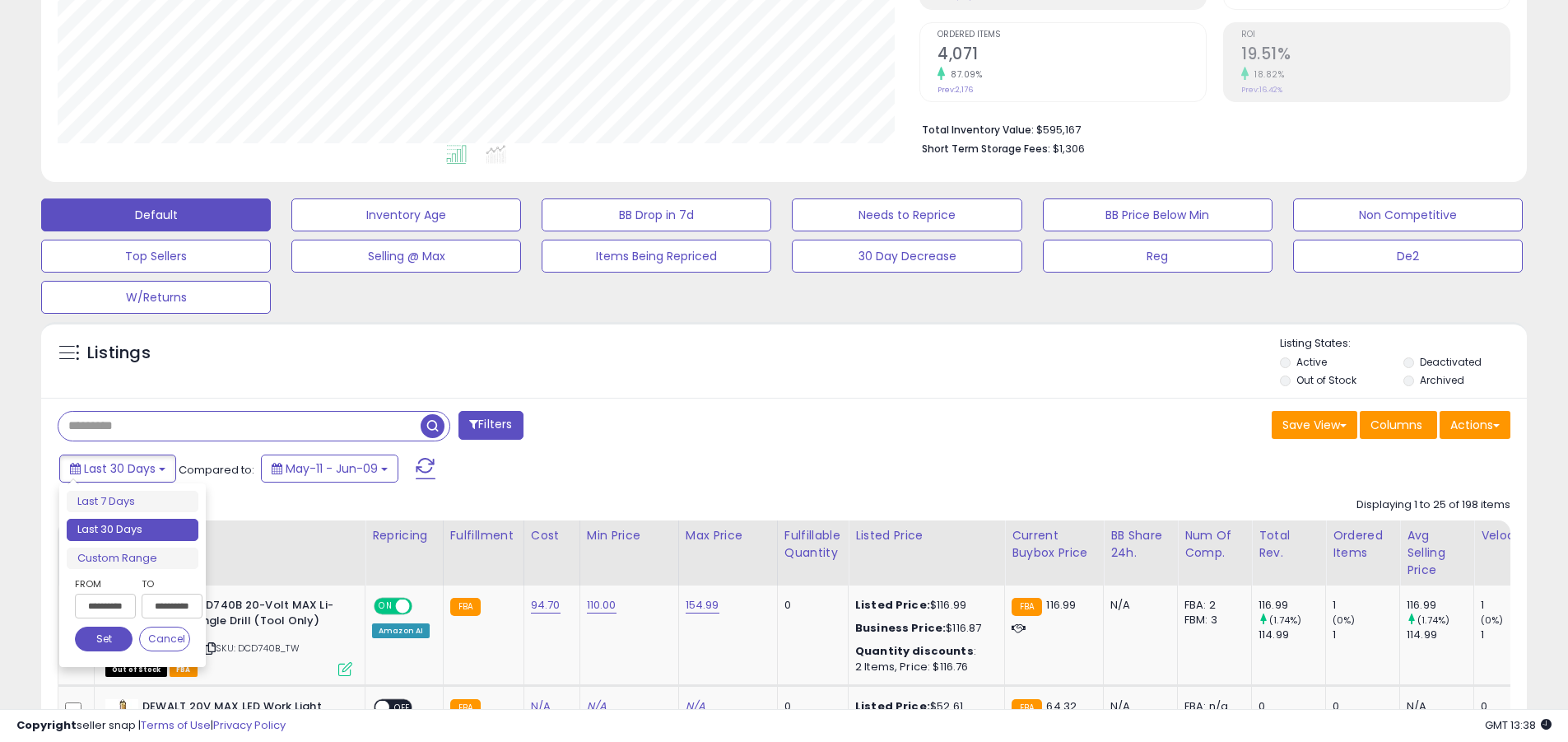 click on "Last 30 Days" at bounding box center (133, 530) 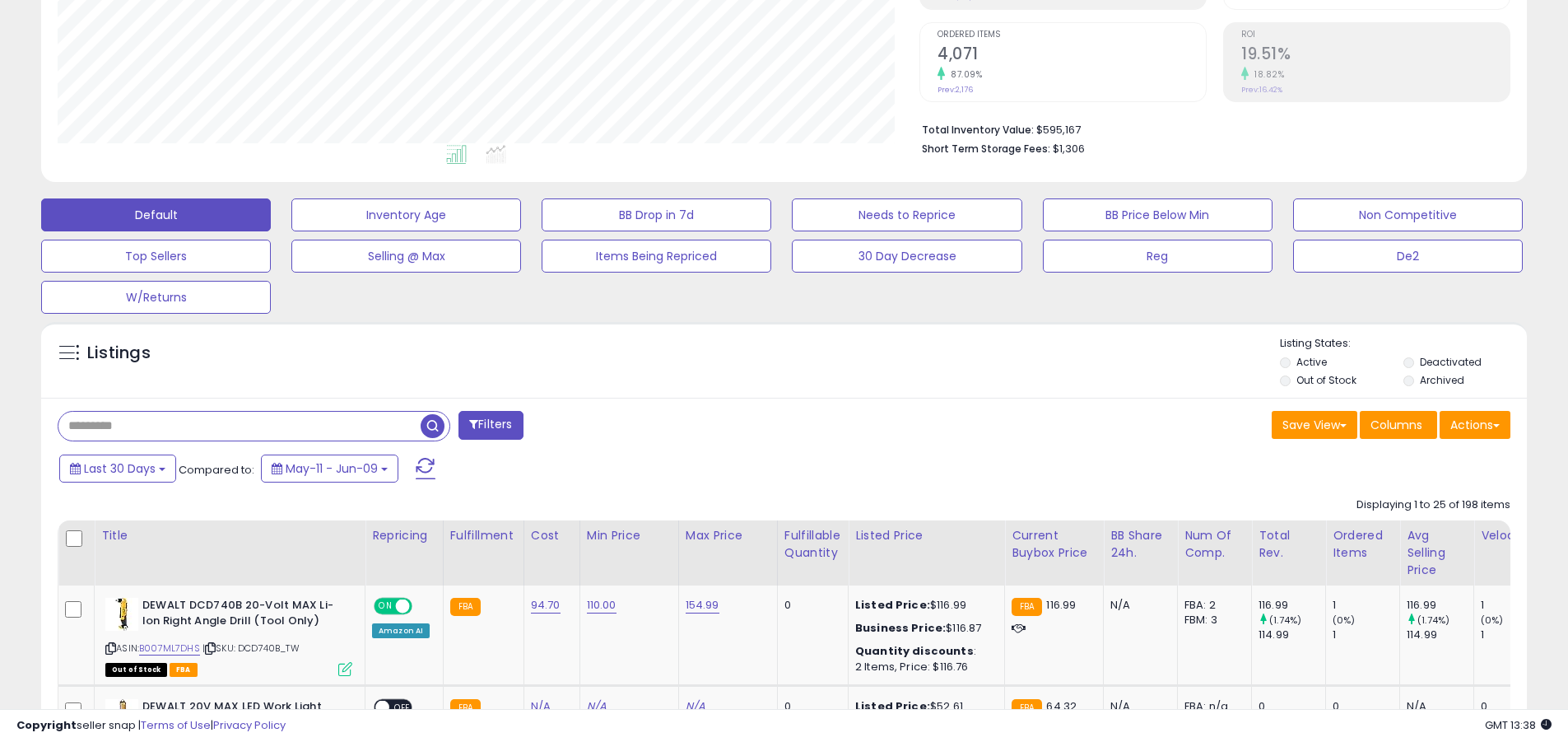 click at bounding box center (240, 426) 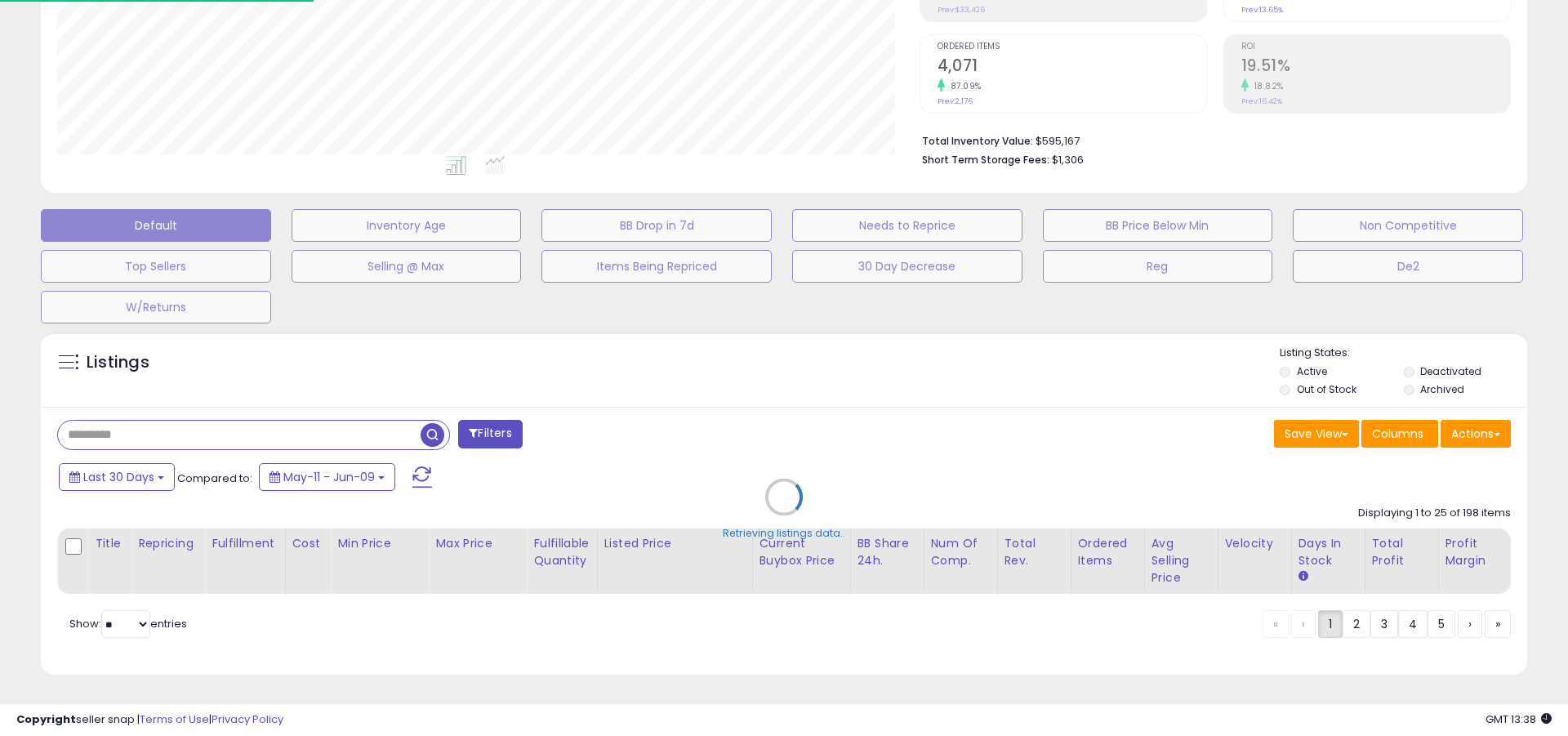 scroll, scrollTop: 816535, scrollLeft: 815804, axis: both 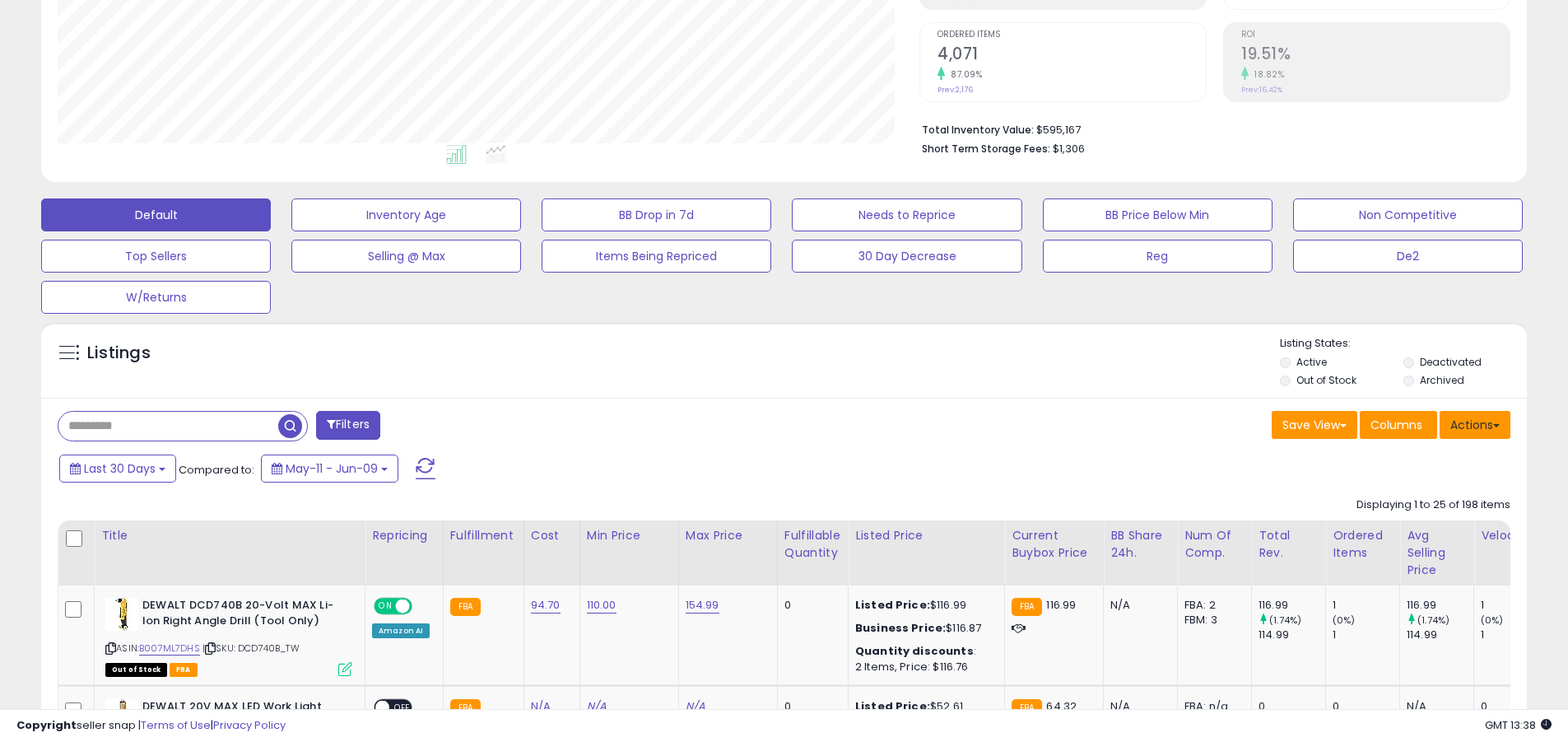 click on "Actions" at bounding box center (1475, 425) 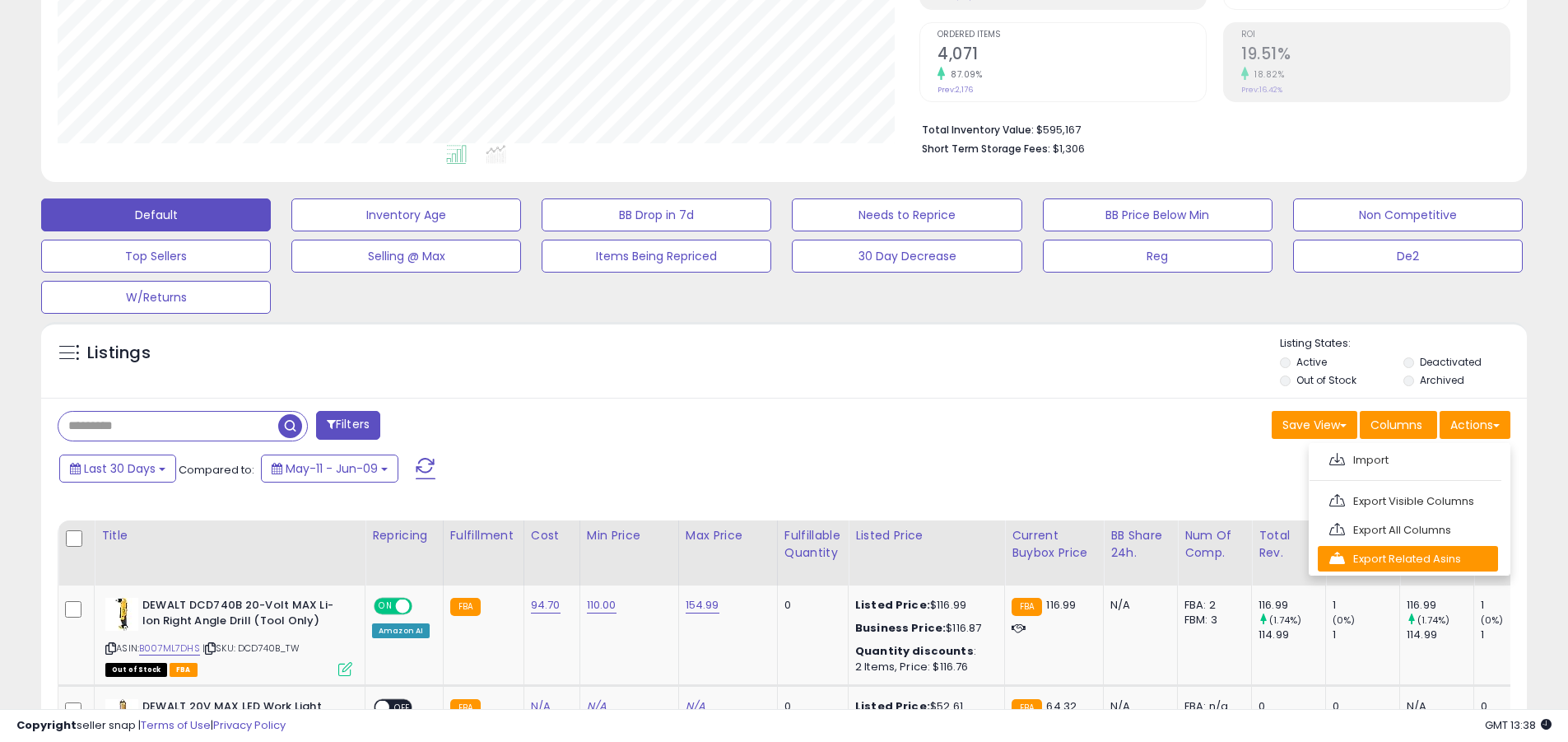 click on "Export Related Asins" at bounding box center [1407, 558] 